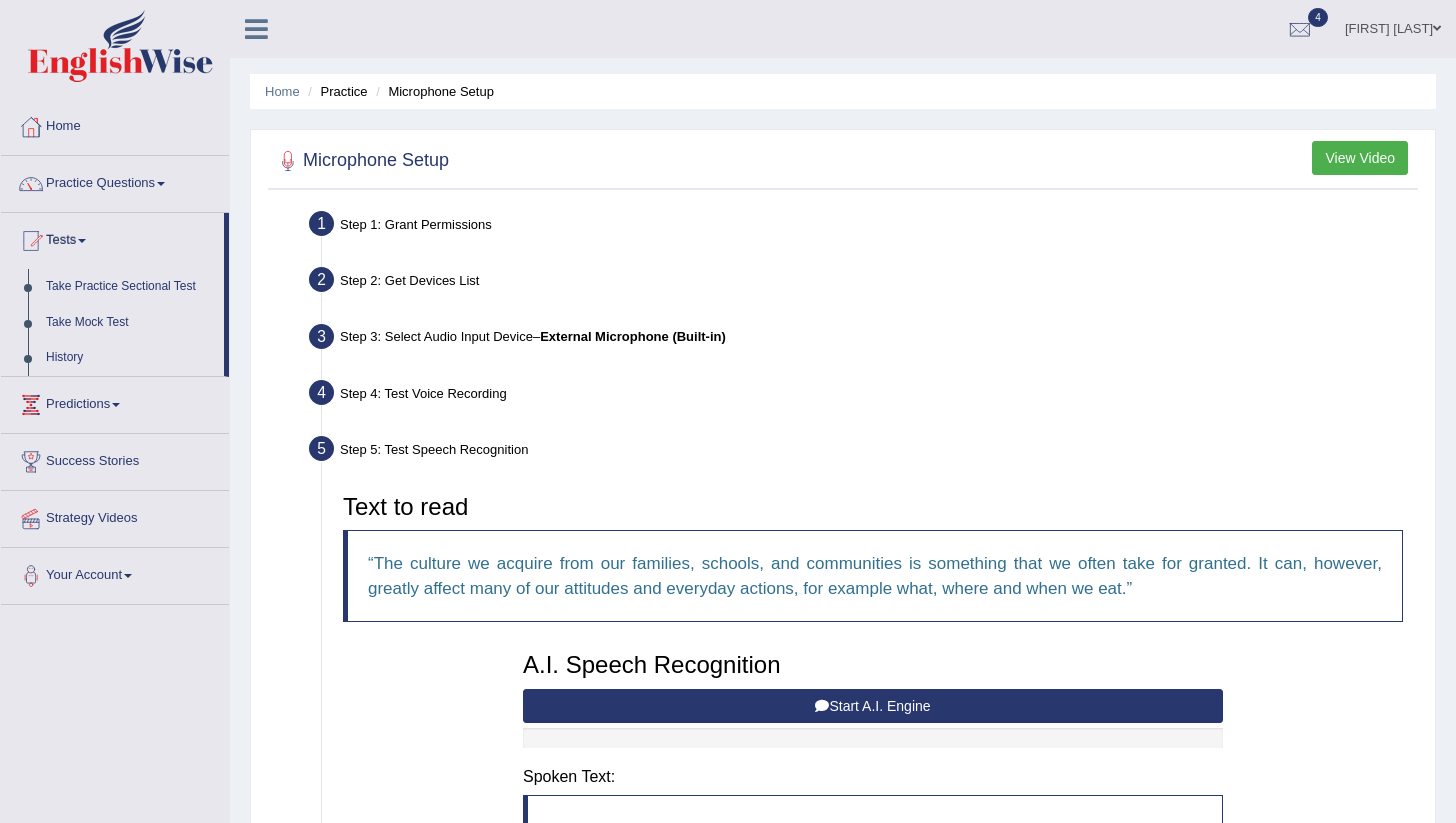scroll, scrollTop: 233, scrollLeft: 0, axis: vertical 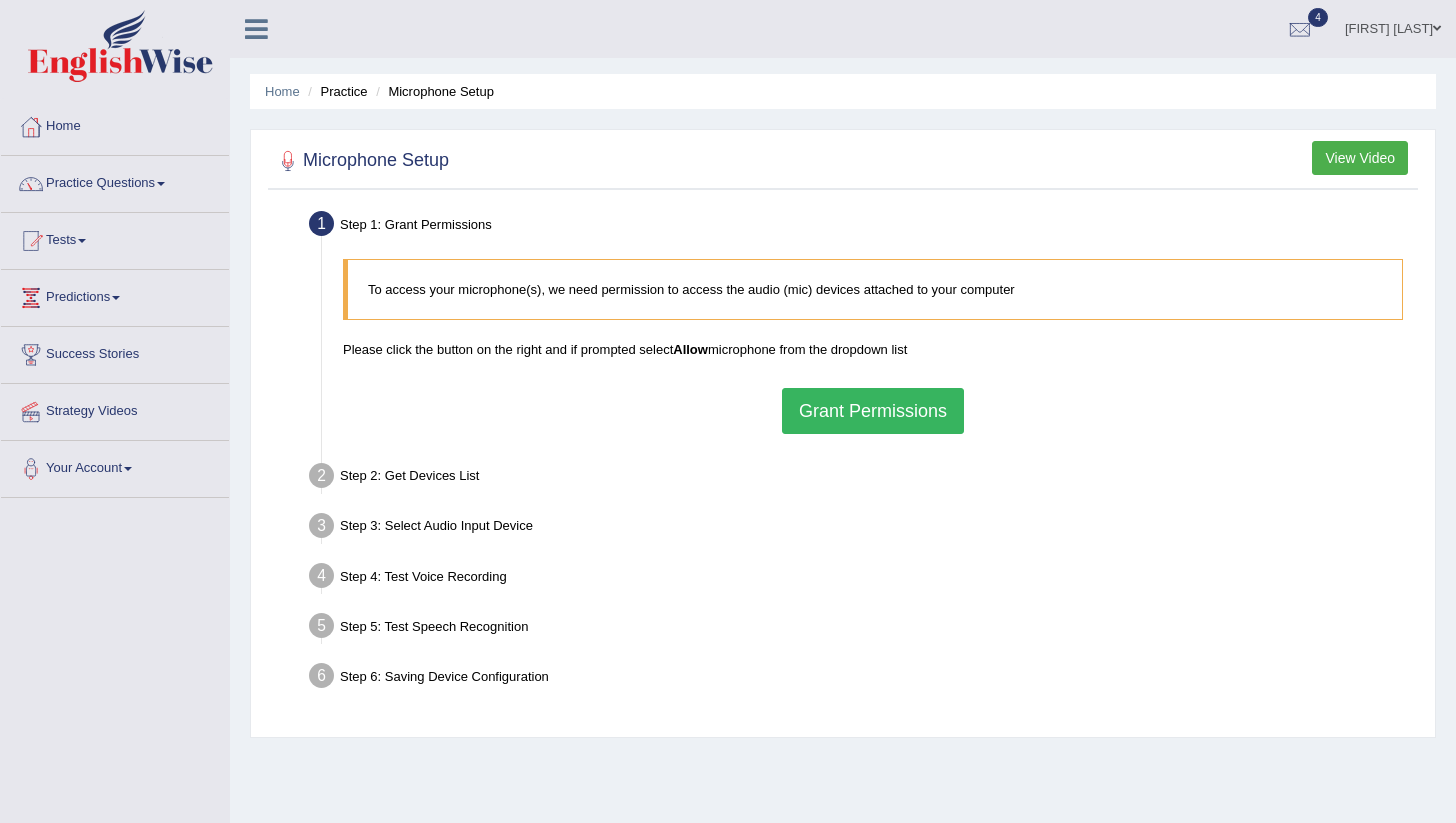 click on "Practice Questions" at bounding box center [115, 181] 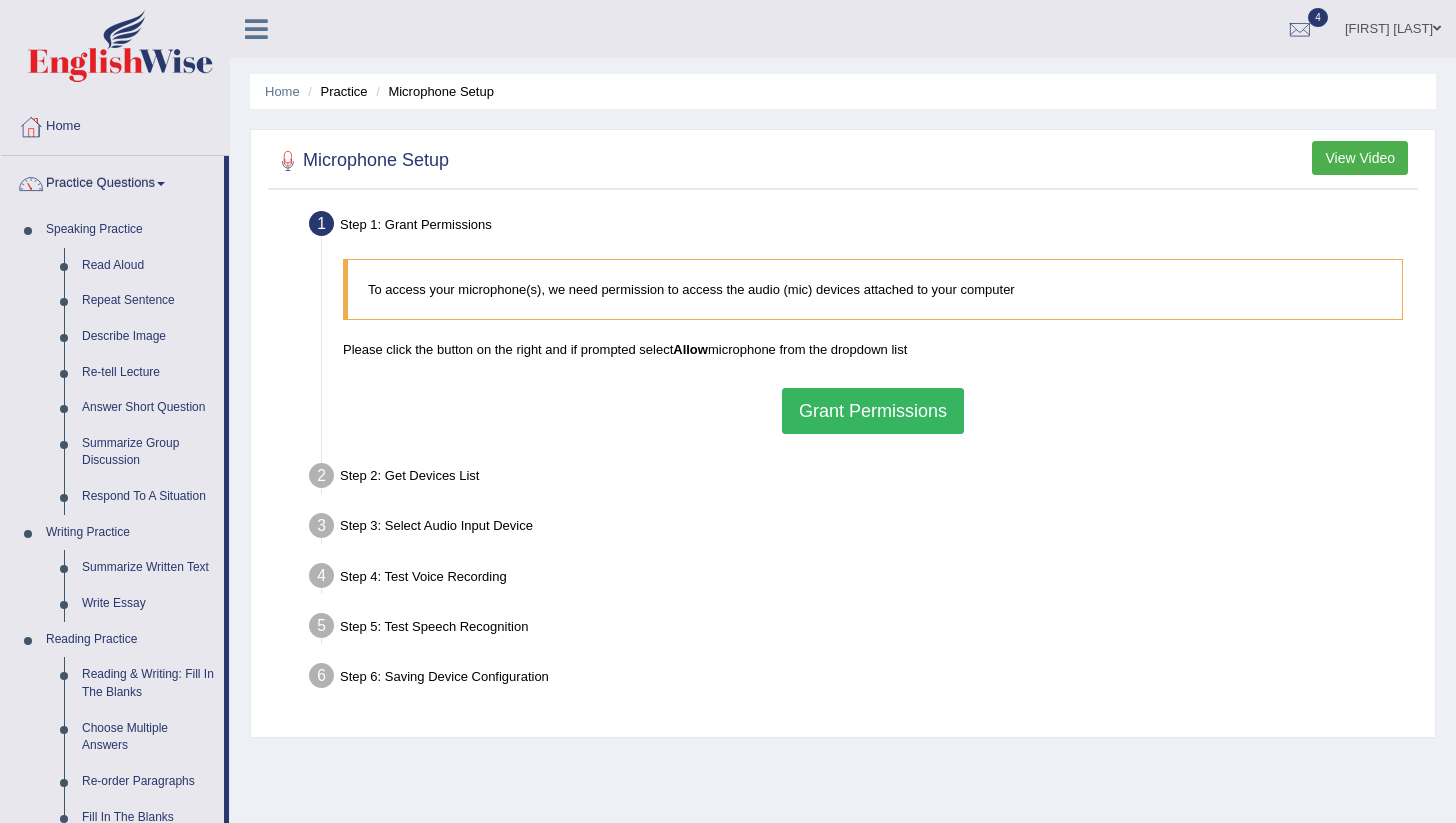 click on "Grant Permissions" at bounding box center (873, 411) 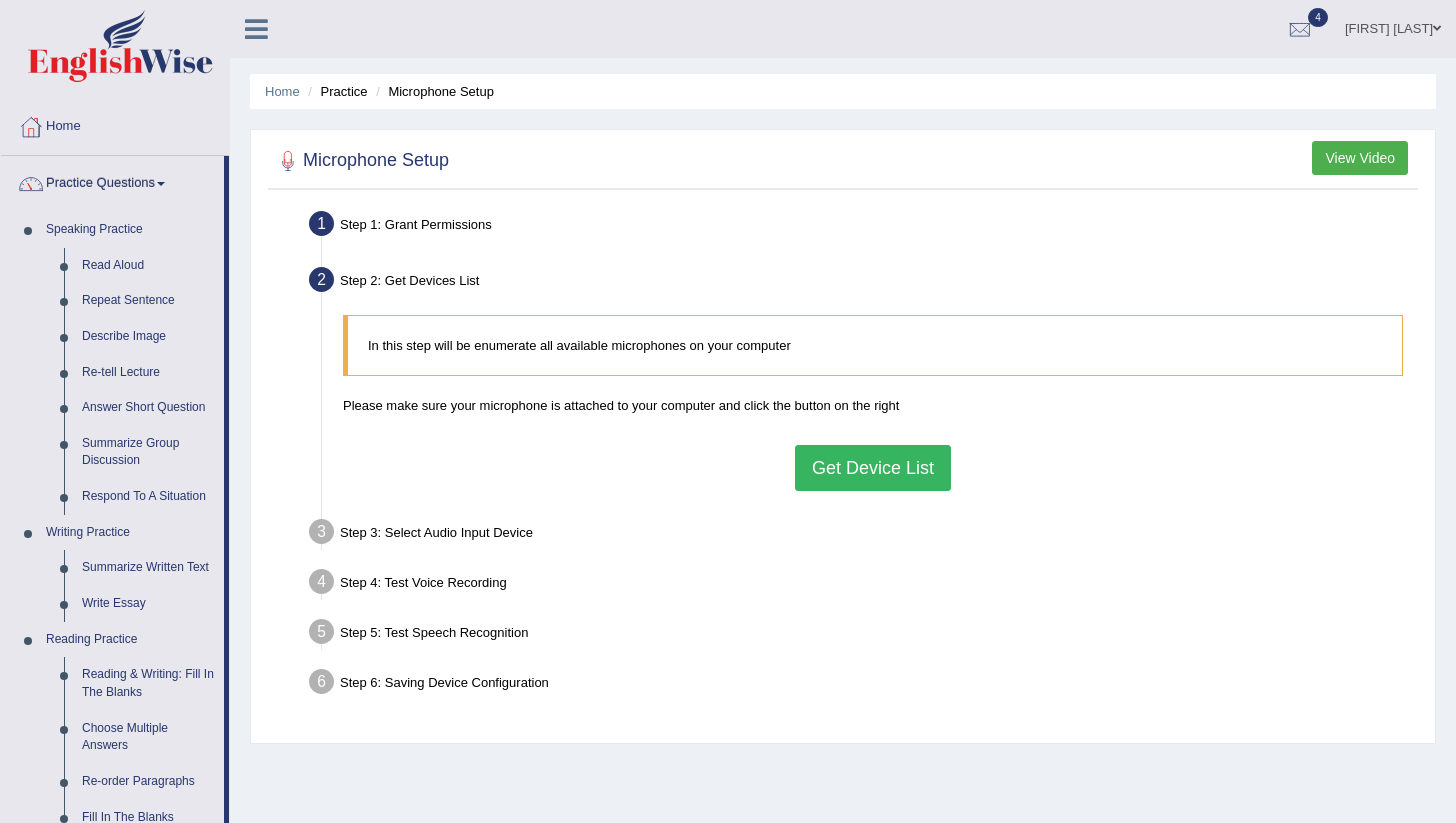 click on "Get Device List" at bounding box center [873, 468] 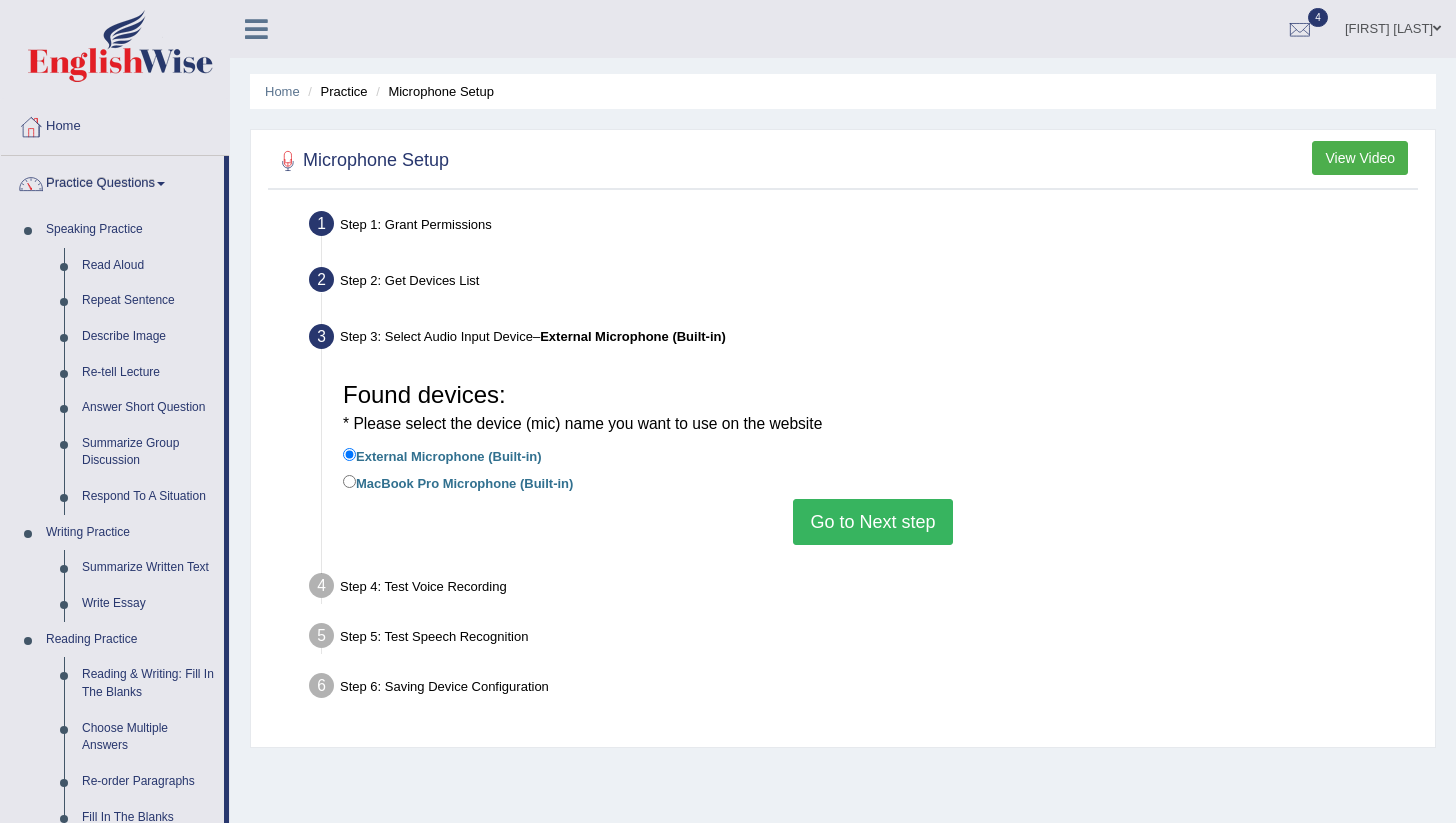 click on "Go to Next step" at bounding box center (872, 522) 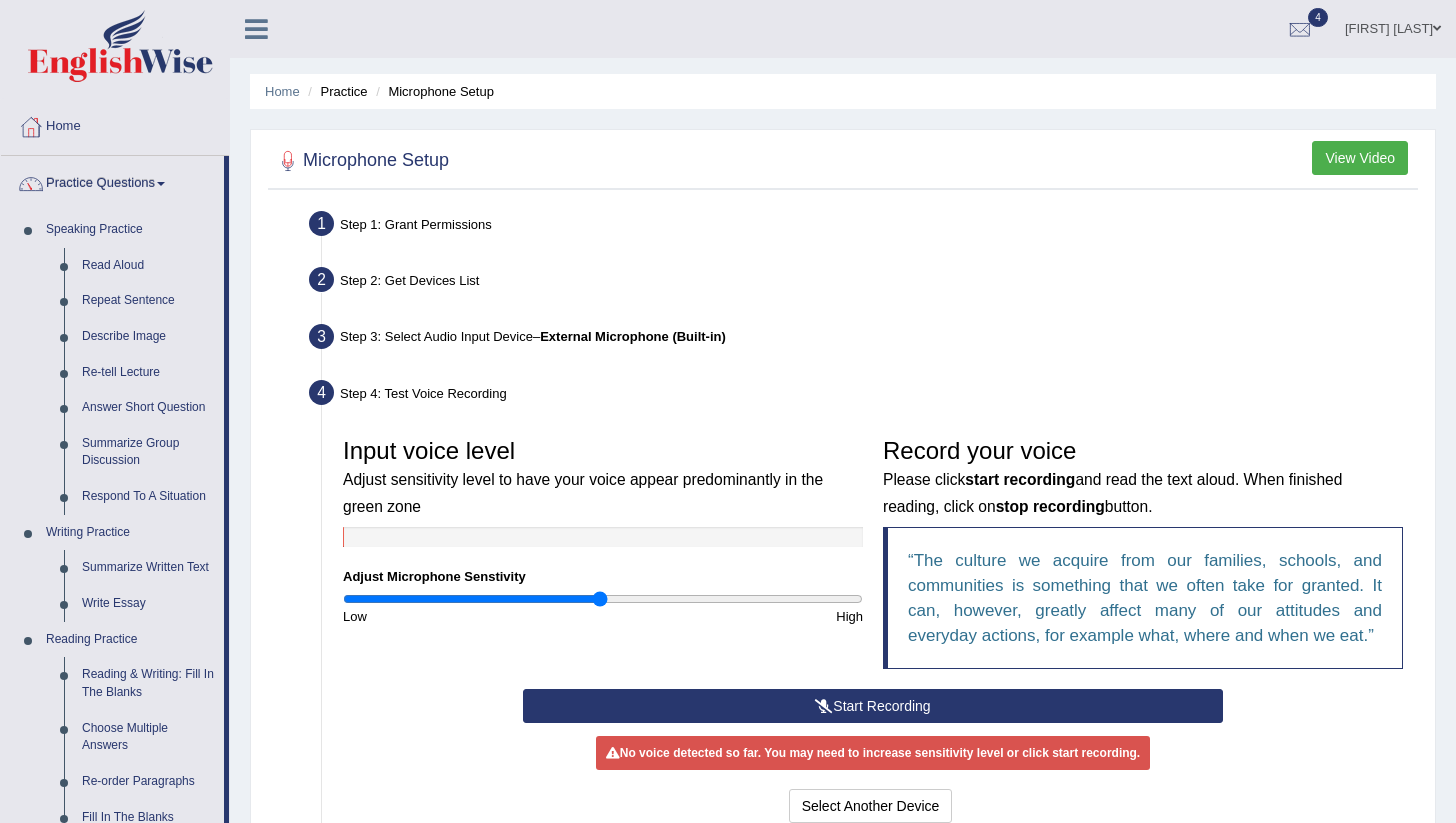 click on "Start Recording" at bounding box center [873, 706] 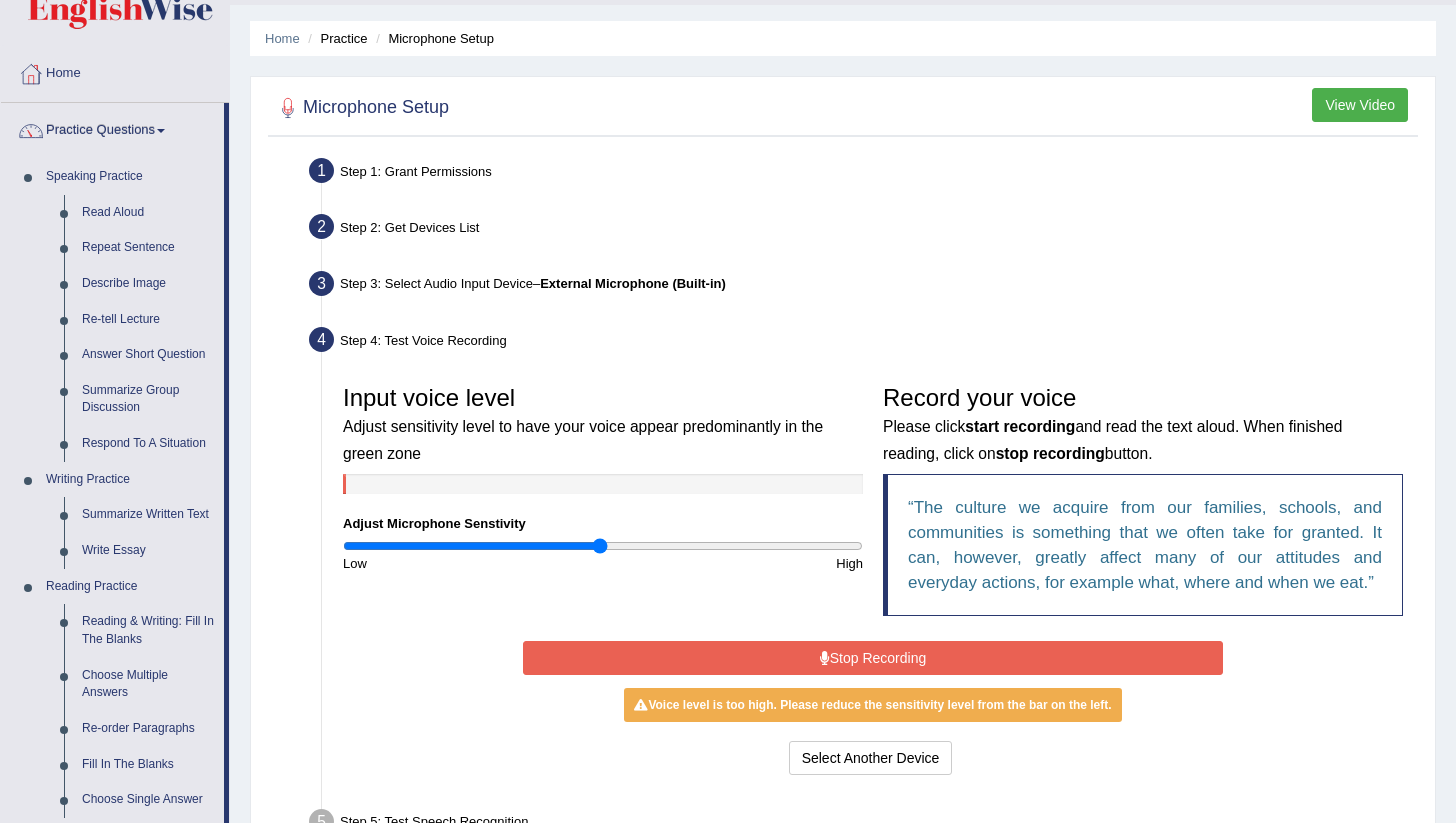 scroll, scrollTop: 58, scrollLeft: 0, axis: vertical 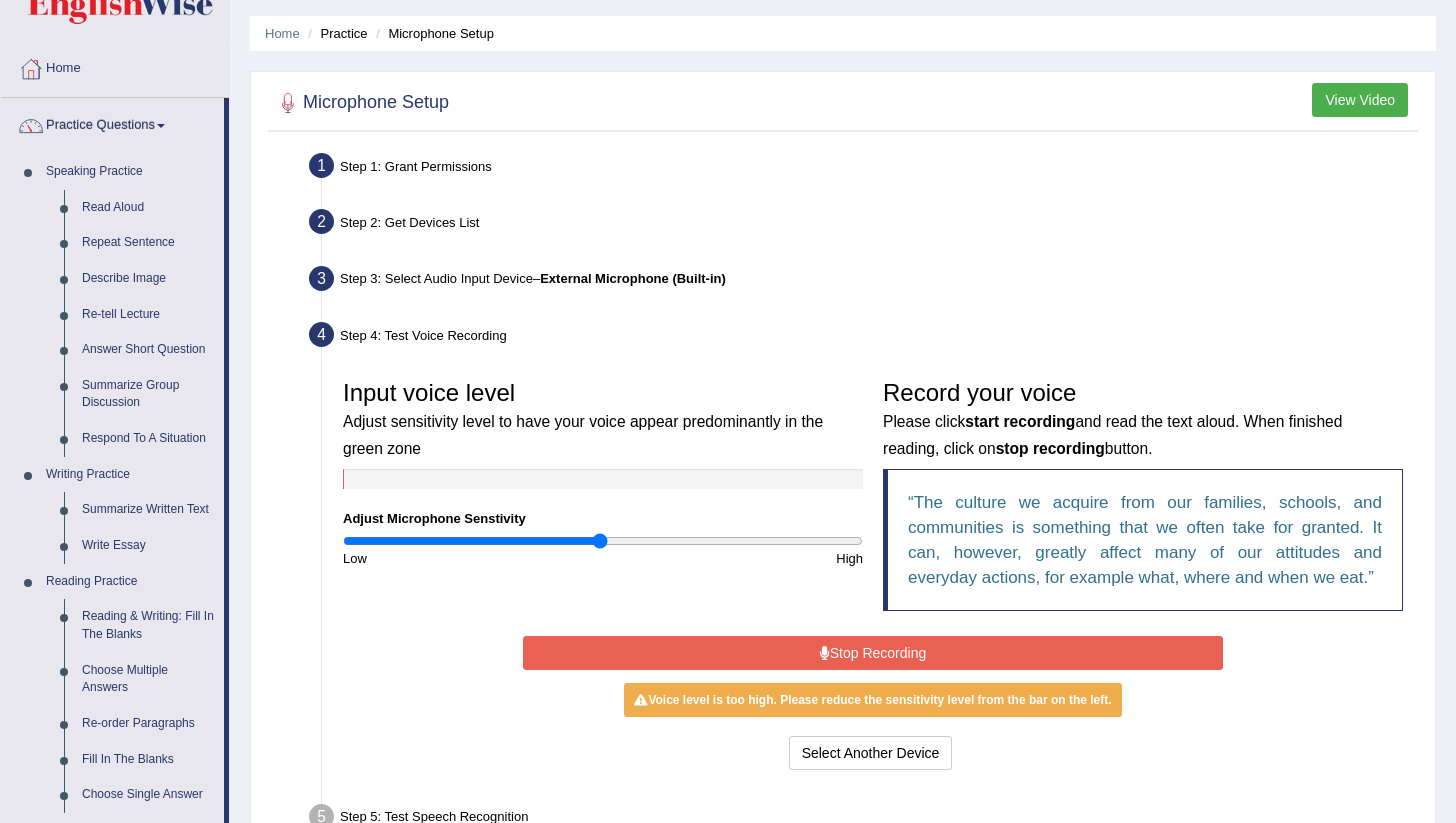 click on "Stop Recording" at bounding box center (873, 653) 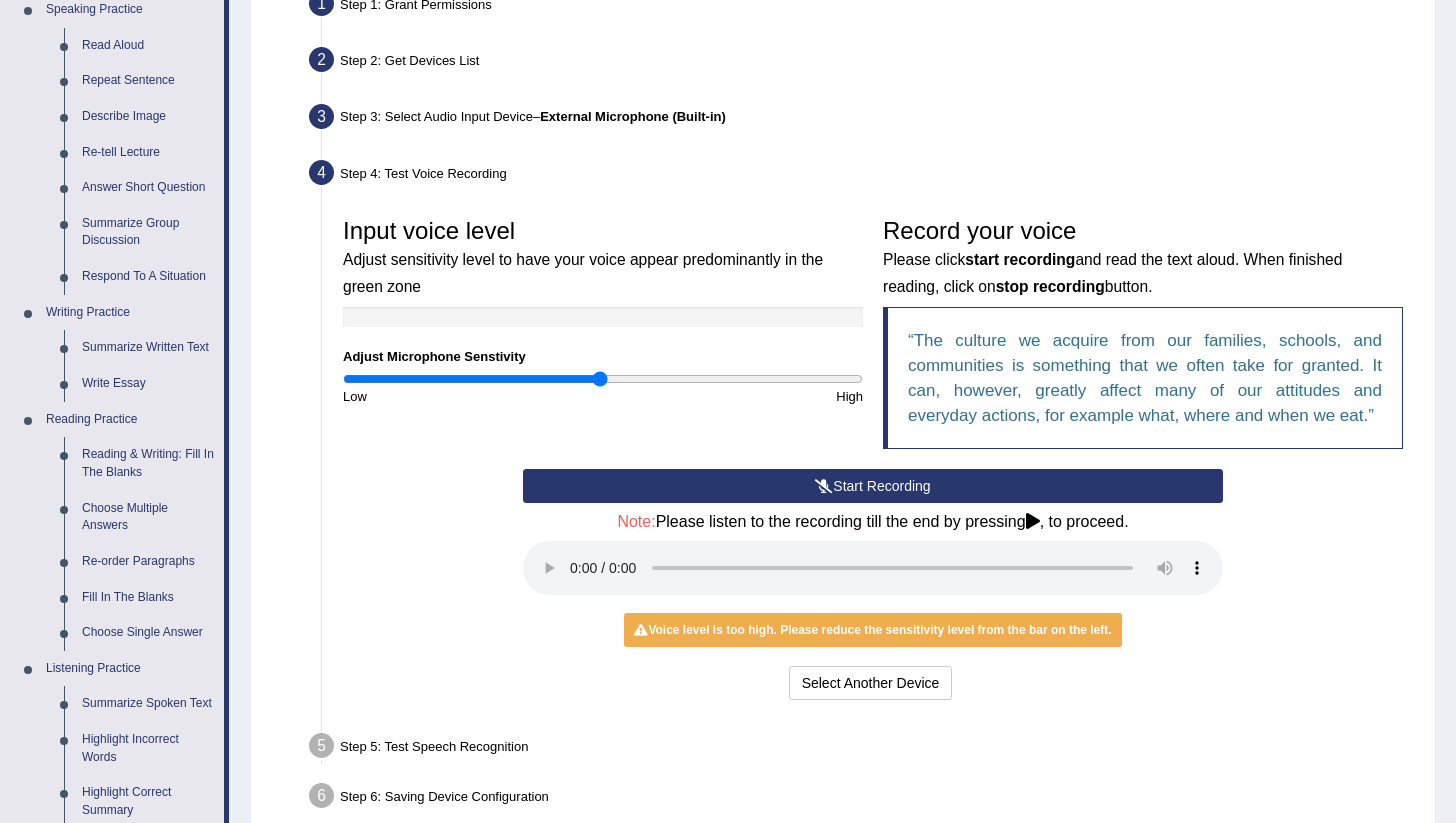 scroll, scrollTop: 222, scrollLeft: 0, axis: vertical 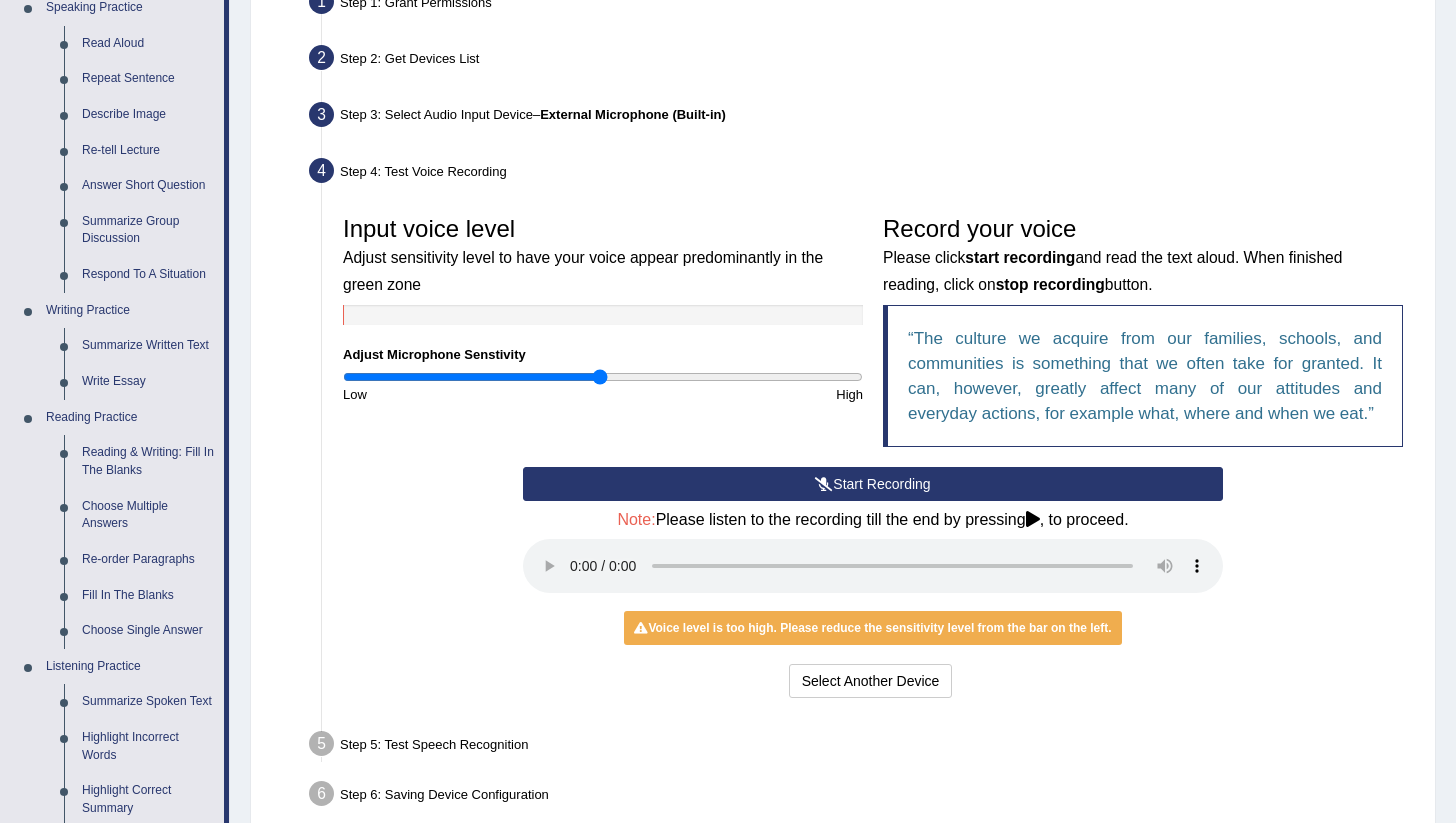 click on "Start Recording" at bounding box center [873, 484] 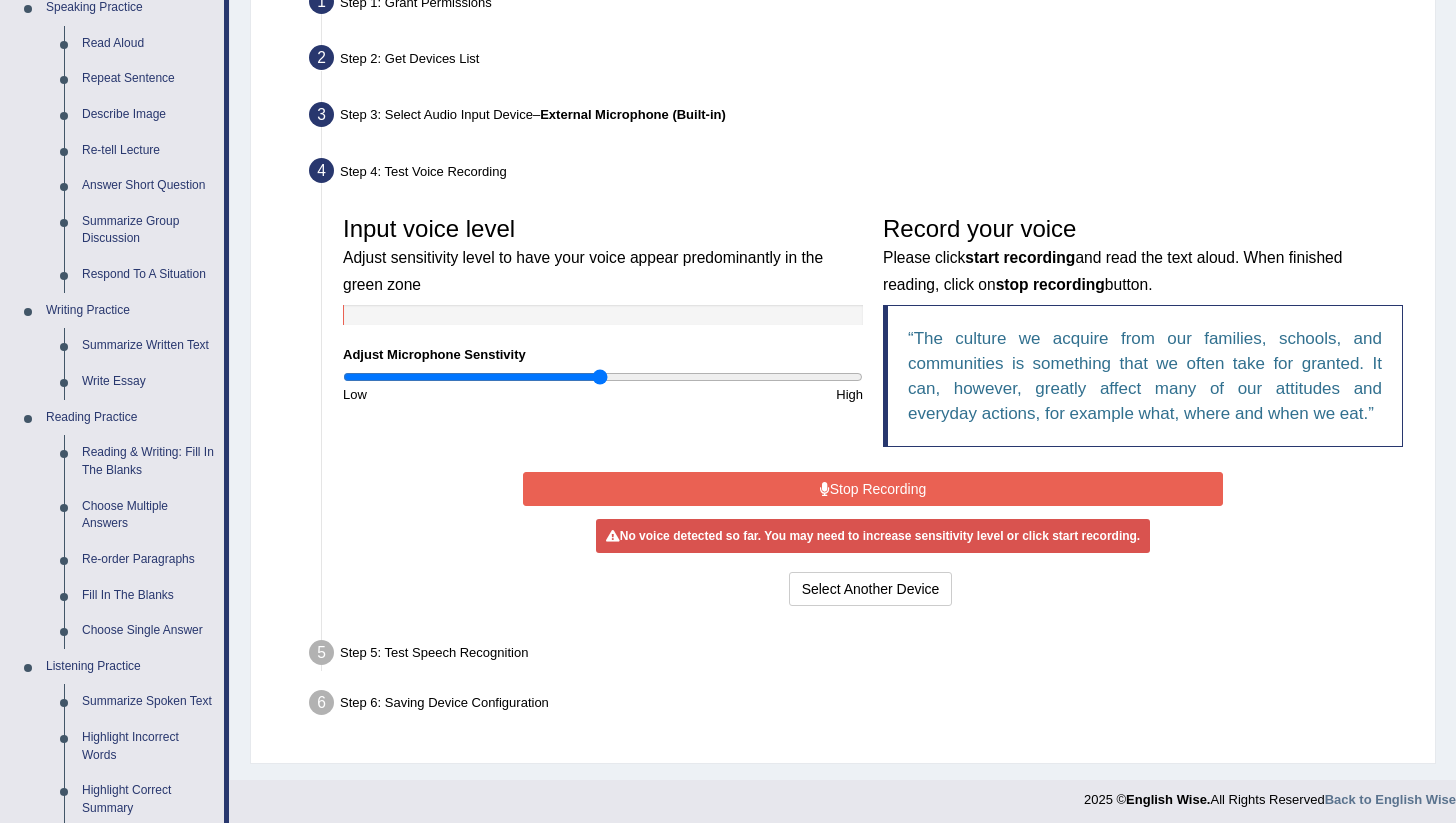 click on "Stop Recording" at bounding box center (873, 489) 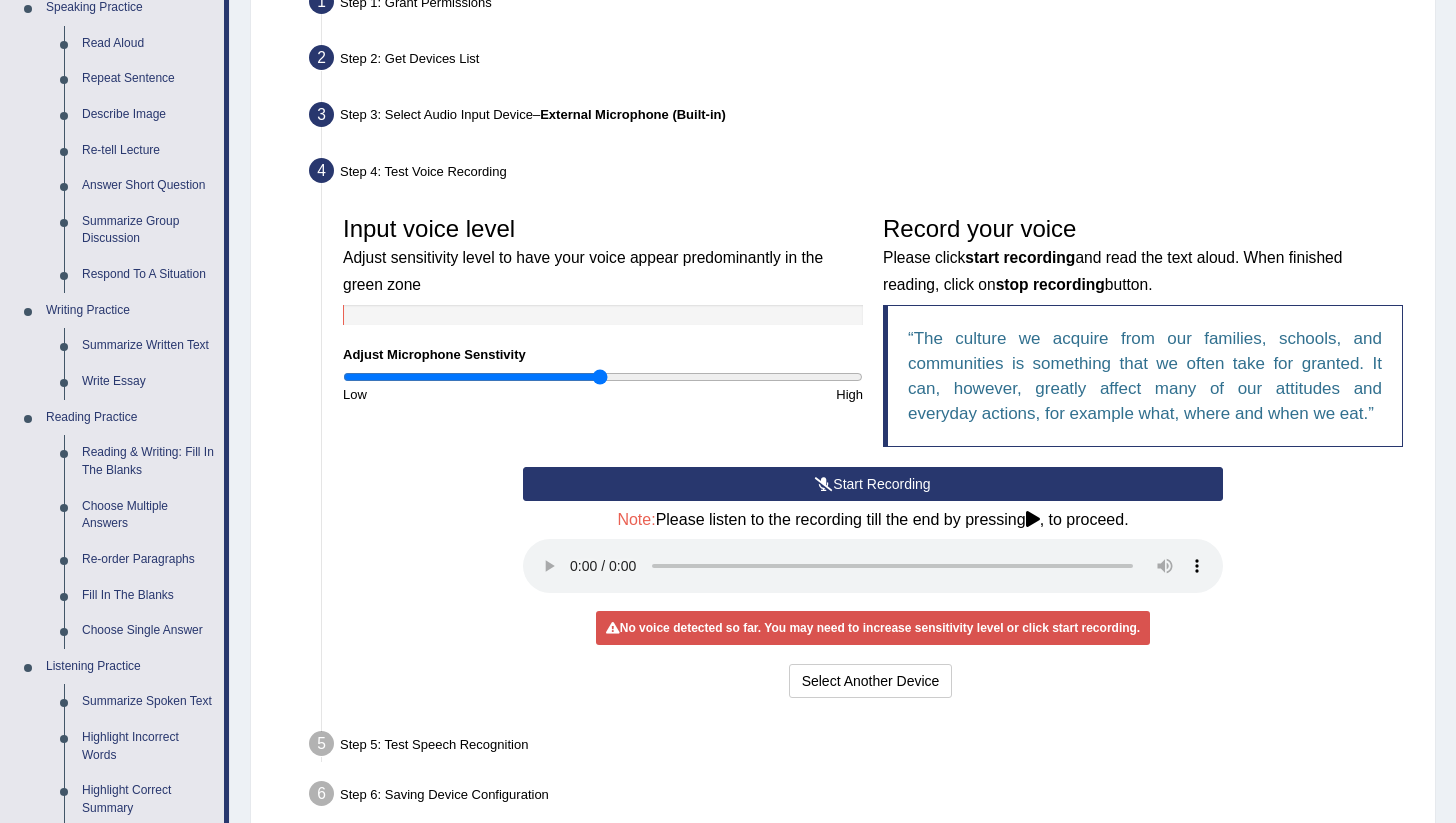 click at bounding box center (824, 484) 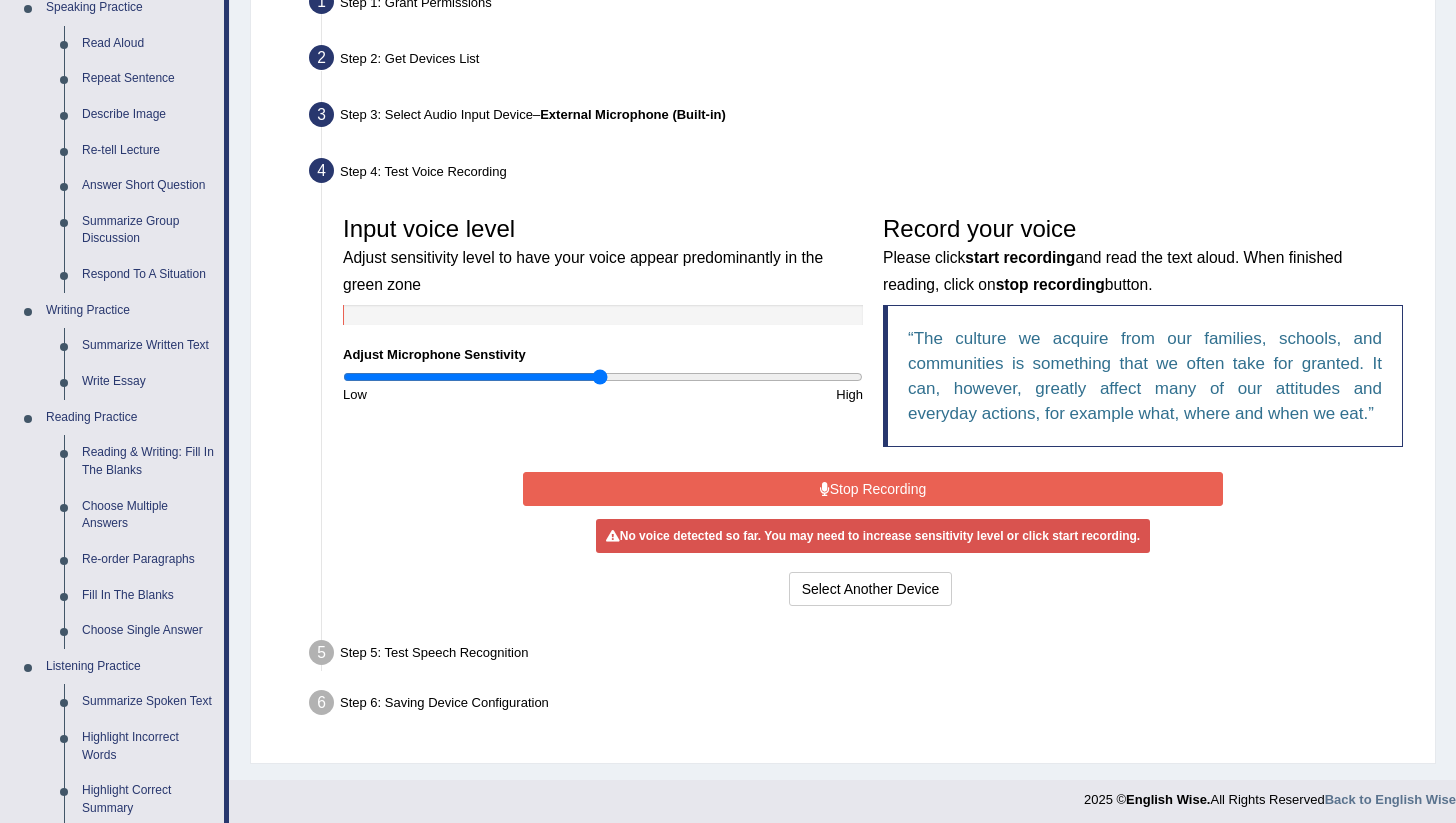 click at bounding box center (825, 489) 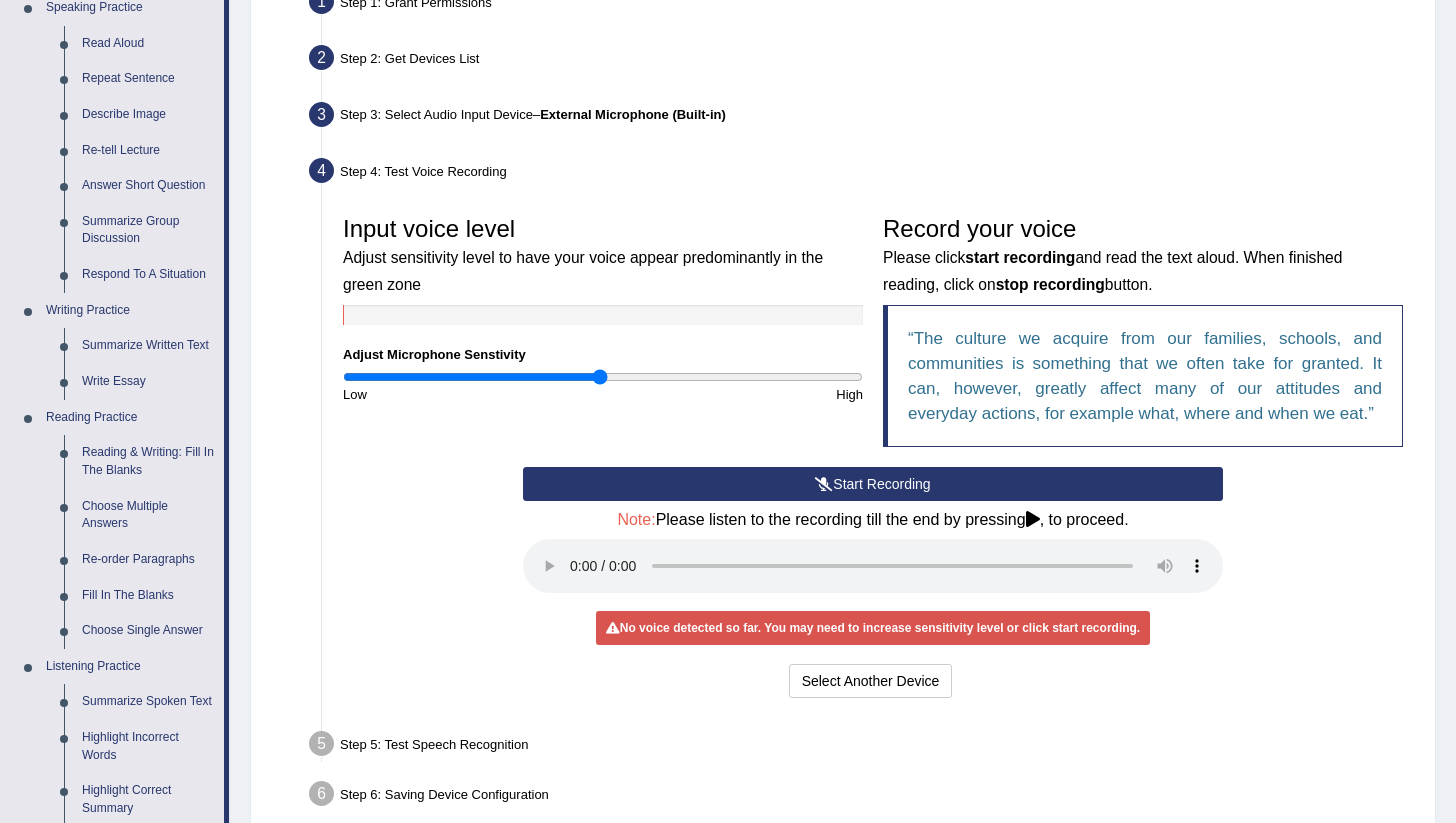 click at bounding box center (824, 484) 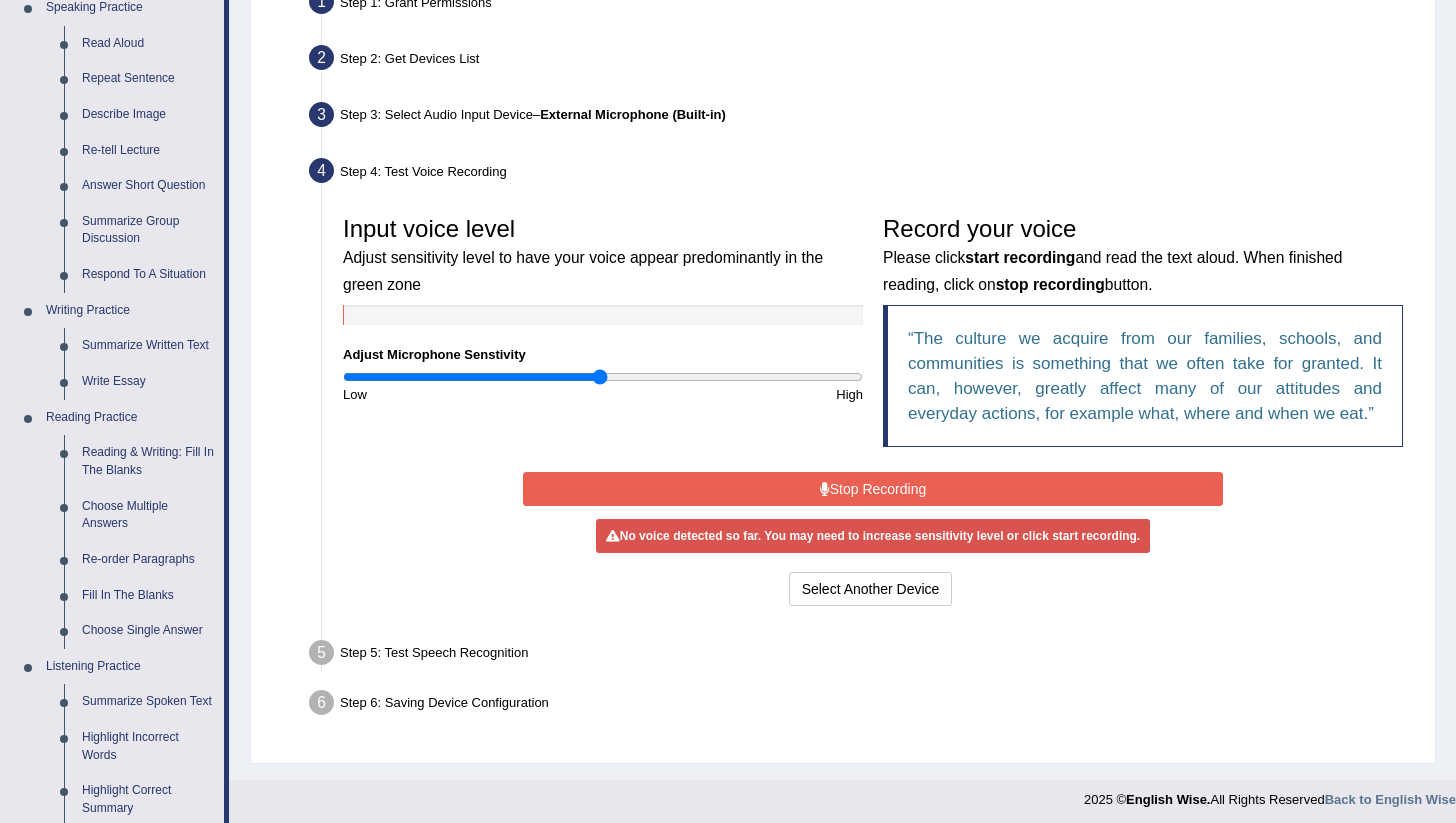 click at bounding box center (825, 489) 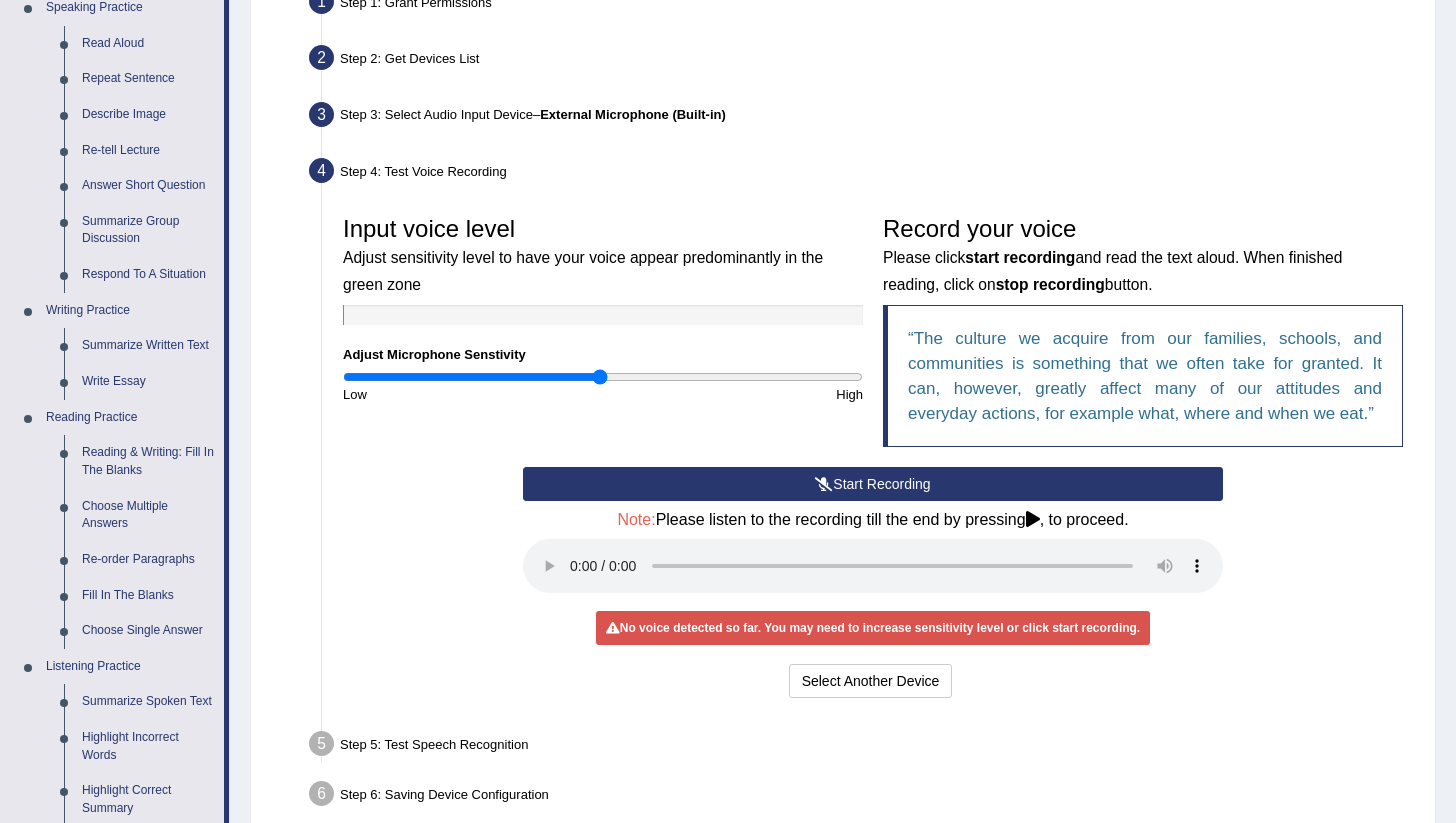 click at bounding box center [824, 484] 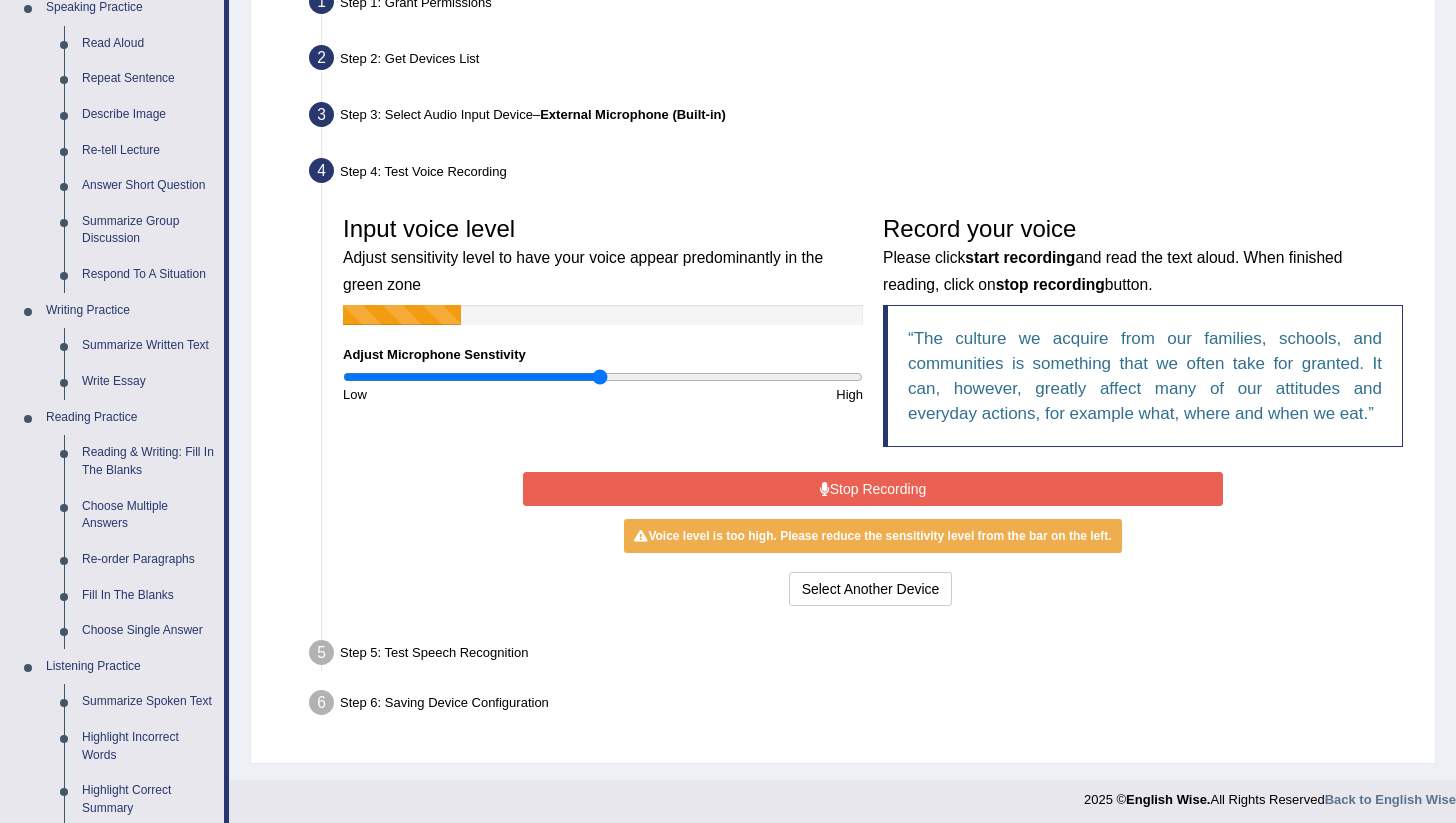 click at bounding box center (825, 489) 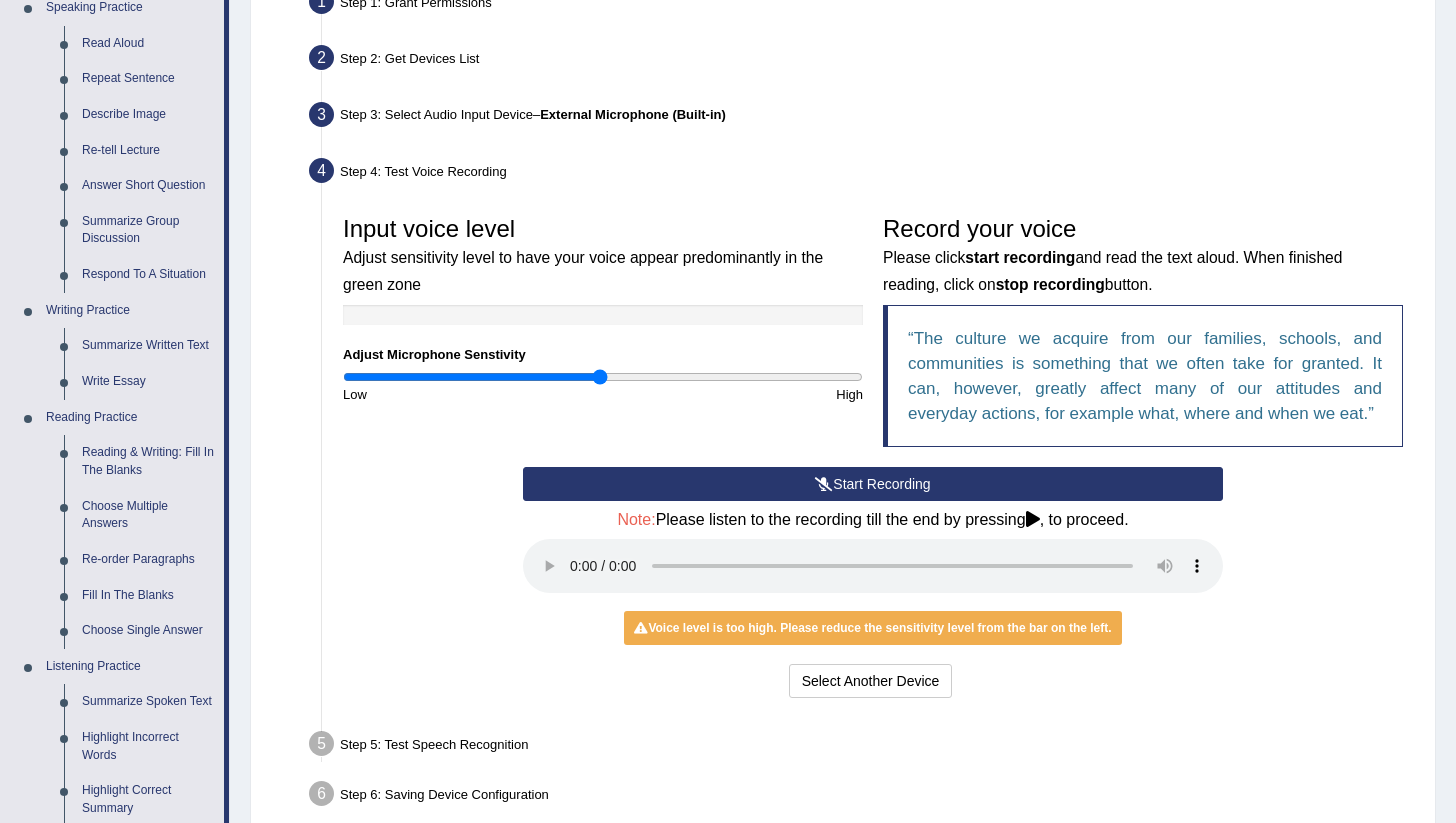 click on "Start Recording" at bounding box center (873, 484) 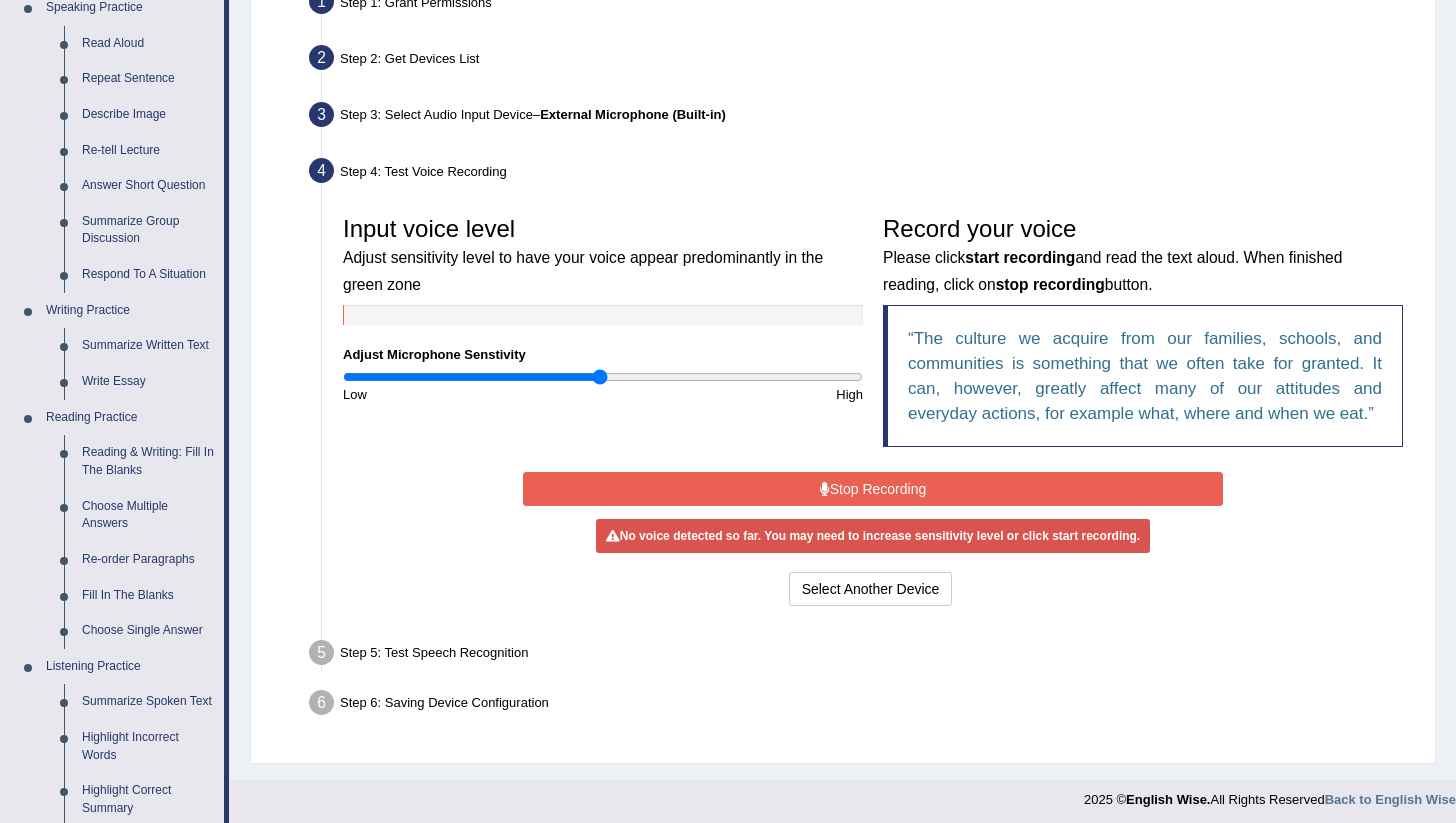 click on "Stop Recording" at bounding box center [873, 489] 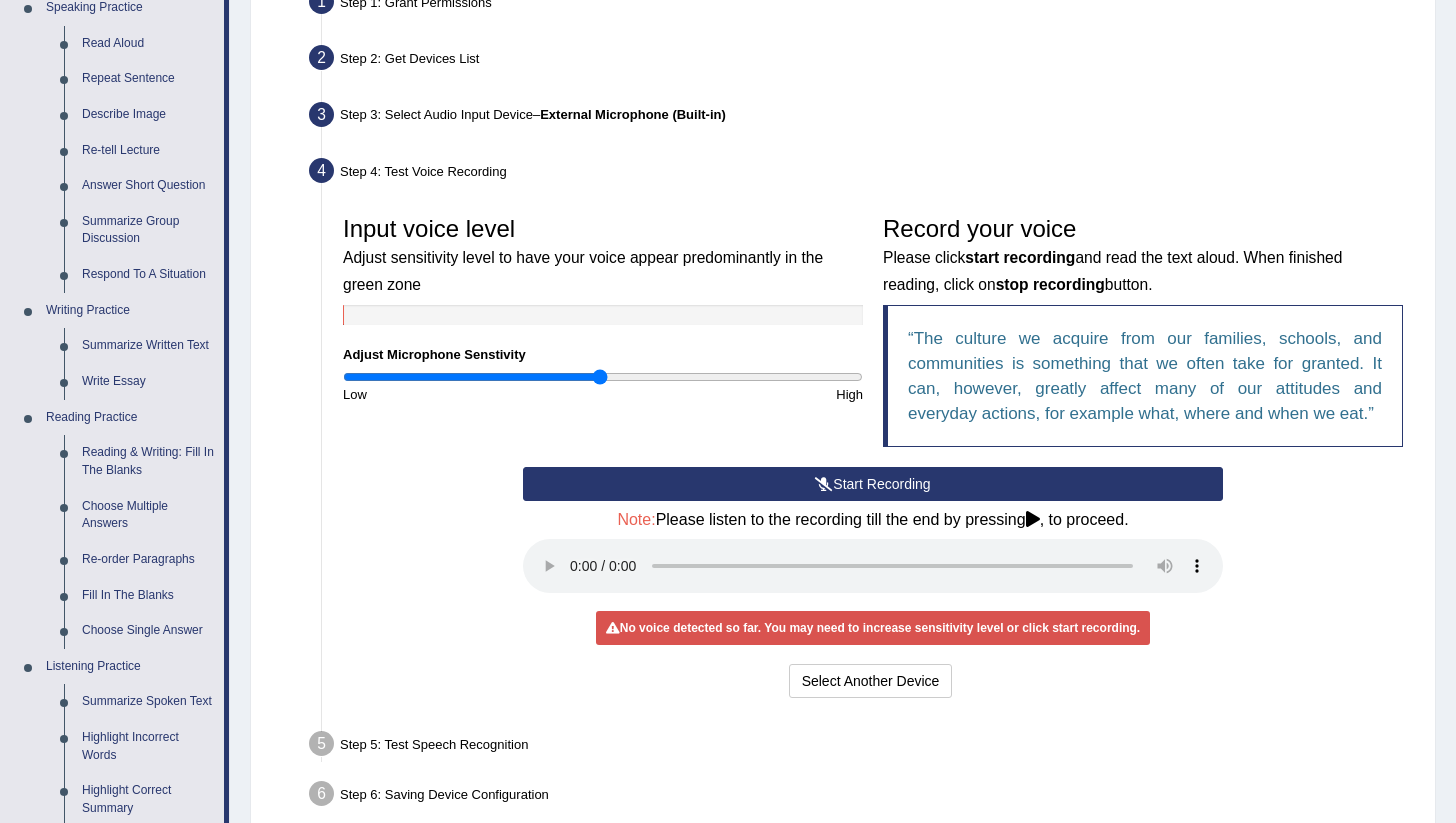 click on "Start Recording" at bounding box center [873, 484] 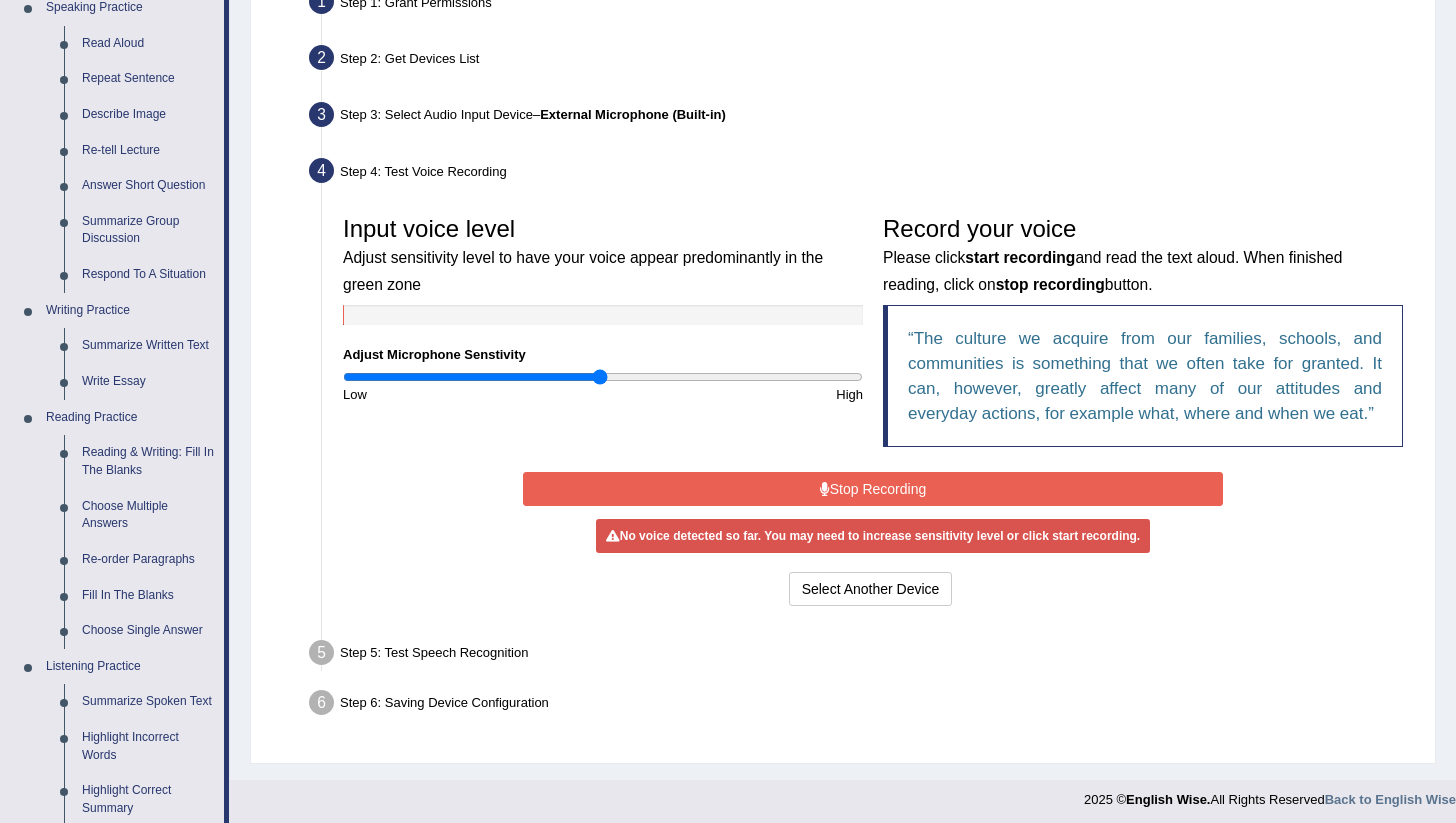 click on "Stop Recording" at bounding box center (873, 489) 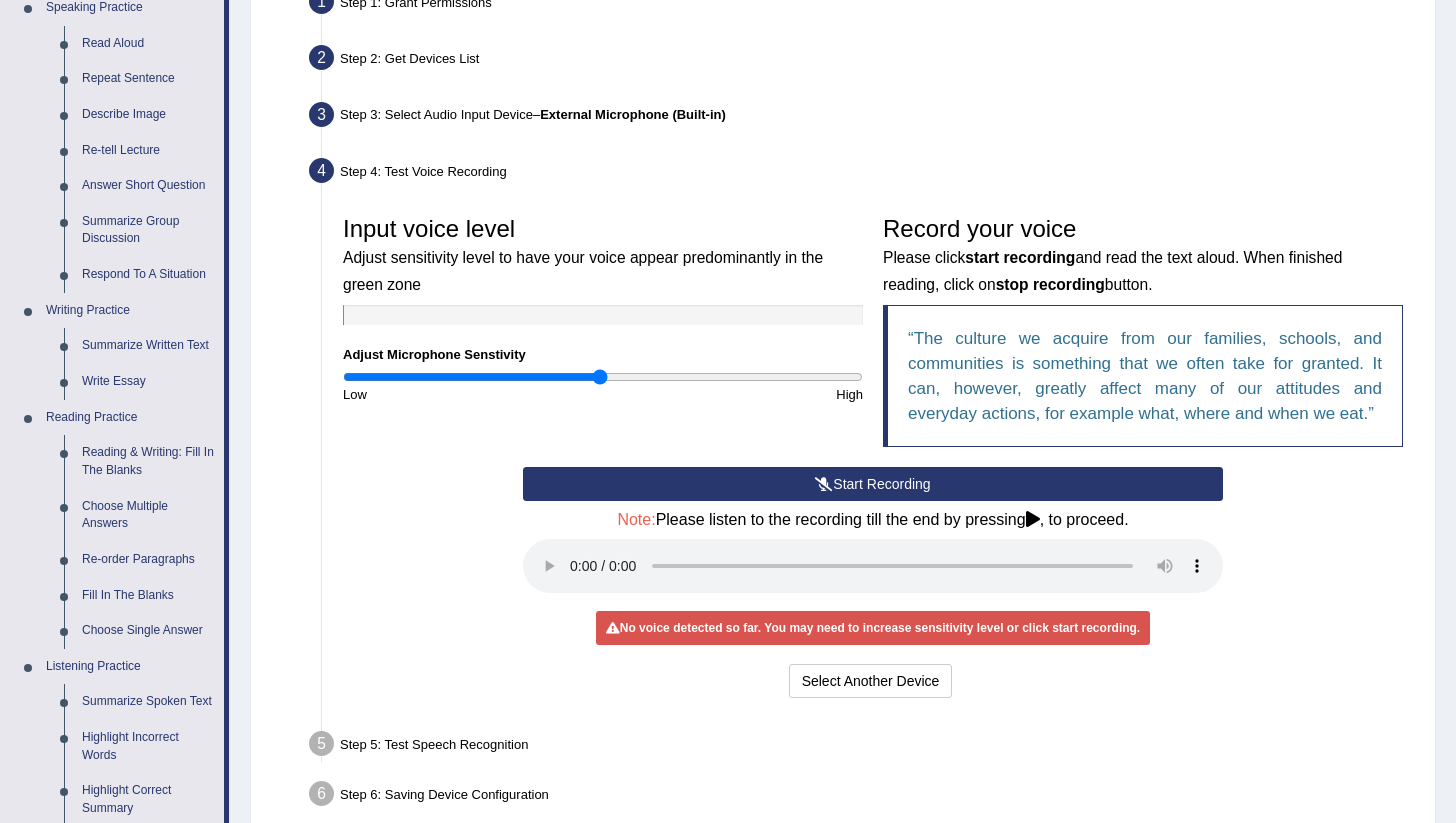 click on "Start Recording" at bounding box center [873, 484] 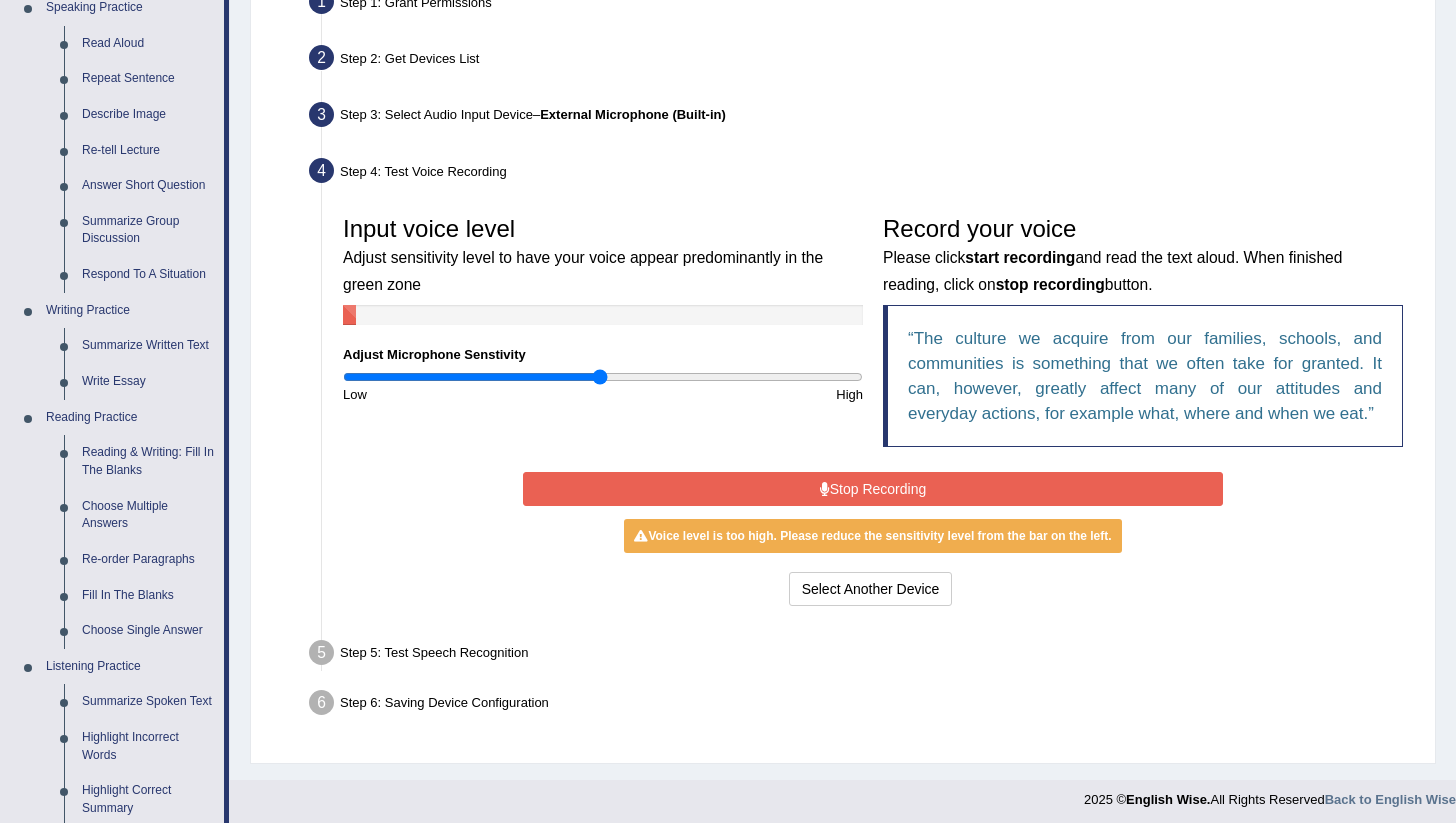 click on "Stop Recording" at bounding box center (873, 489) 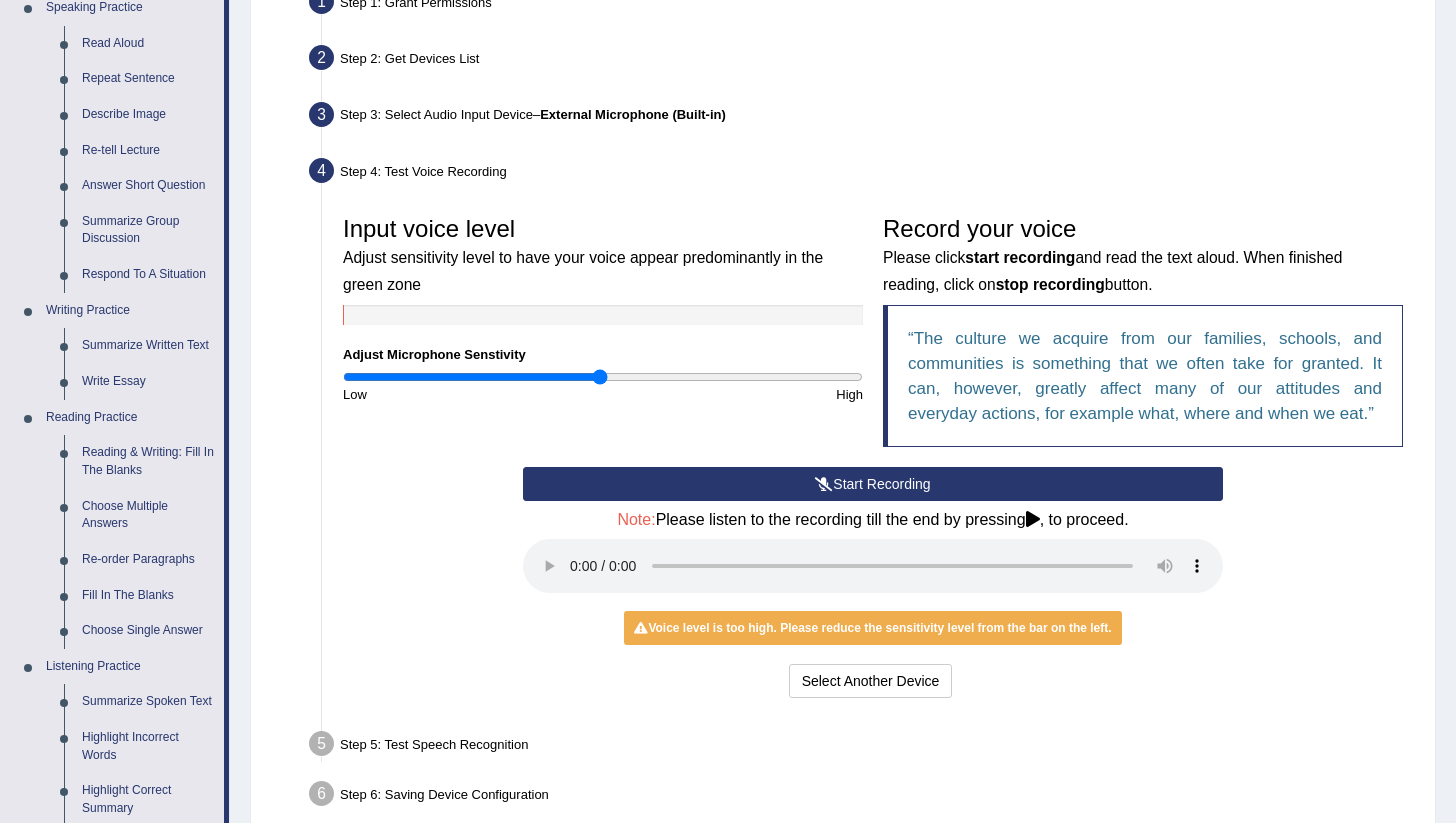 click on "Start Recording" at bounding box center (873, 484) 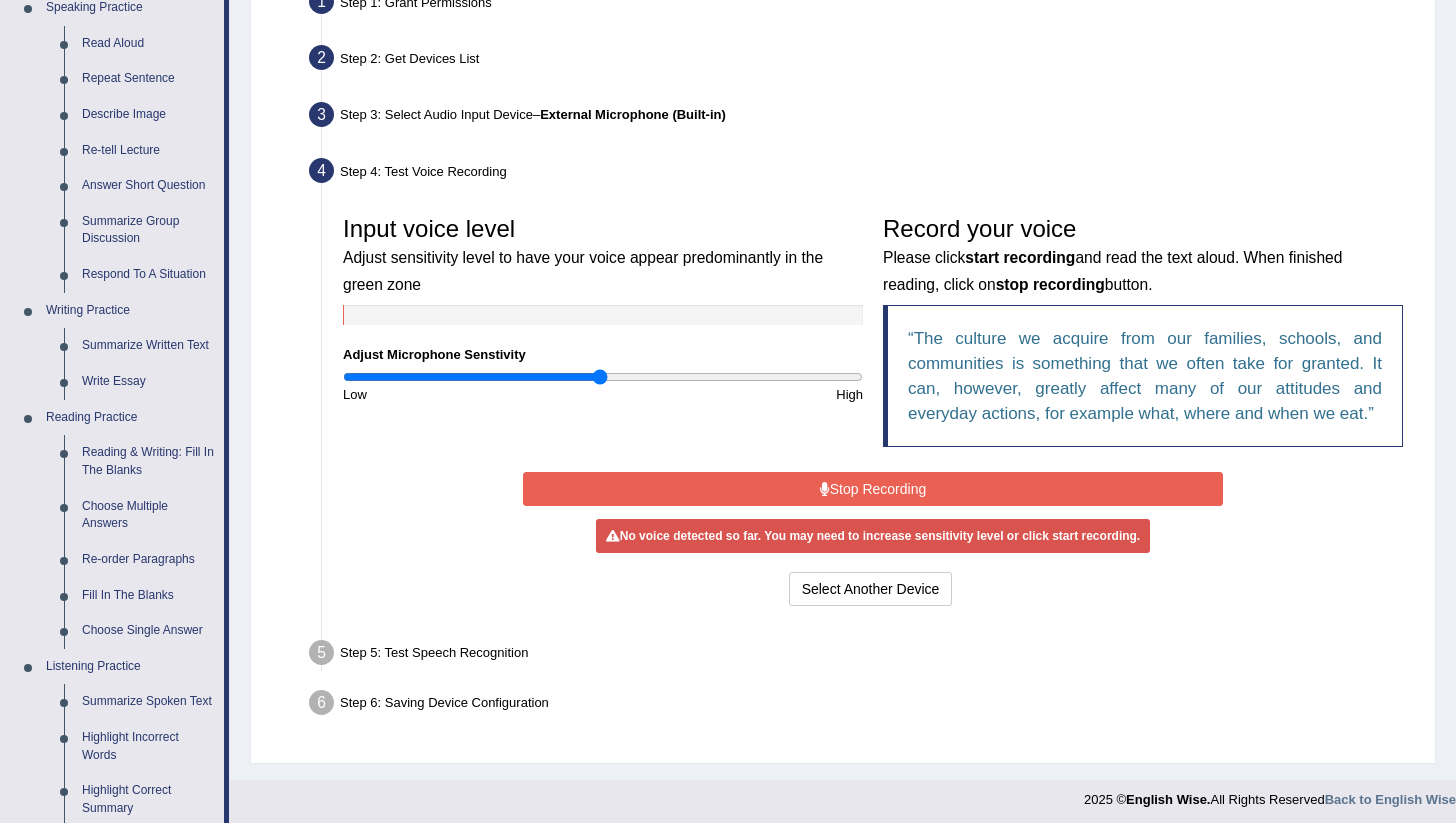 click on "Stop Recording" at bounding box center (873, 489) 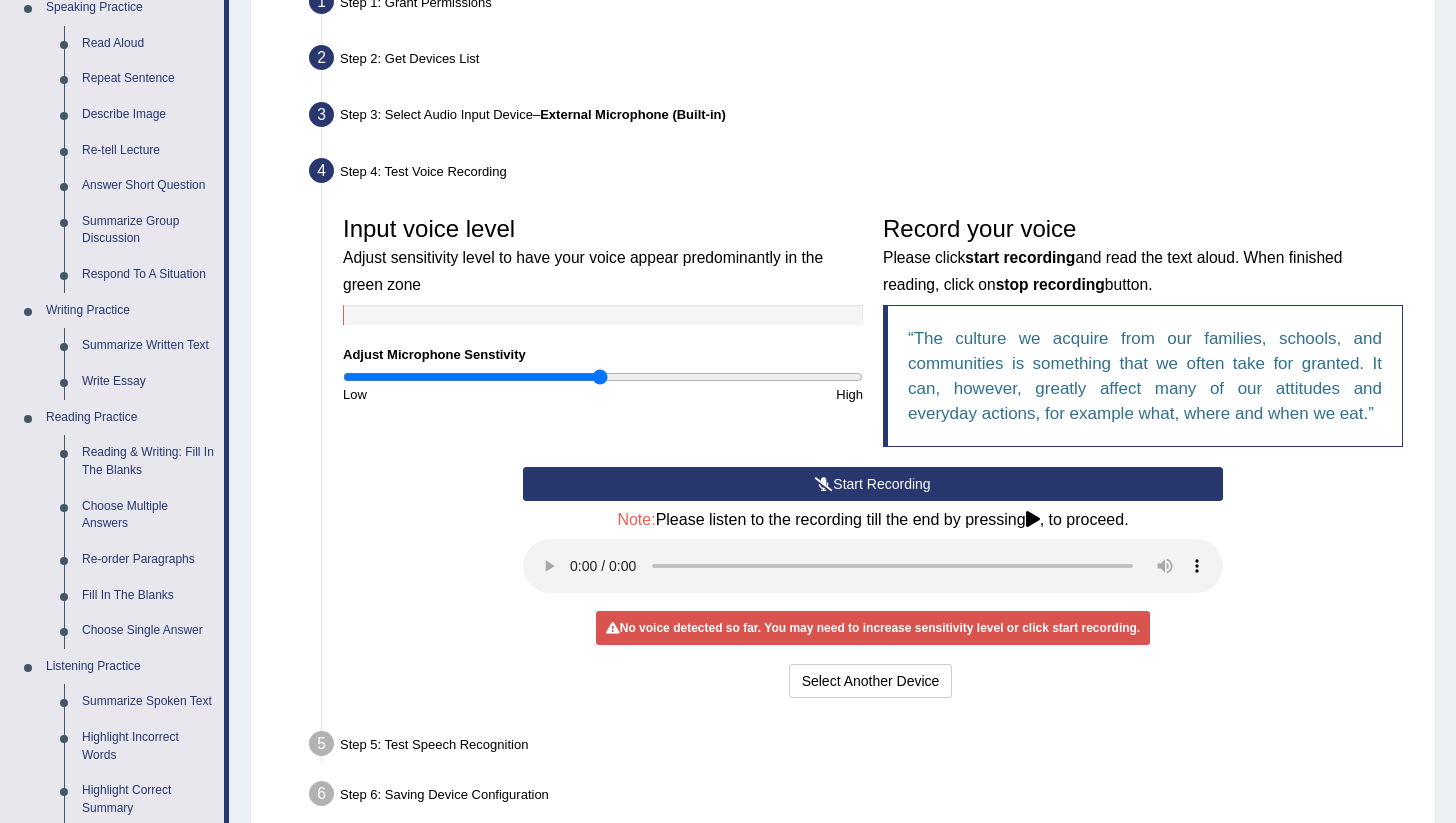 click on "Start Recording" at bounding box center [873, 484] 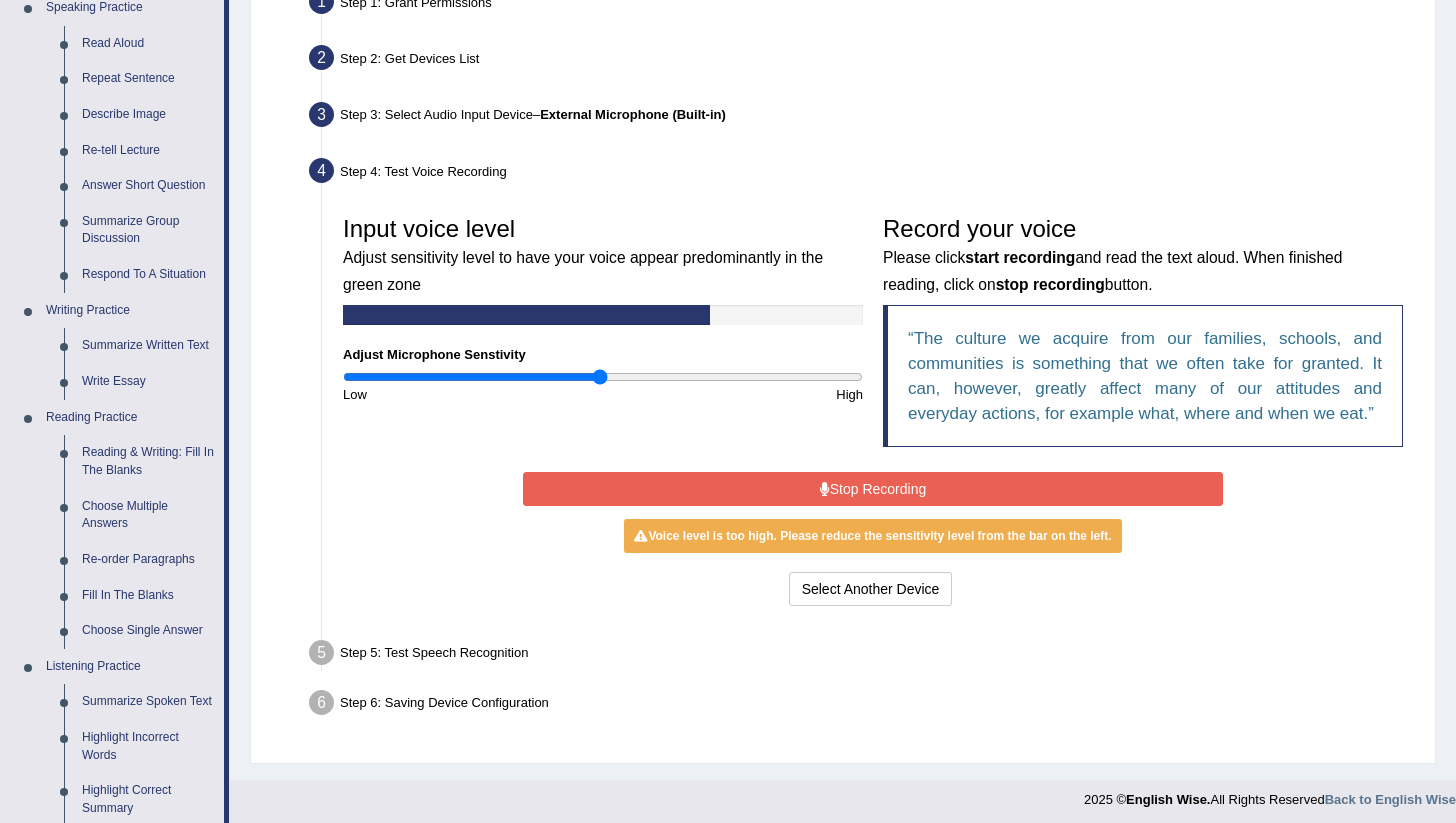 click on "Stop Recording" at bounding box center (873, 489) 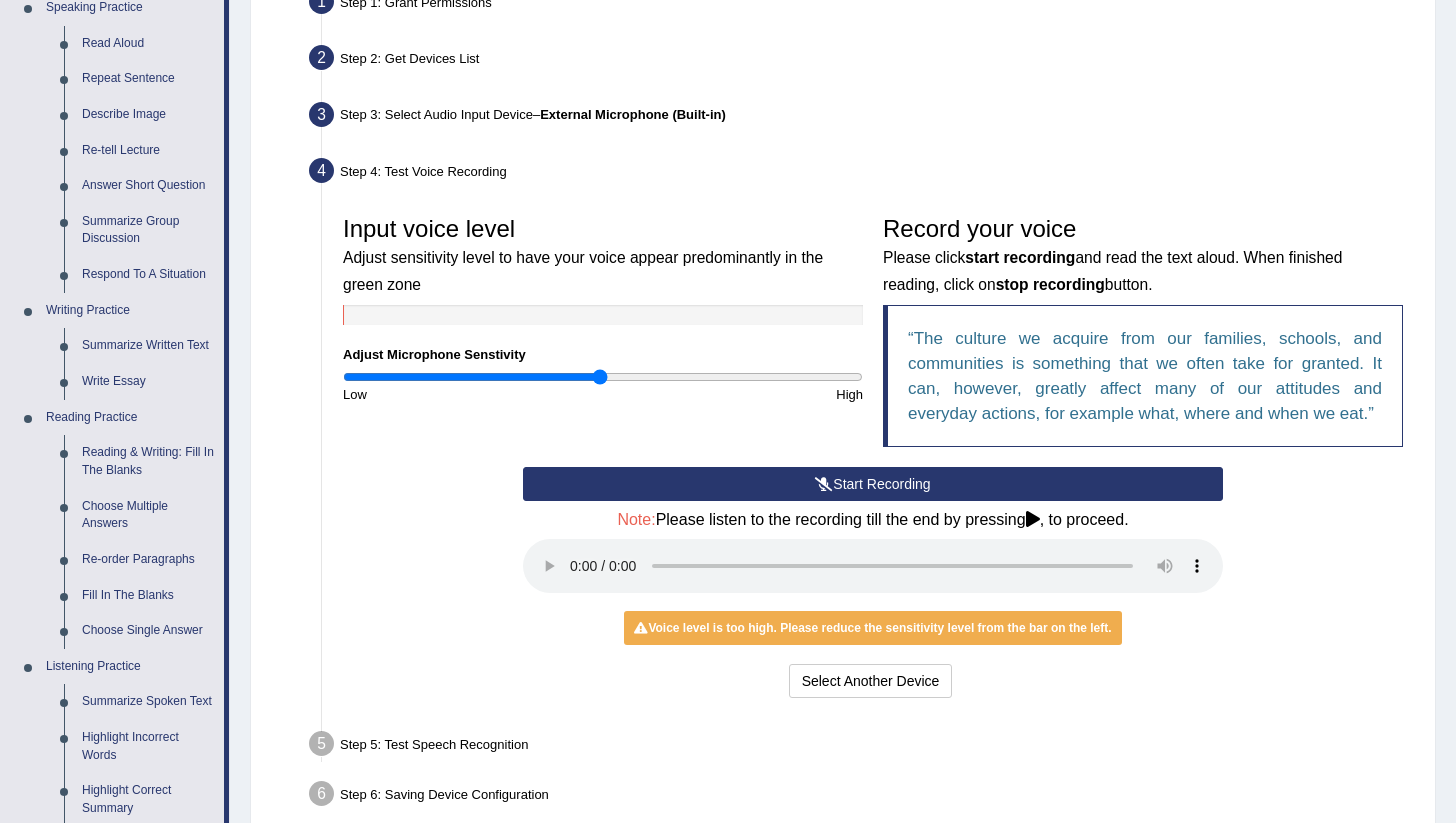 click on "Start Recording" at bounding box center [873, 484] 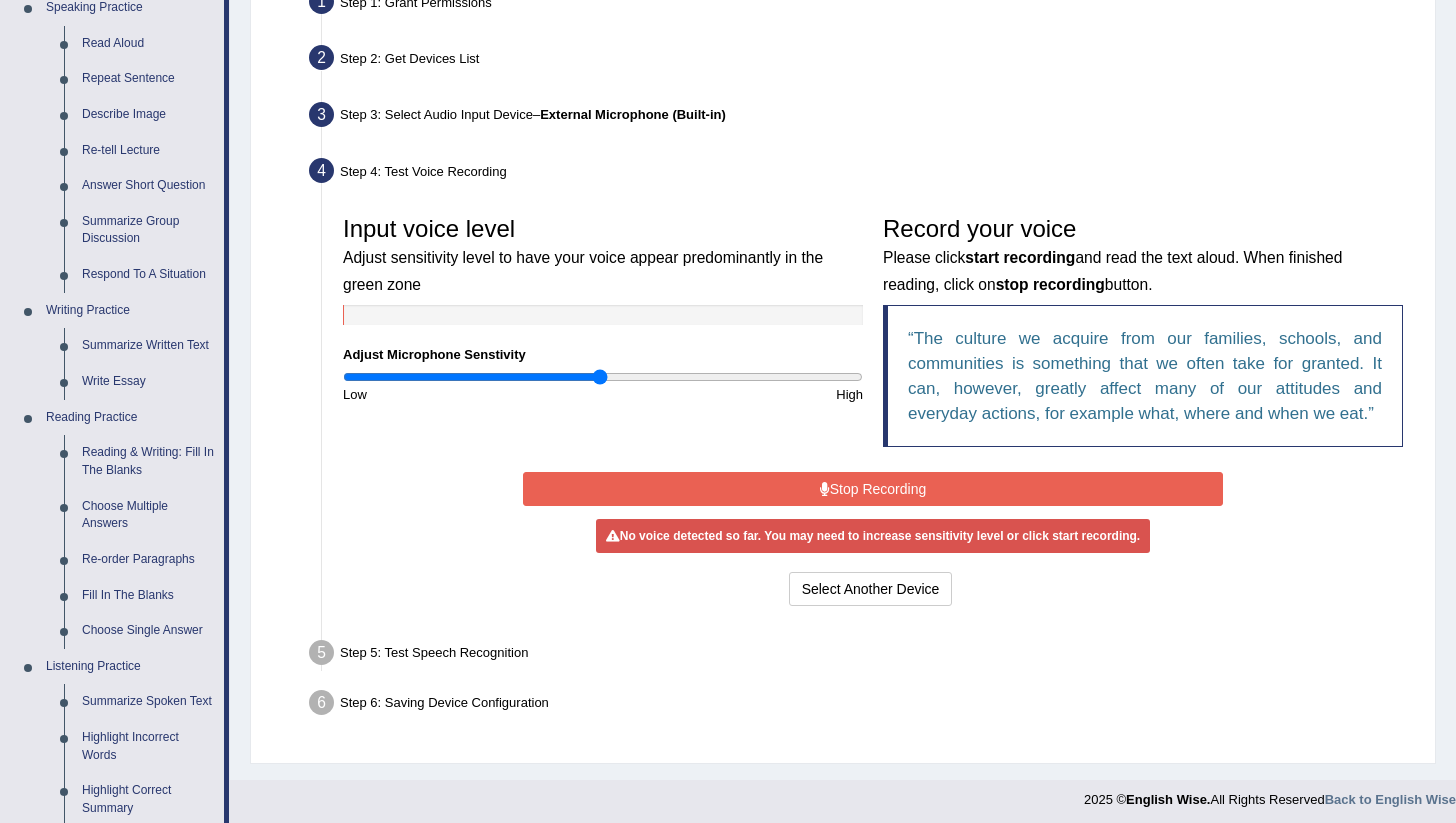 click on "Stop Recording" at bounding box center (873, 489) 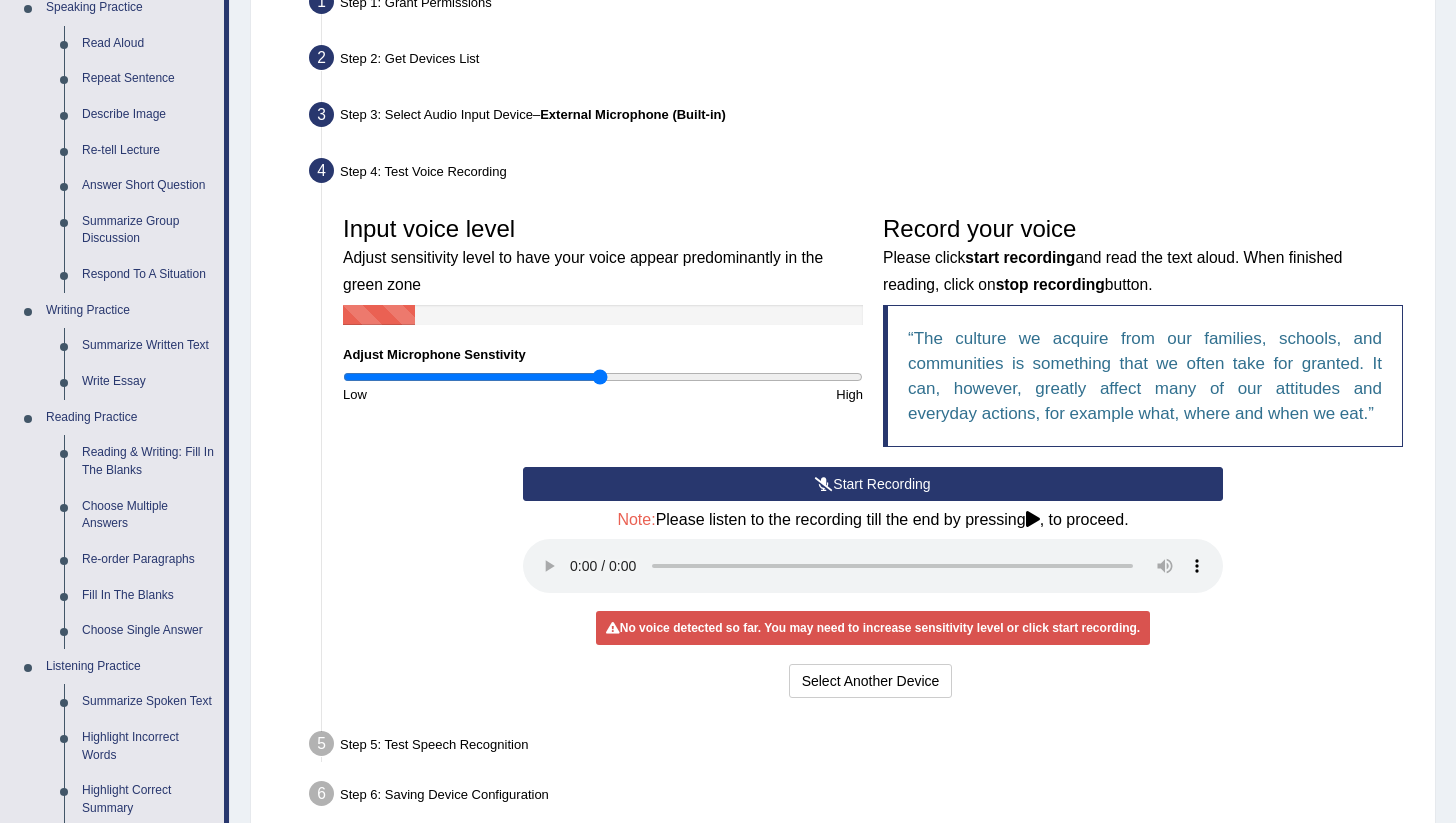 click on "Start Recording" at bounding box center [873, 484] 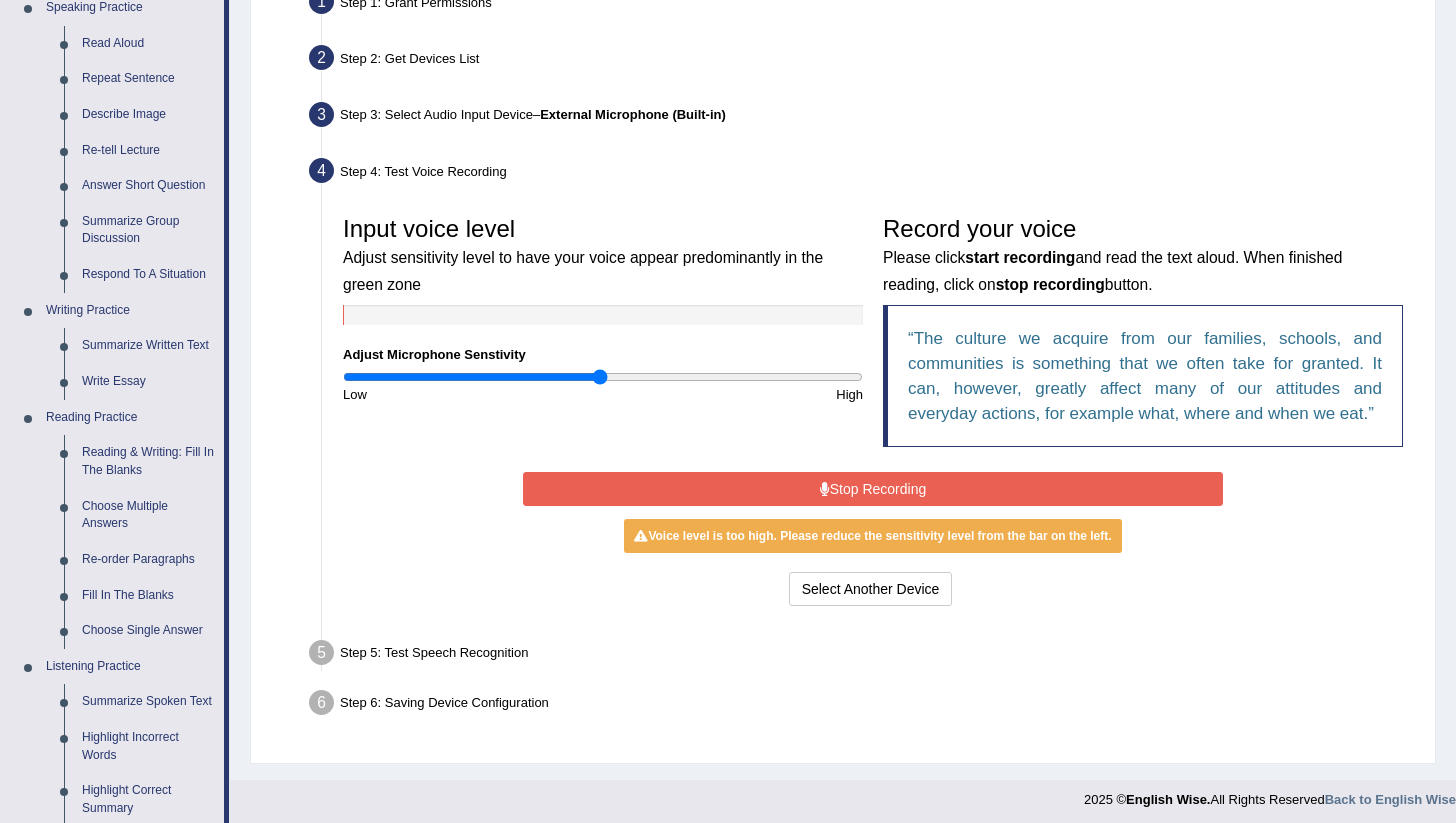 click on "Stop Recording" at bounding box center (873, 489) 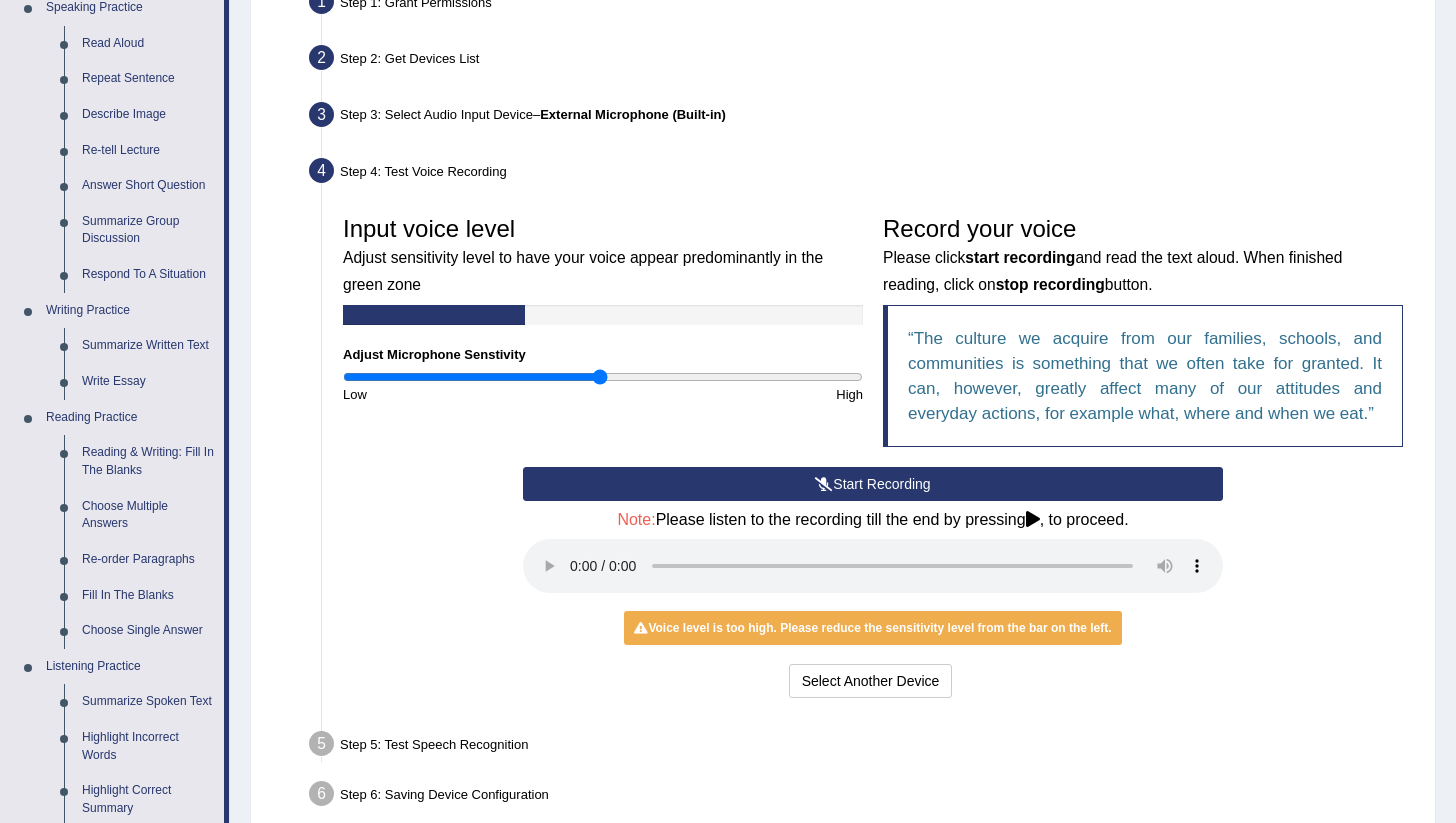 click on "Start Recording" at bounding box center (873, 484) 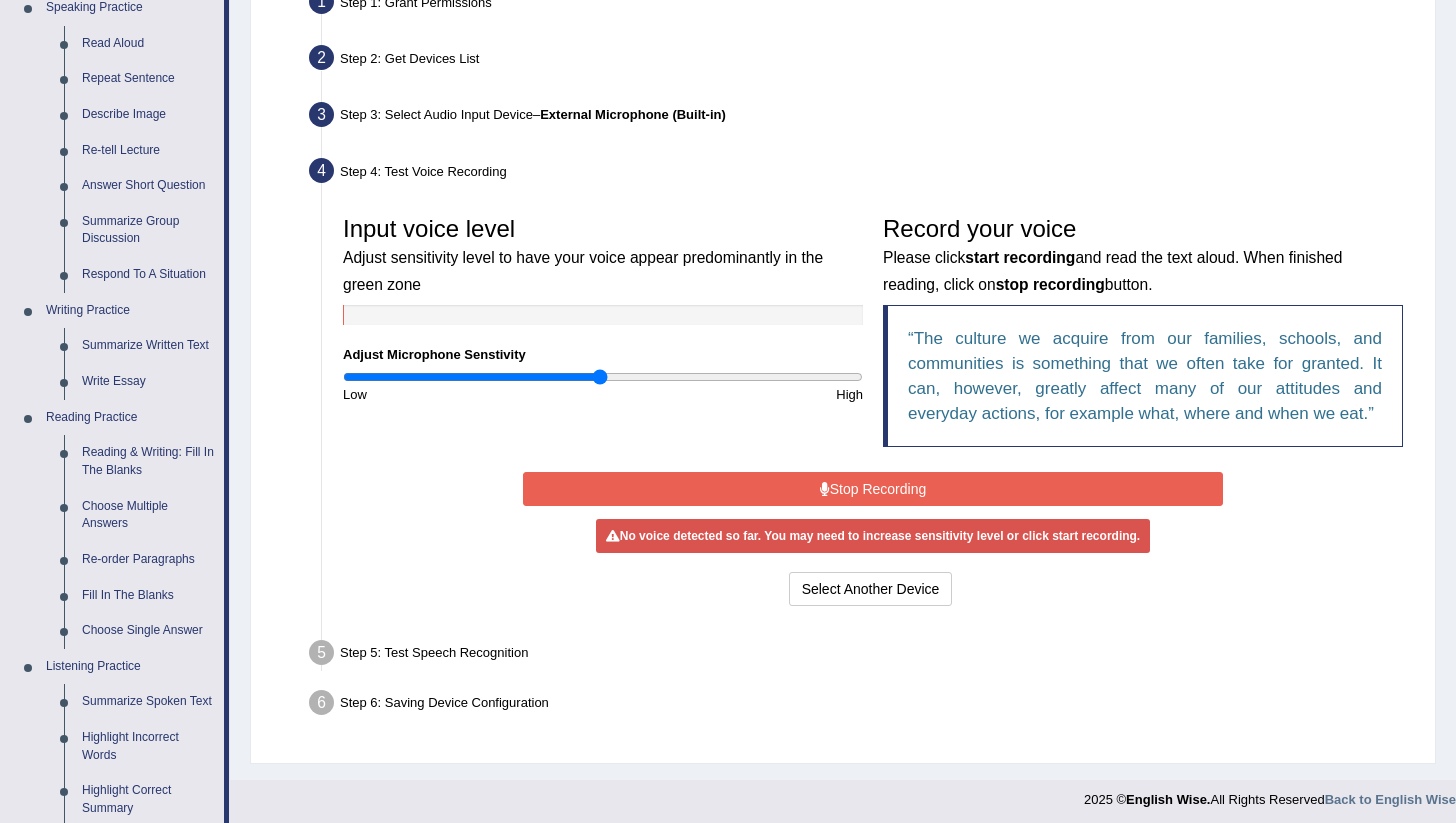 click on "Stop Recording" at bounding box center (873, 489) 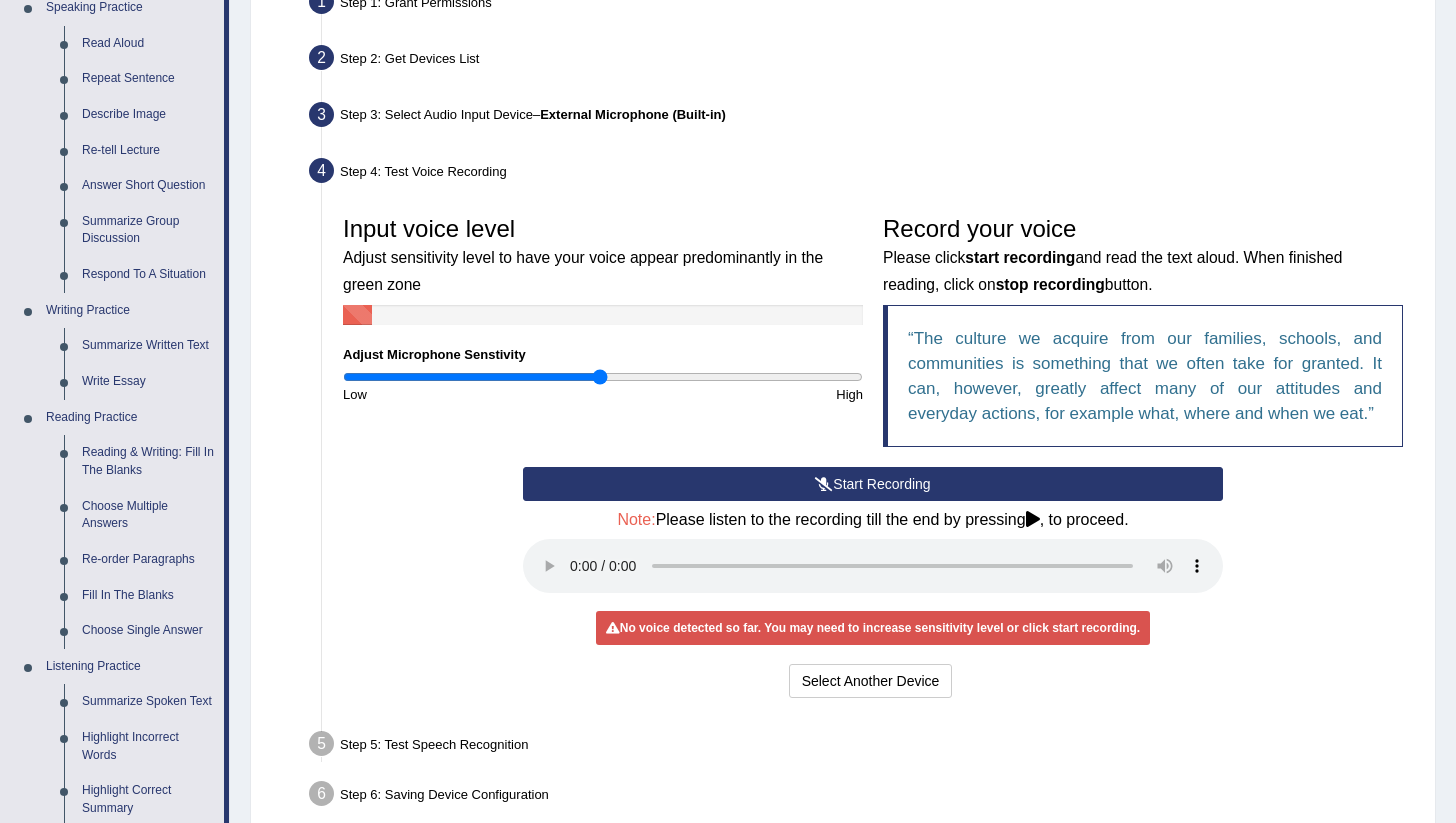 click on "Start Recording" at bounding box center [873, 484] 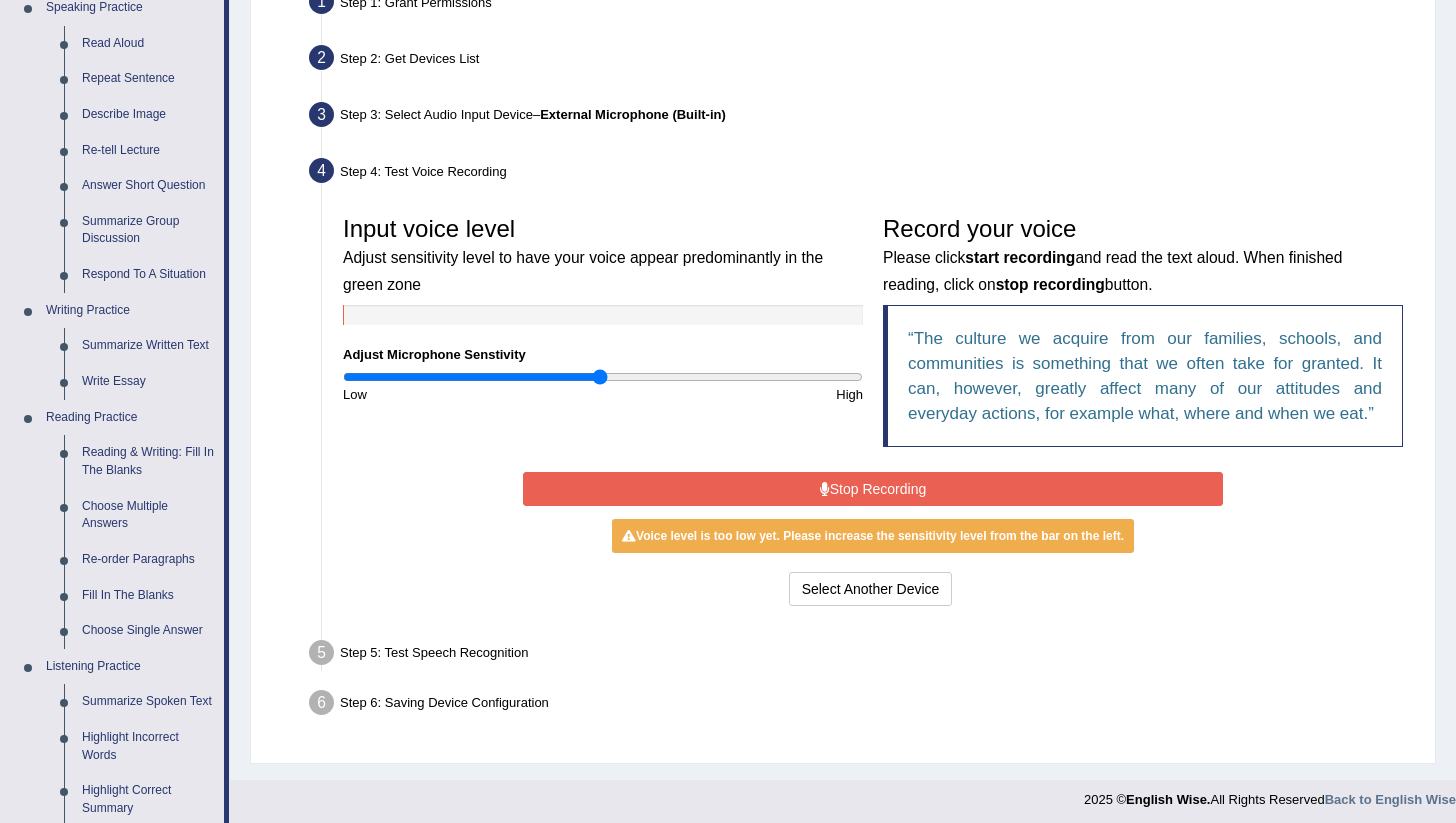 click on "Stop Recording" at bounding box center (873, 489) 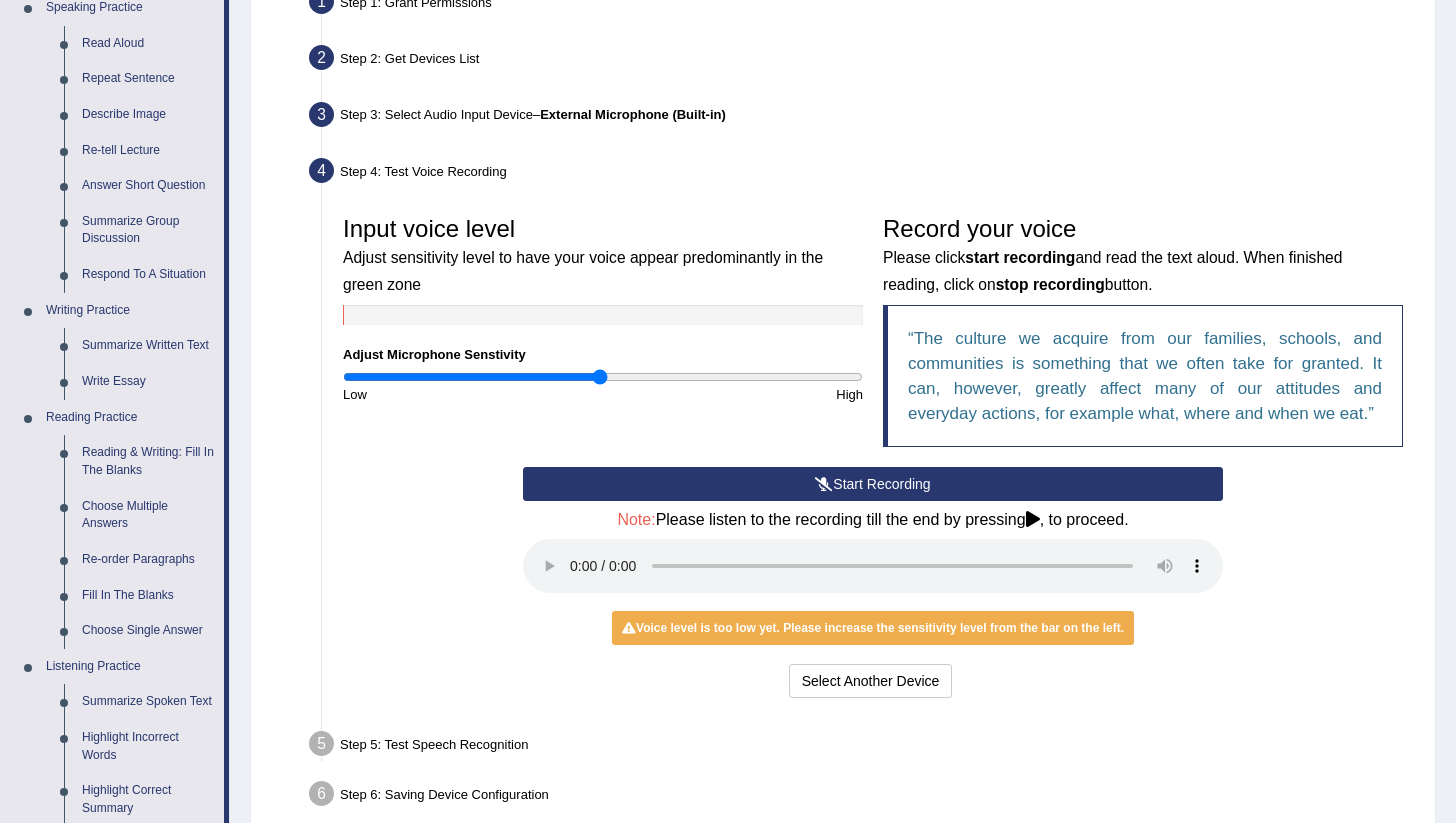 click on "Start Recording" at bounding box center (873, 484) 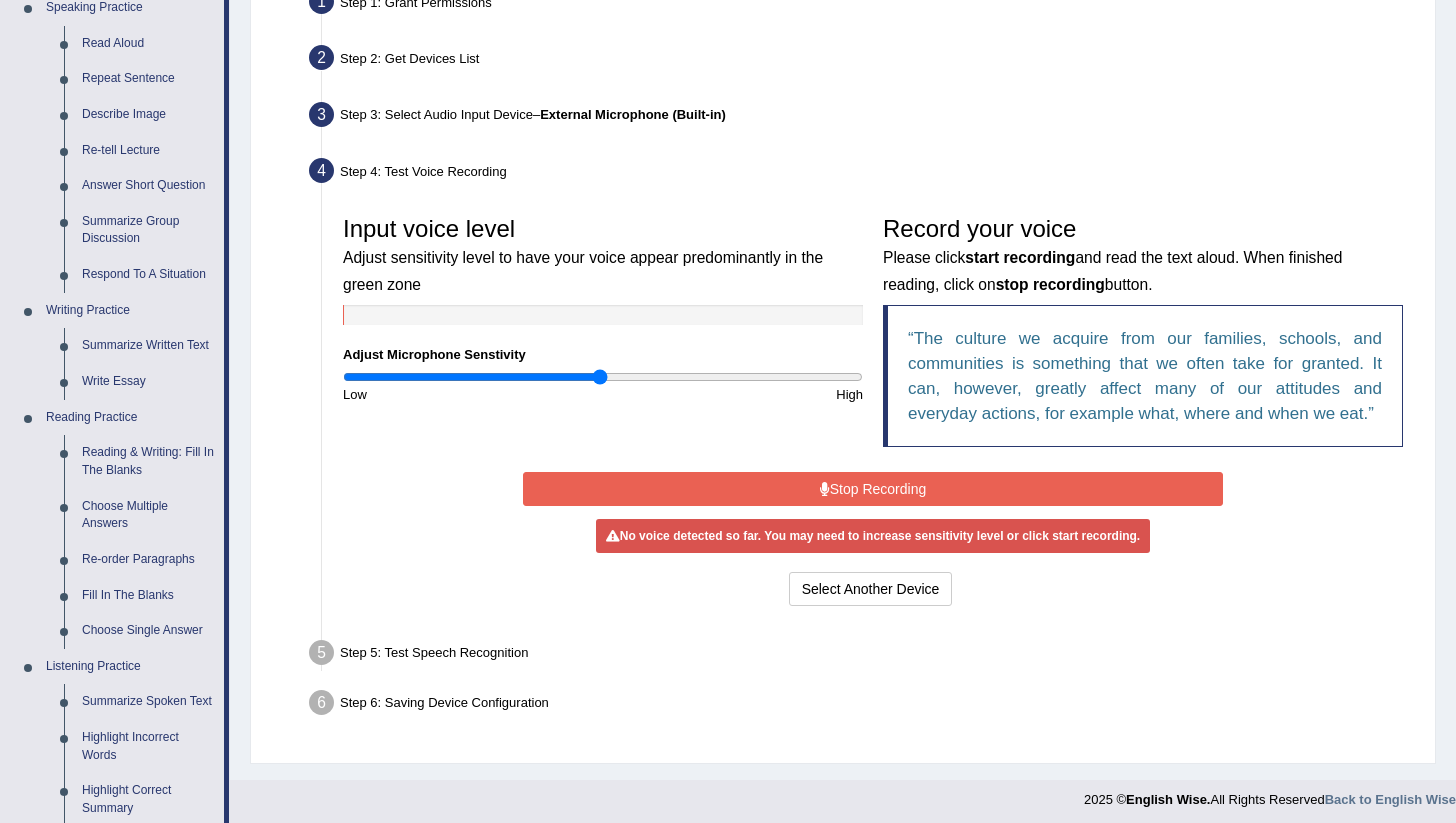 click on "Stop Recording" at bounding box center [873, 489] 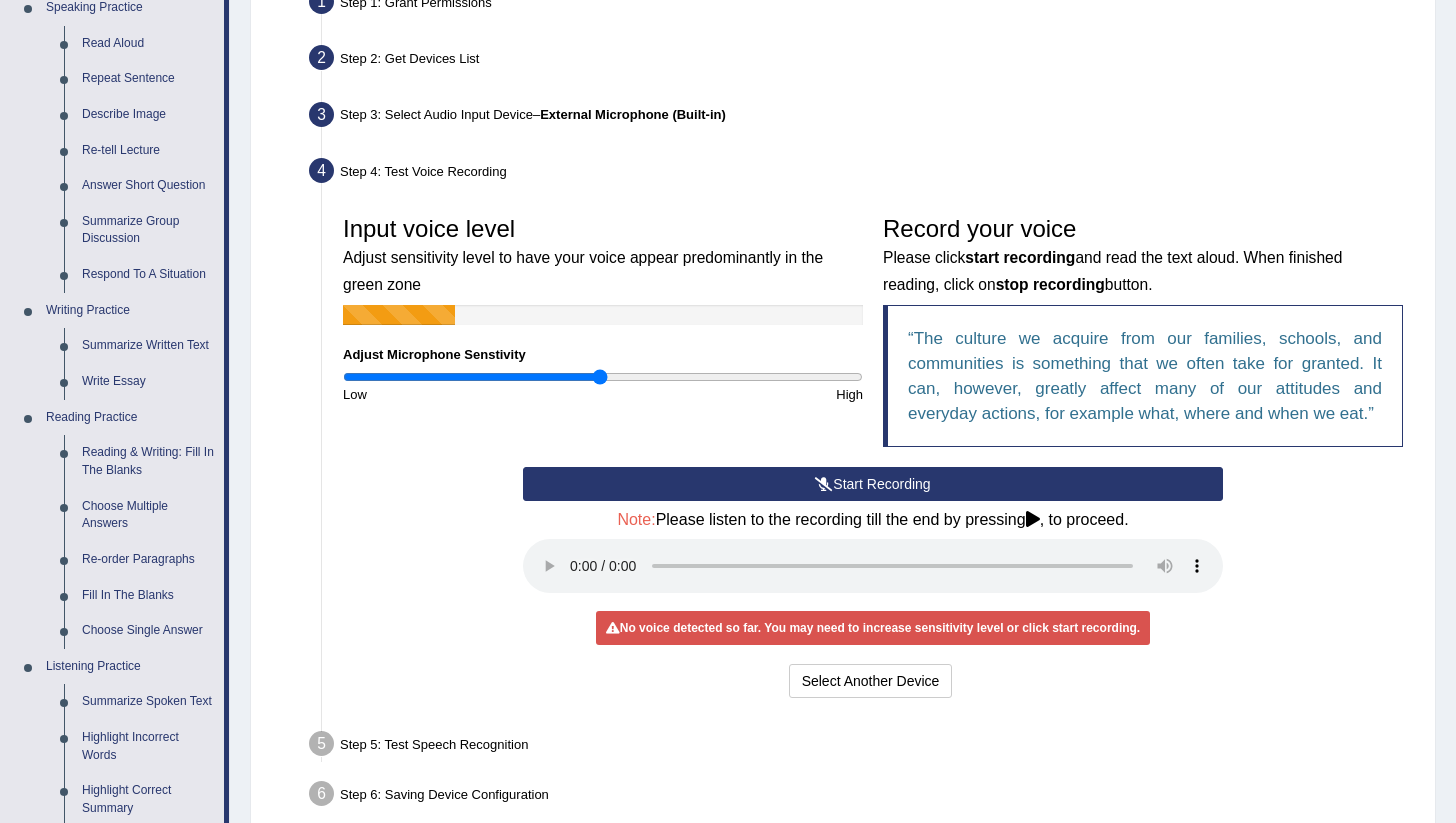 click on "Start Recording" at bounding box center (873, 484) 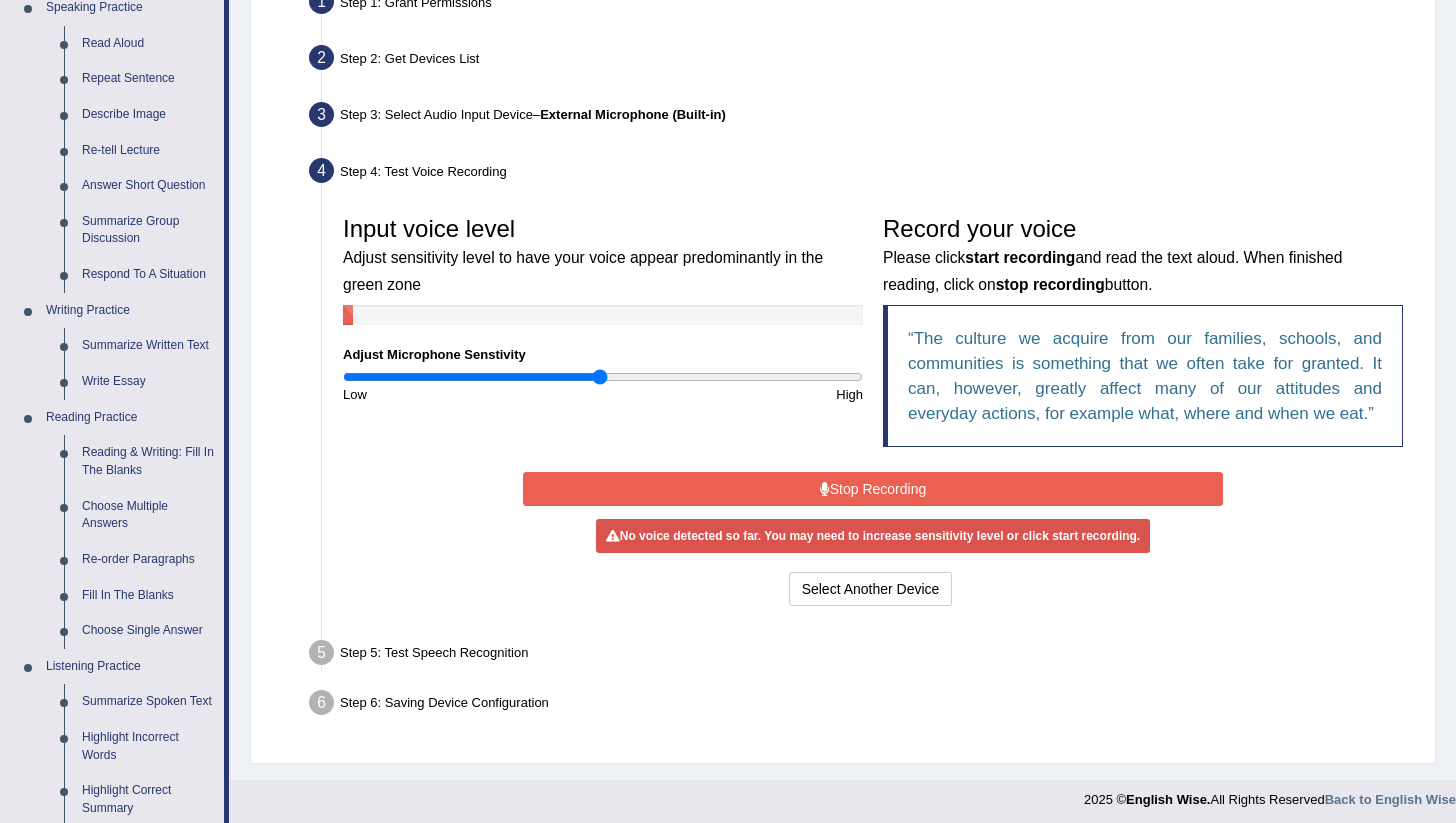 click on "Stop Recording" at bounding box center [873, 489] 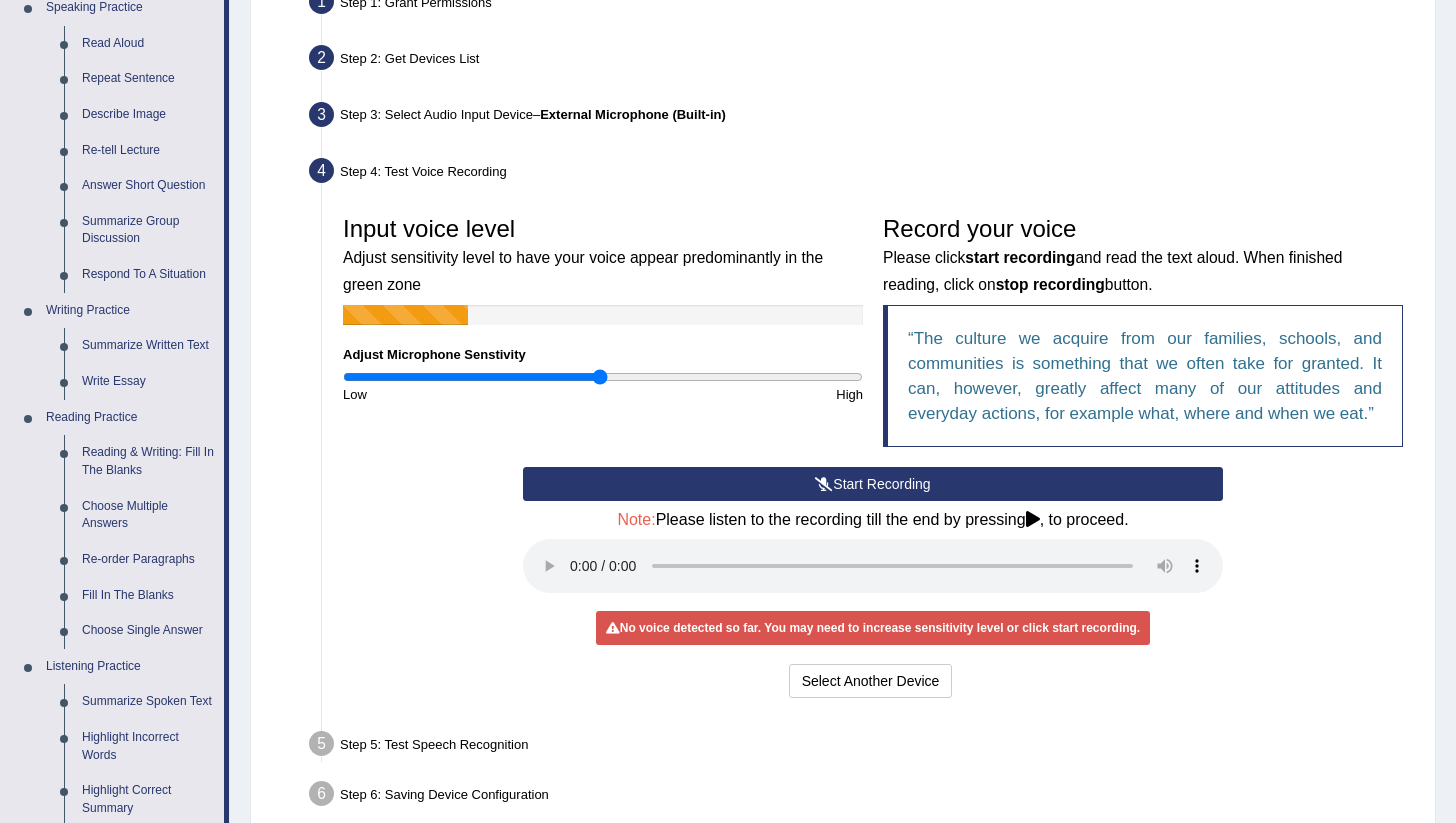 click on "Start Recording" at bounding box center (873, 484) 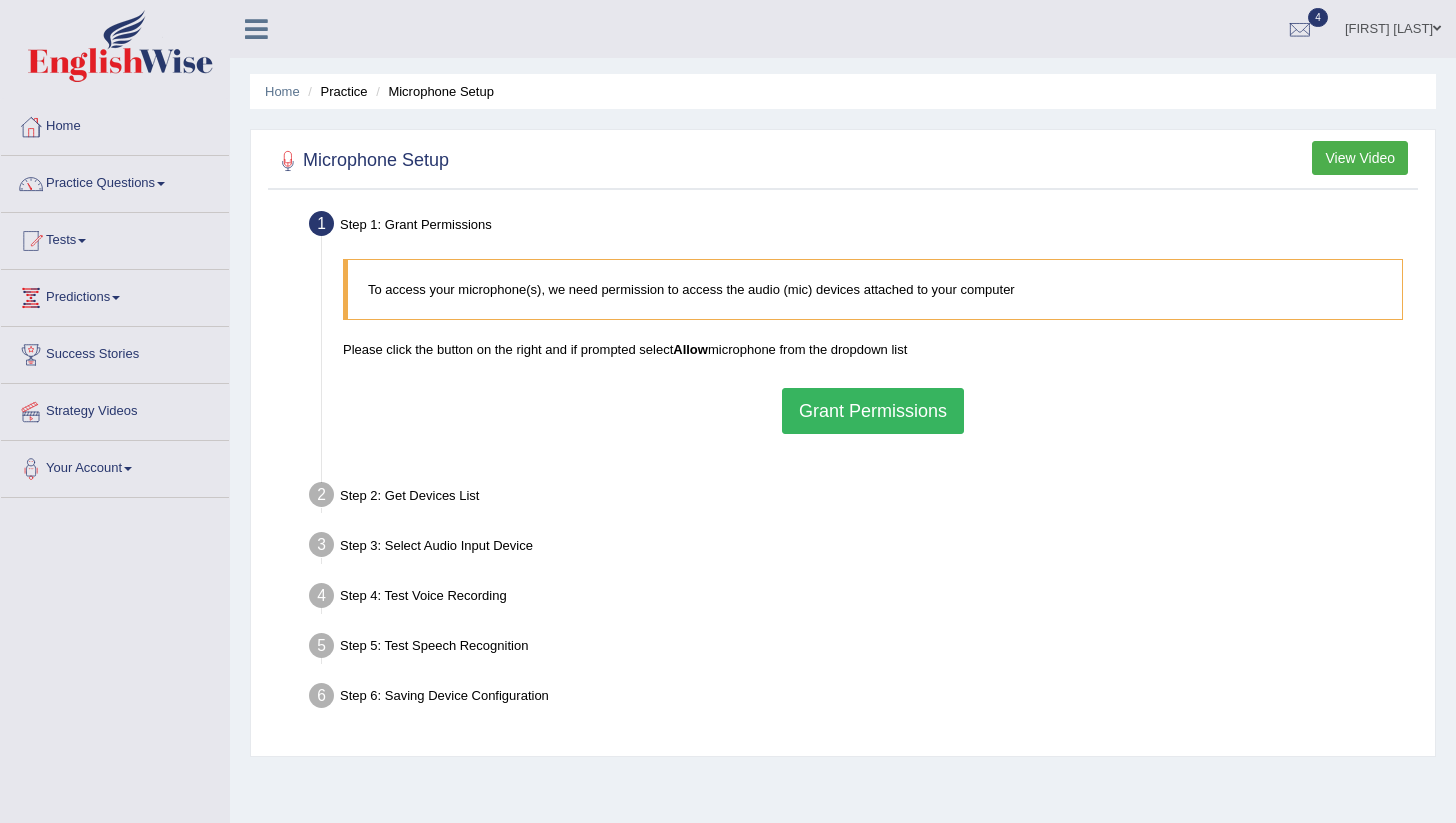 scroll, scrollTop: 222, scrollLeft: 0, axis: vertical 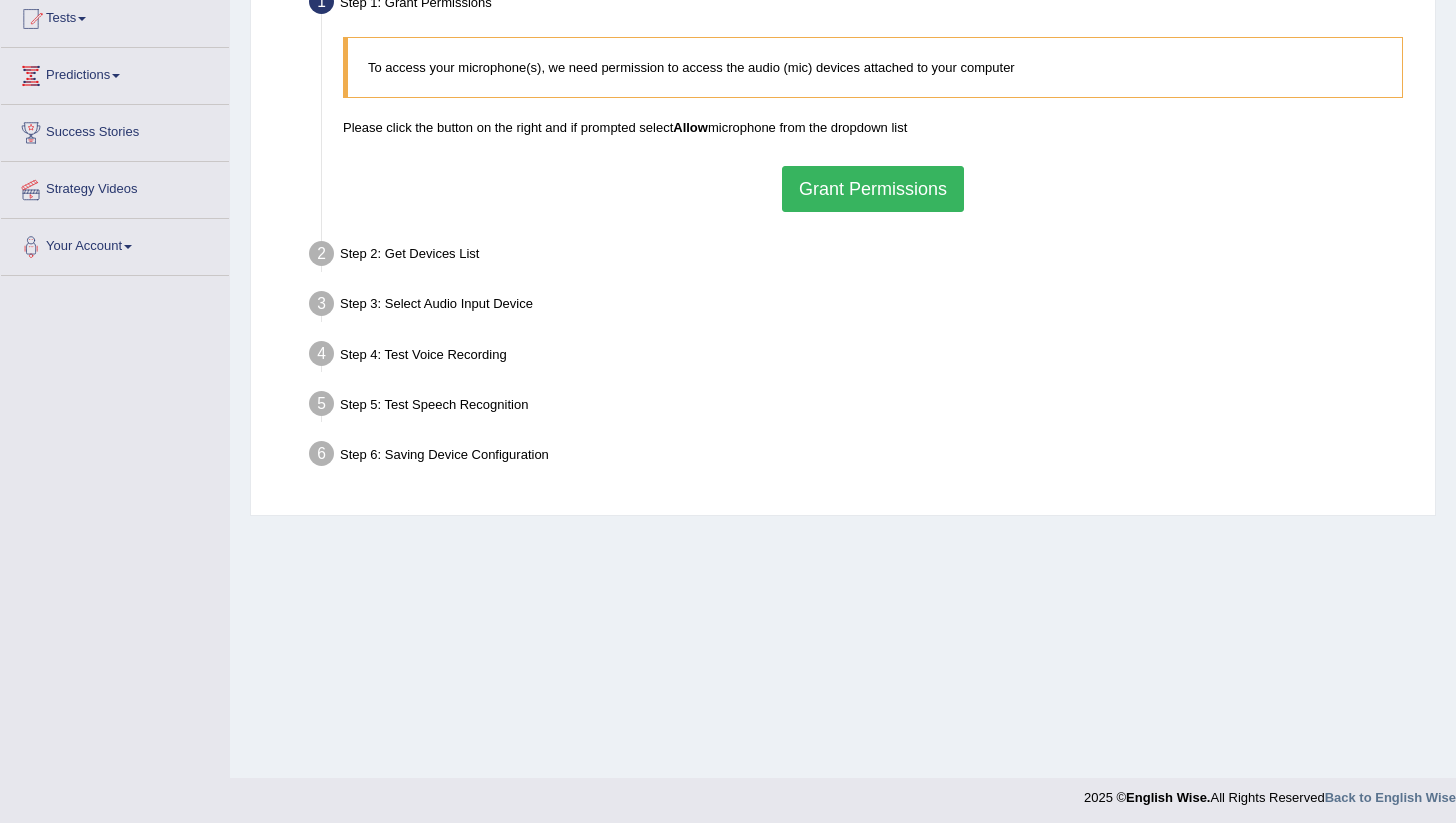 click on "Grant Permissions" at bounding box center [873, 189] 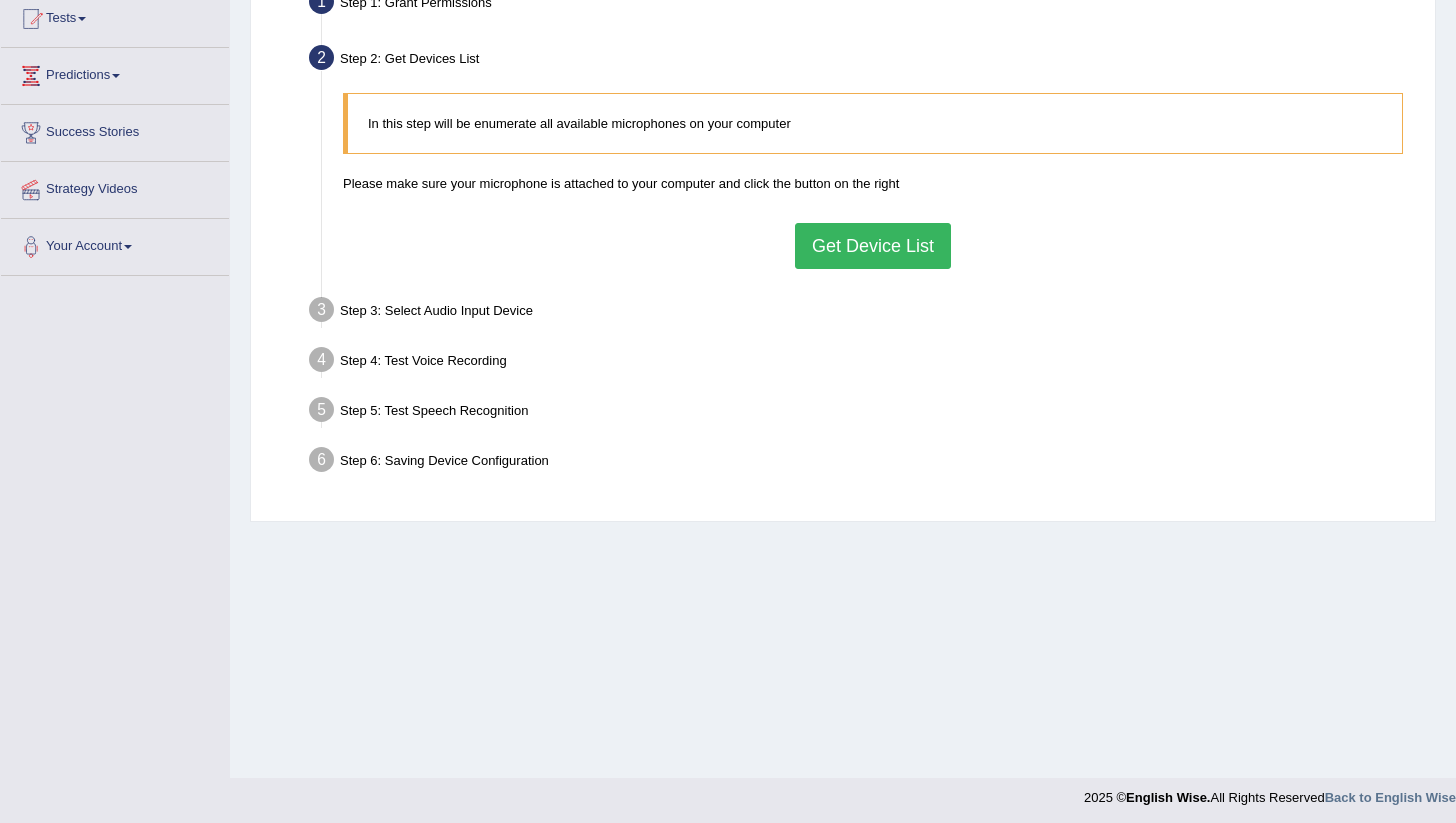 click on "Get Device List" at bounding box center (873, 246) 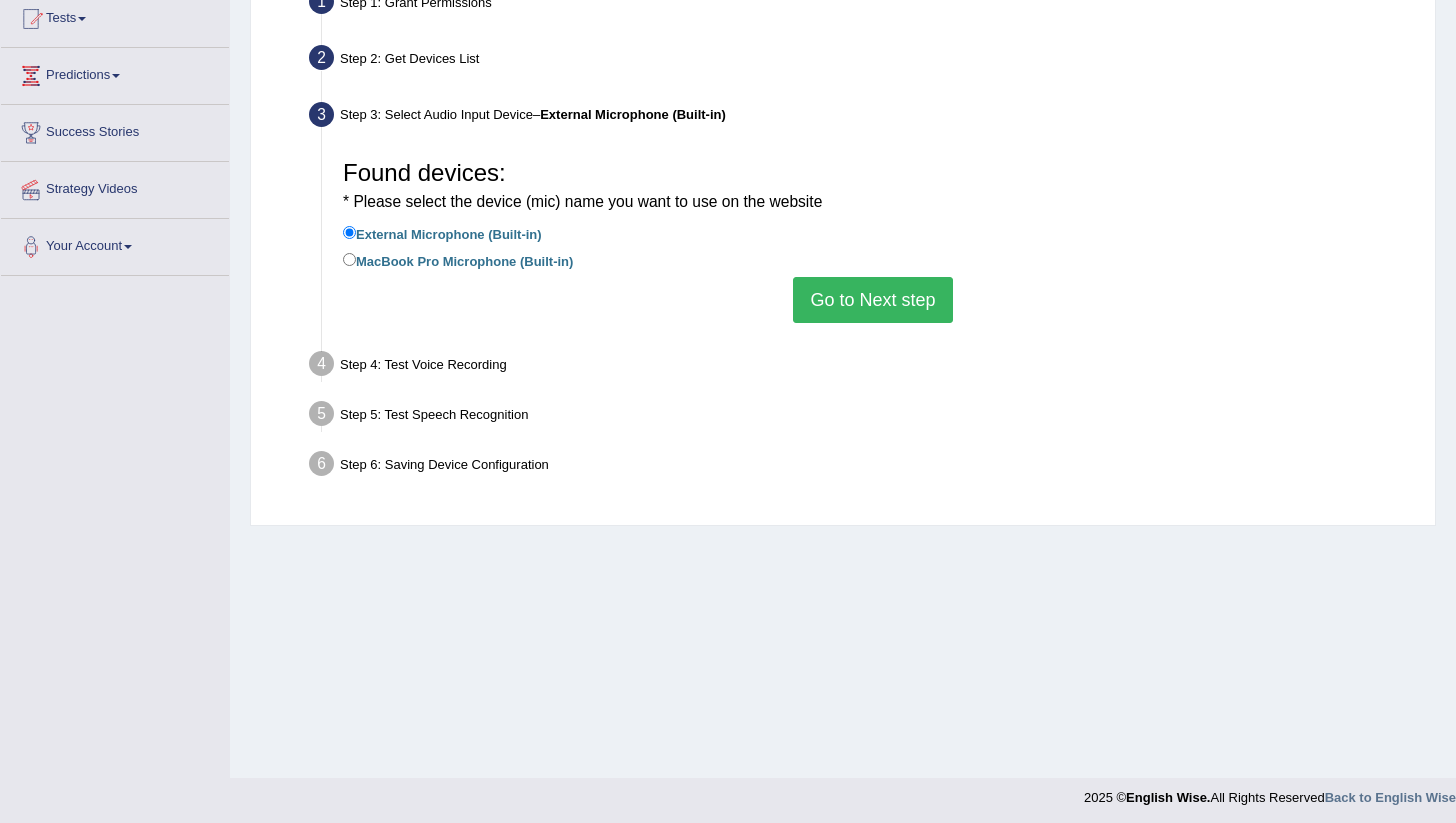 click on "Go to Next step" at bounding box center [872, 300] 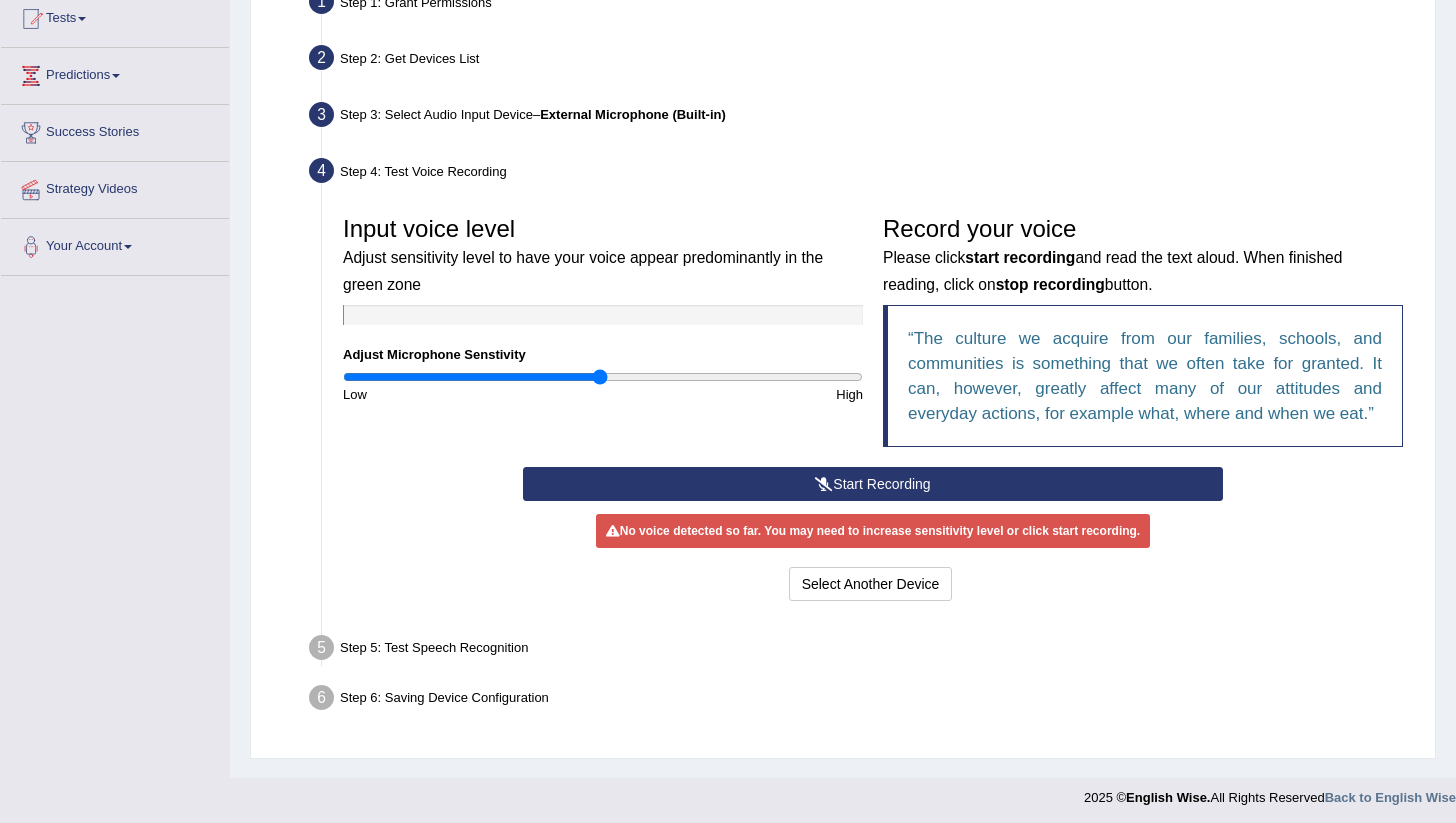 click on "Start Recording" at bounding box center [873, 484] 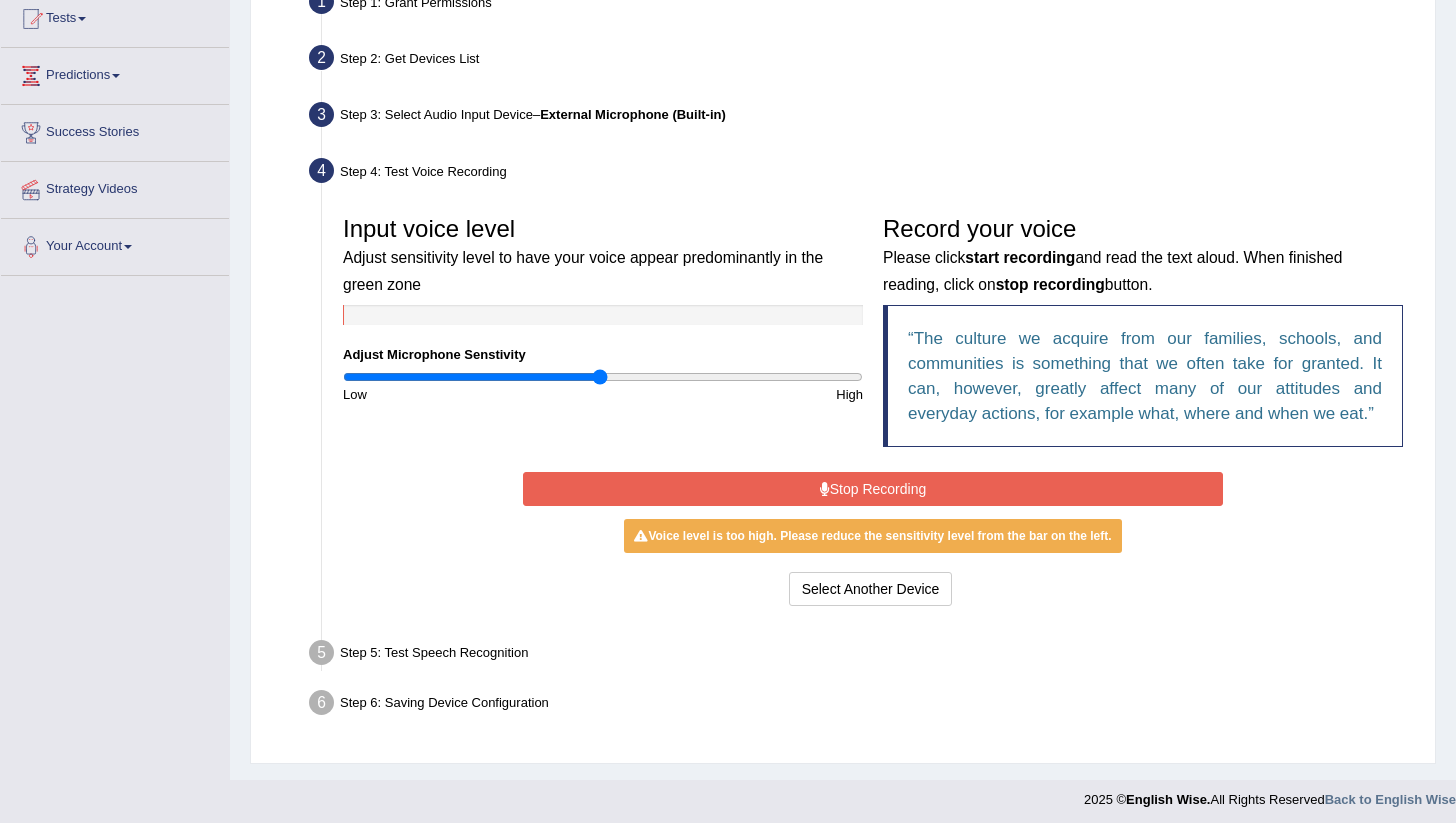 click on "Stop Recording" at bounding box center (873, 489) 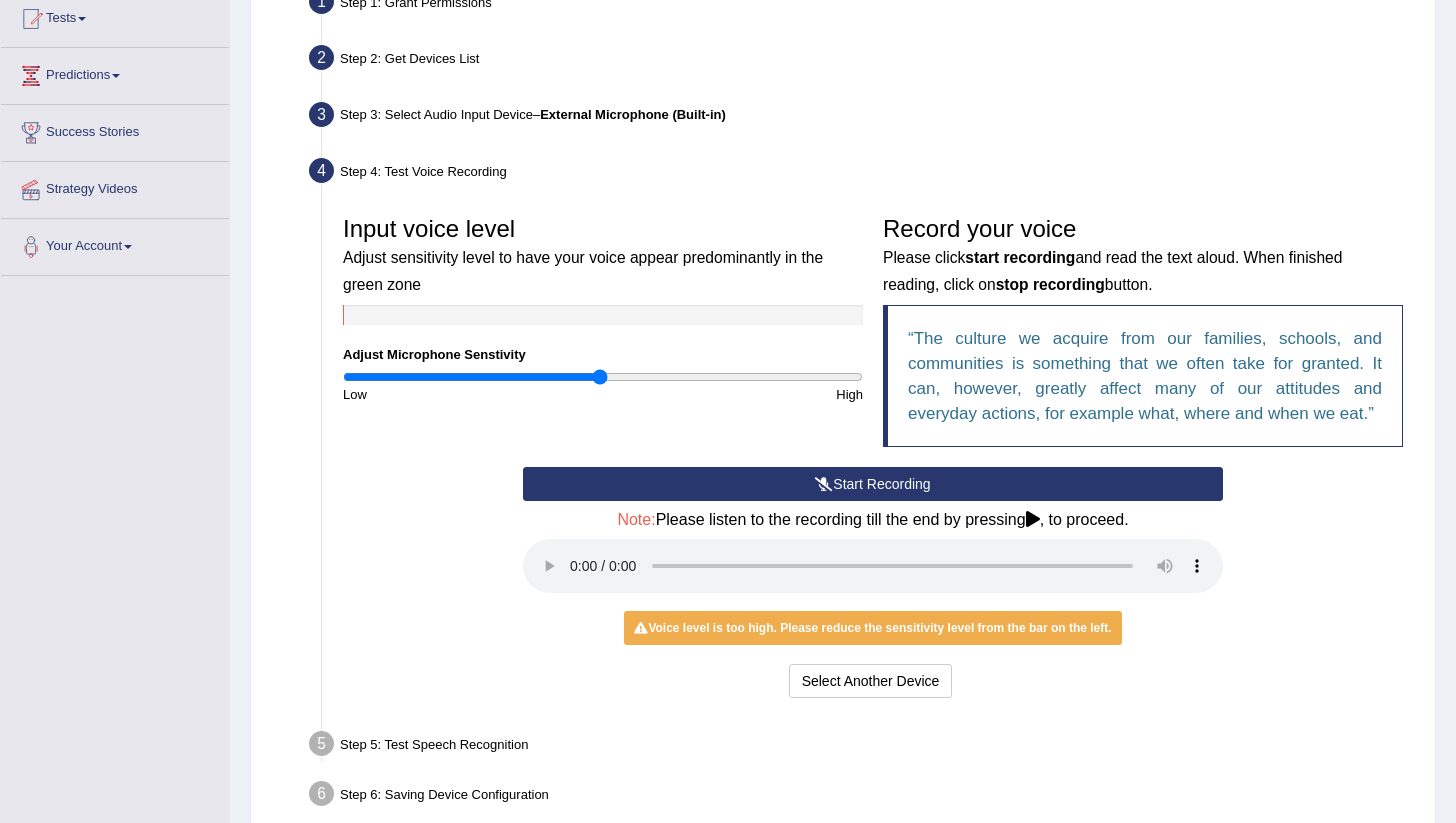 click on "Start Recording" at bounding box center (873, 484) 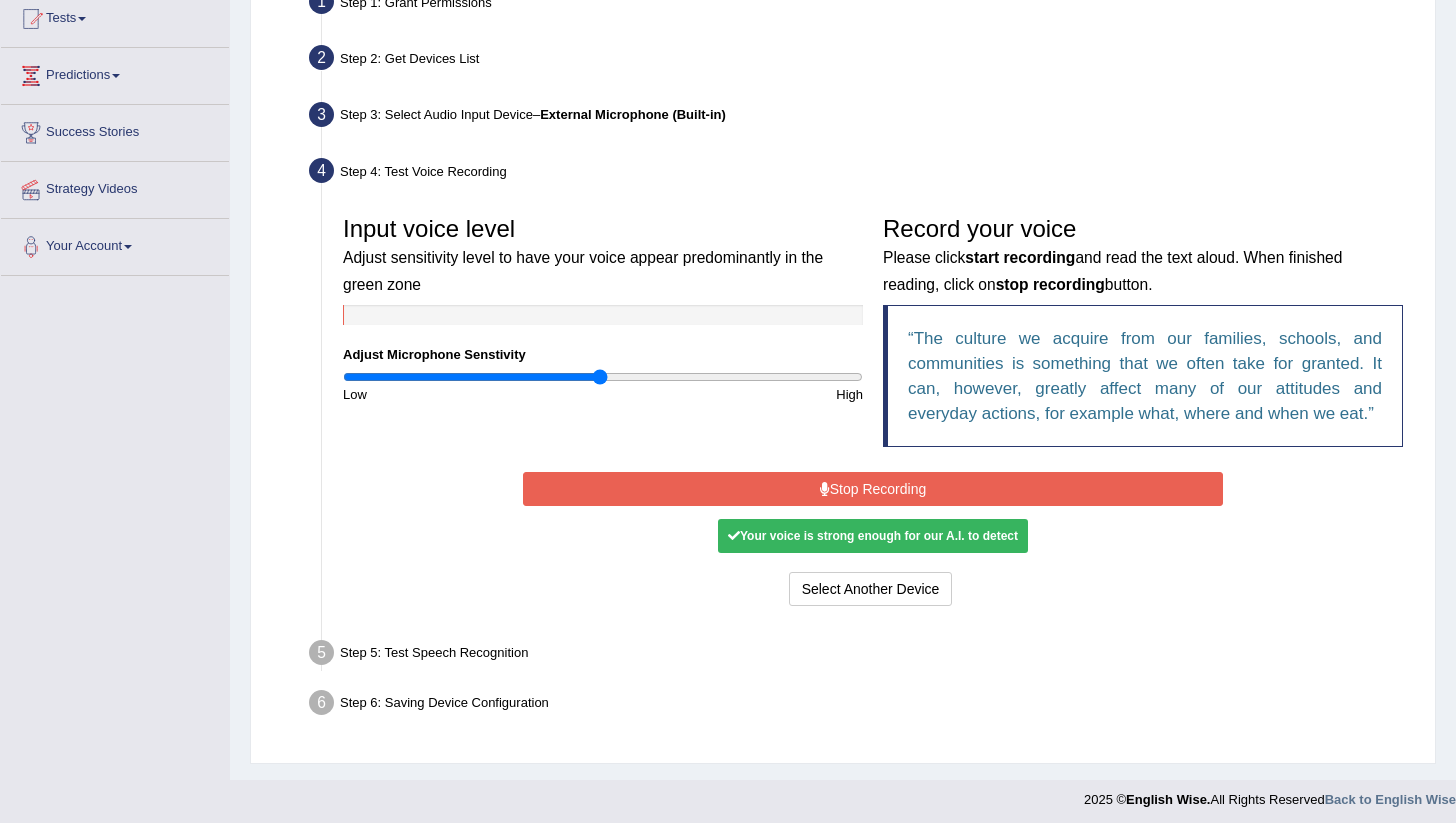 click on "Stop Recording" at bounding box center (873, 489) 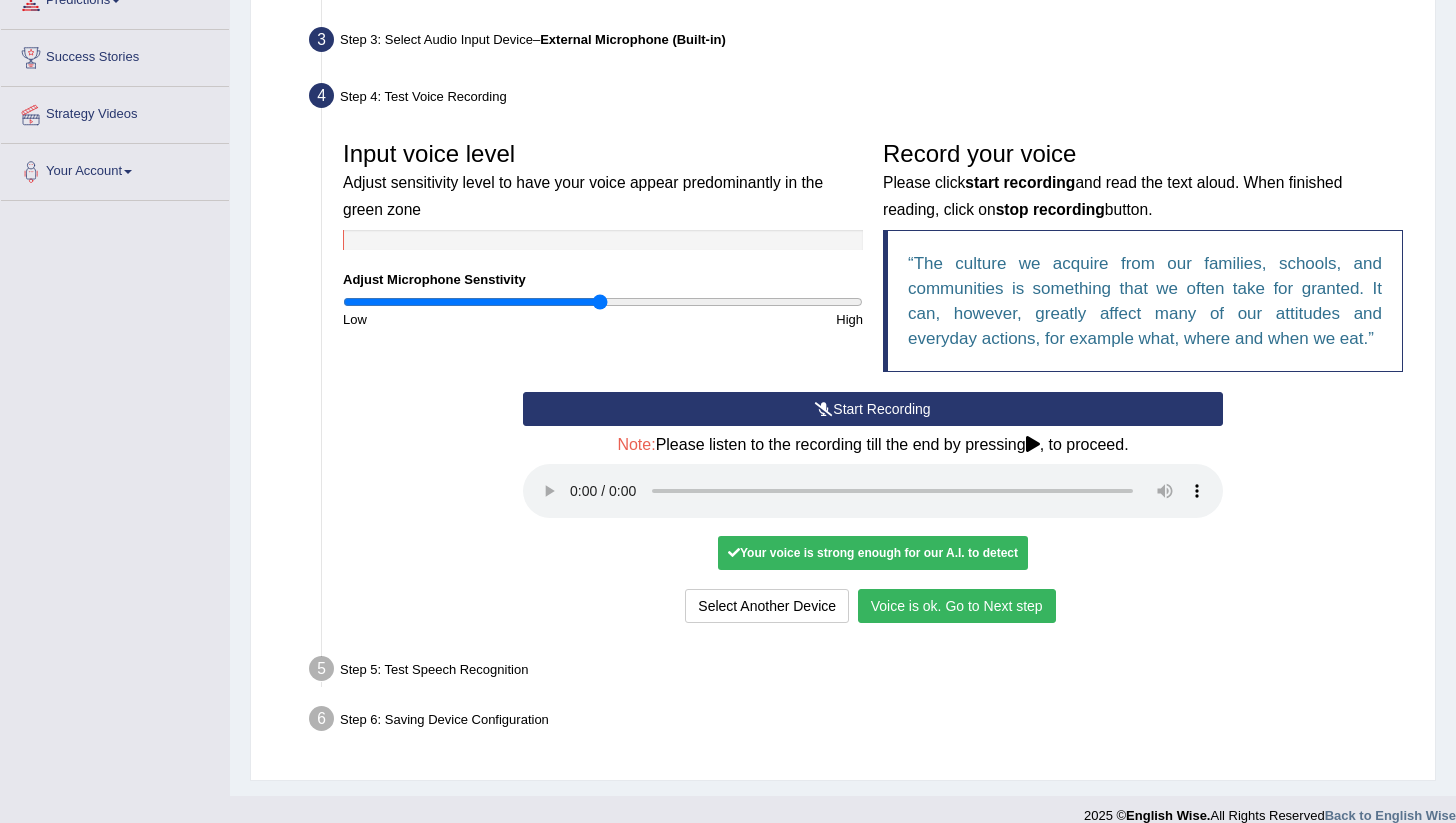 scroll, scrollTop: 320, scrollLeft: 0, axis: vertical 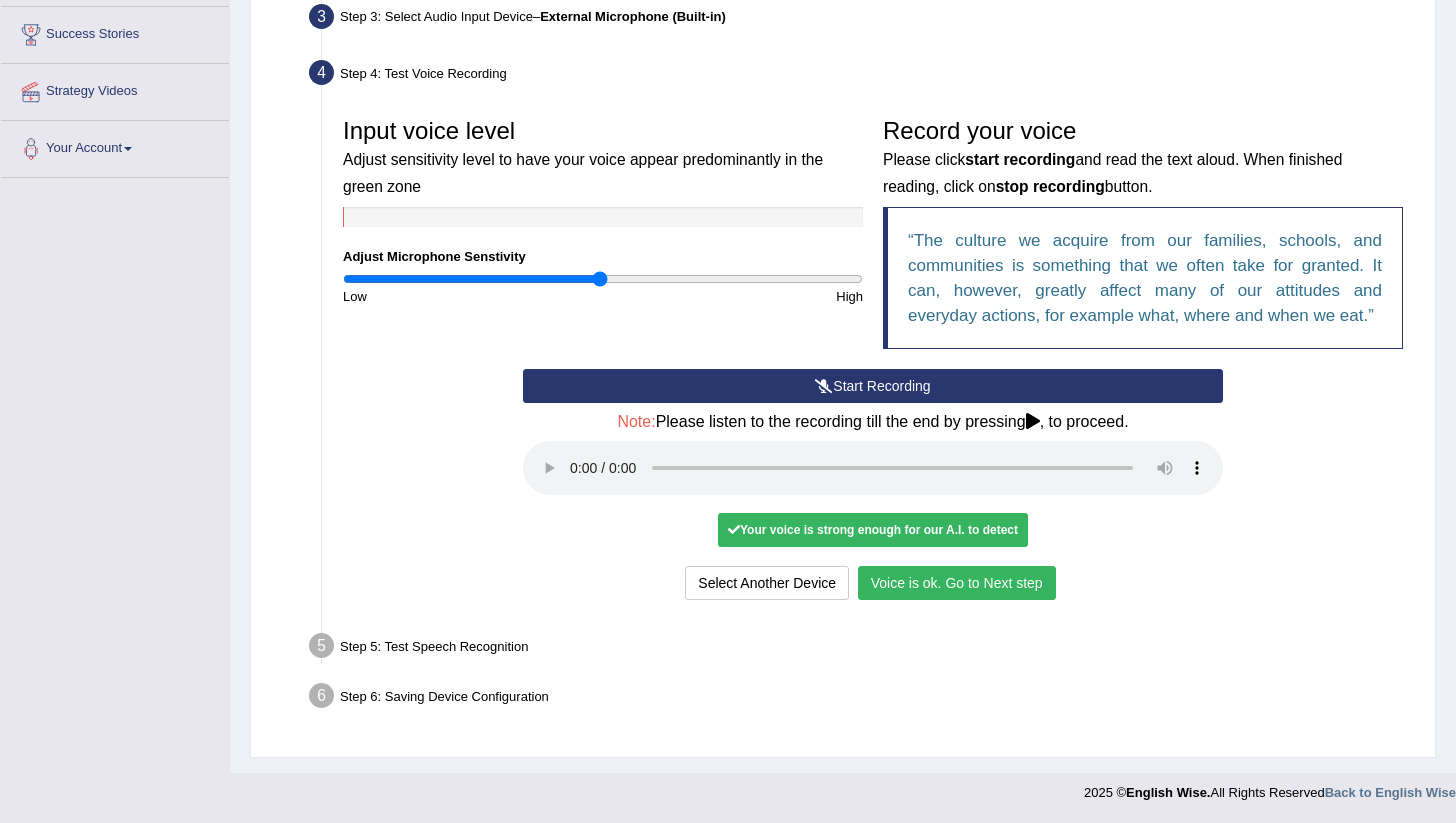 click on "Voice is ok. Go to Next step" at bounding box center [957, 583] 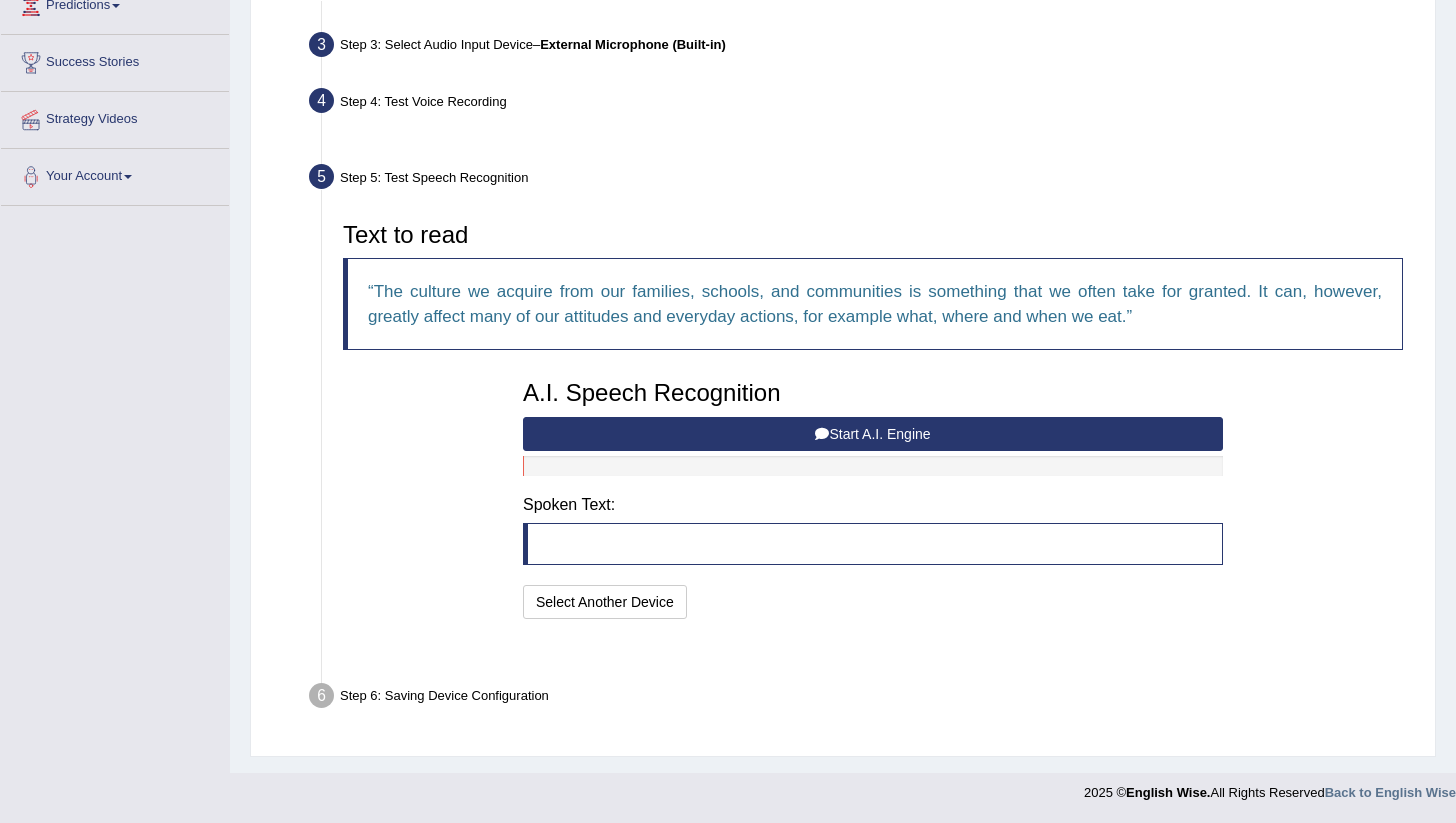 scroll, scrollTop: 242, scrollLeft: 0, axis: vertical 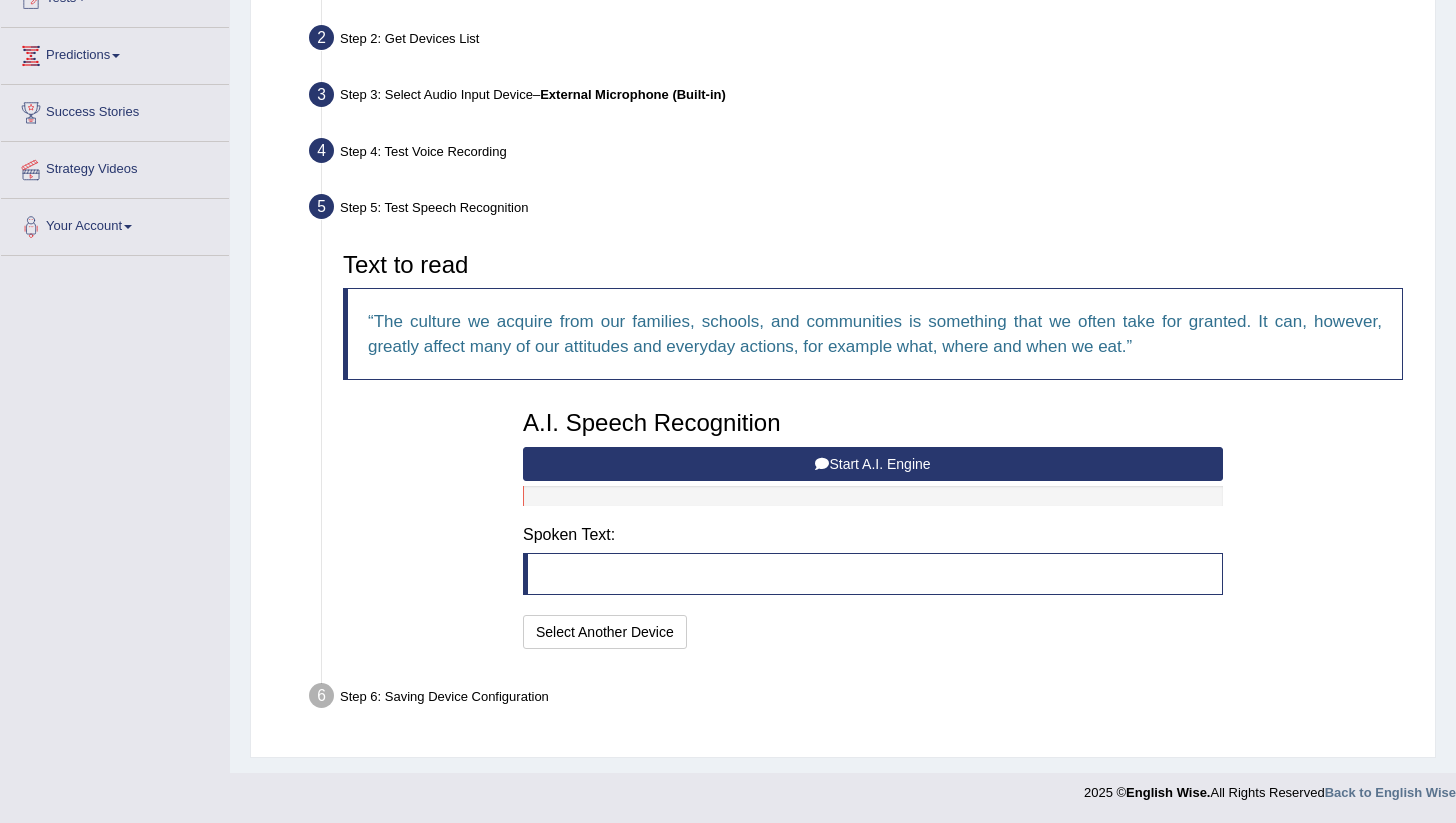 click on "Start A.I. Engine" at bounding box center [873, 464] 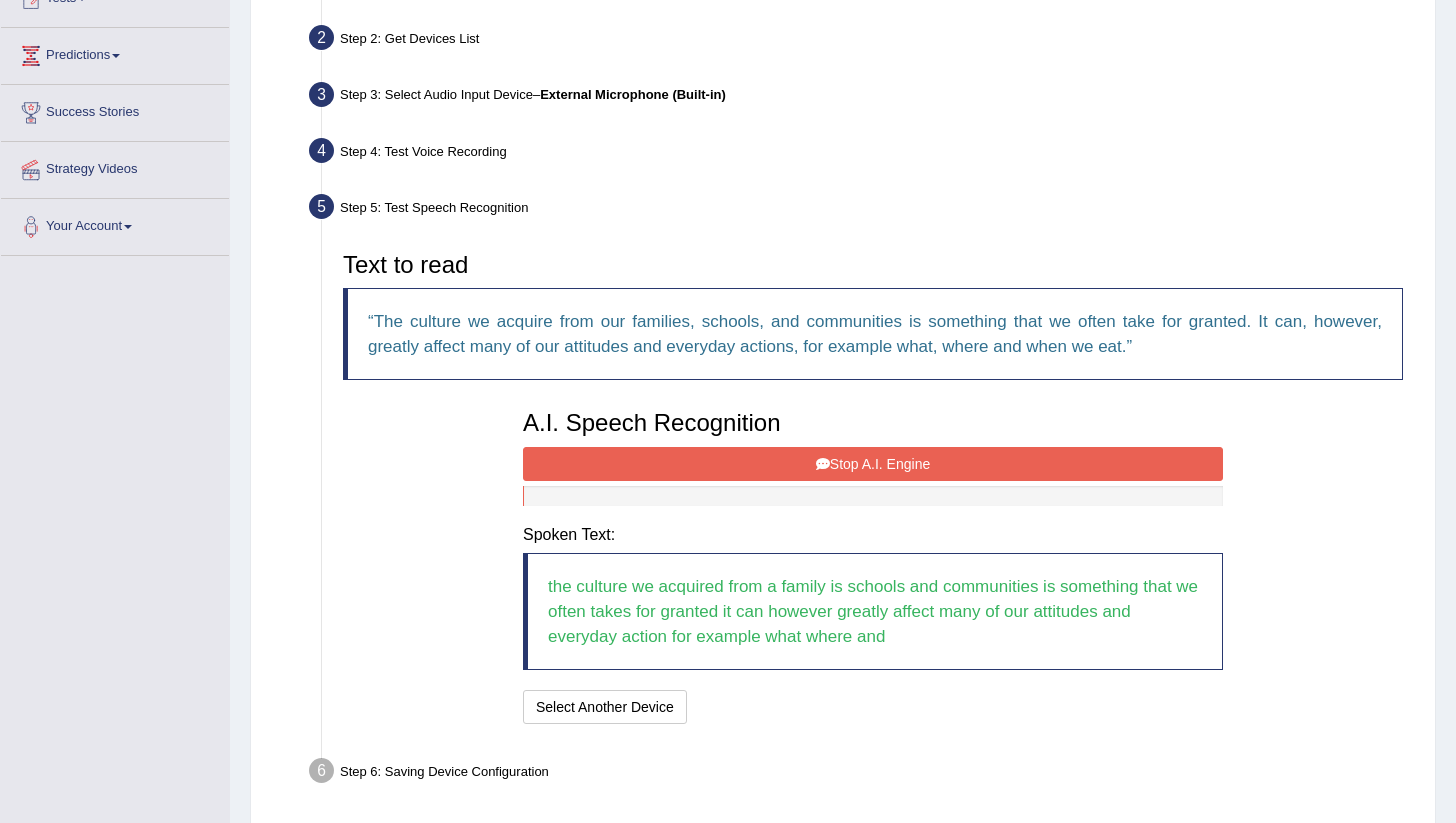 click on "Stop A.I. Engine" at bounding box center (873, 464) 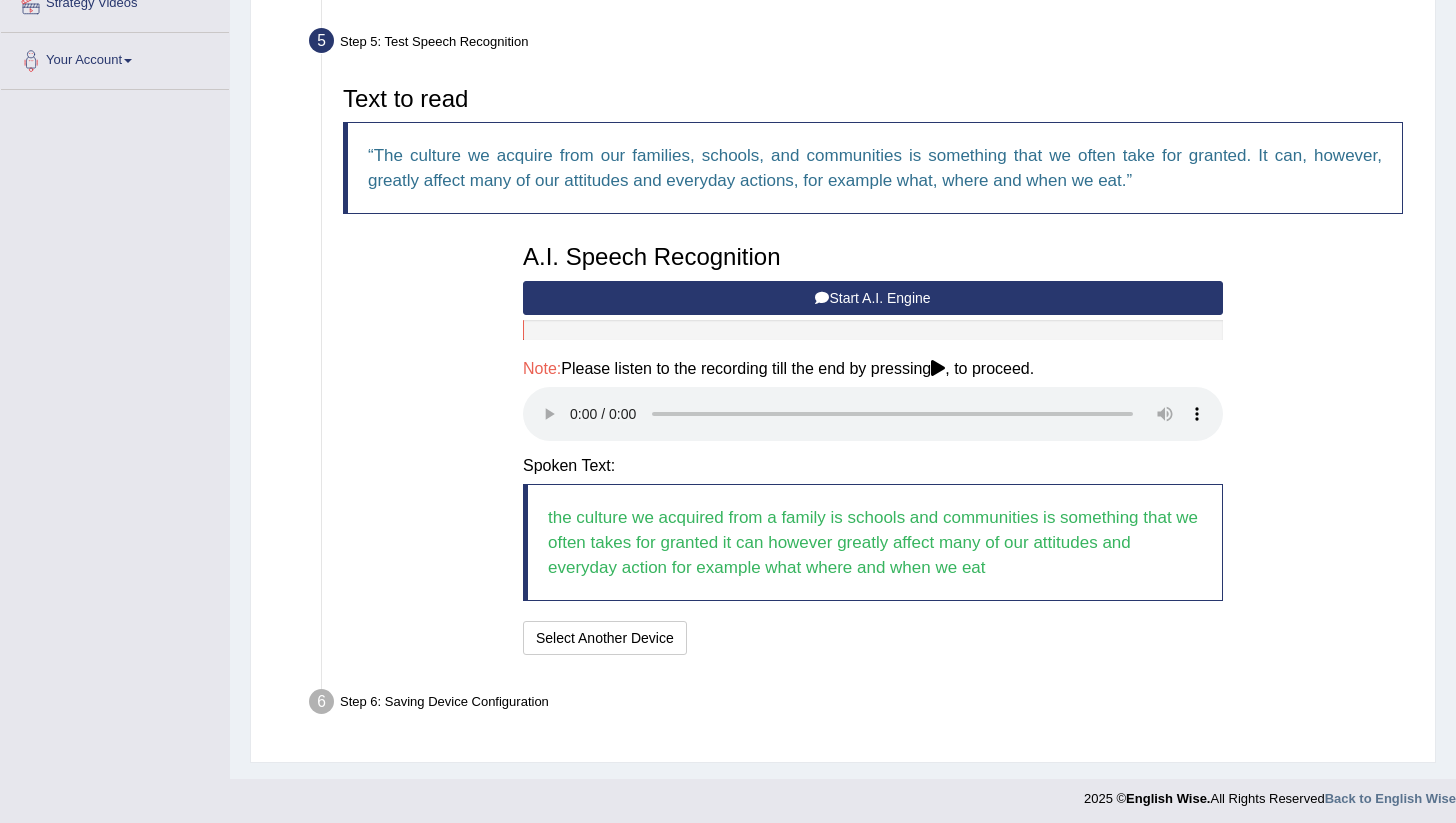 scroll, scrollTop: 413, scrollLeft: 0, axis: vertical 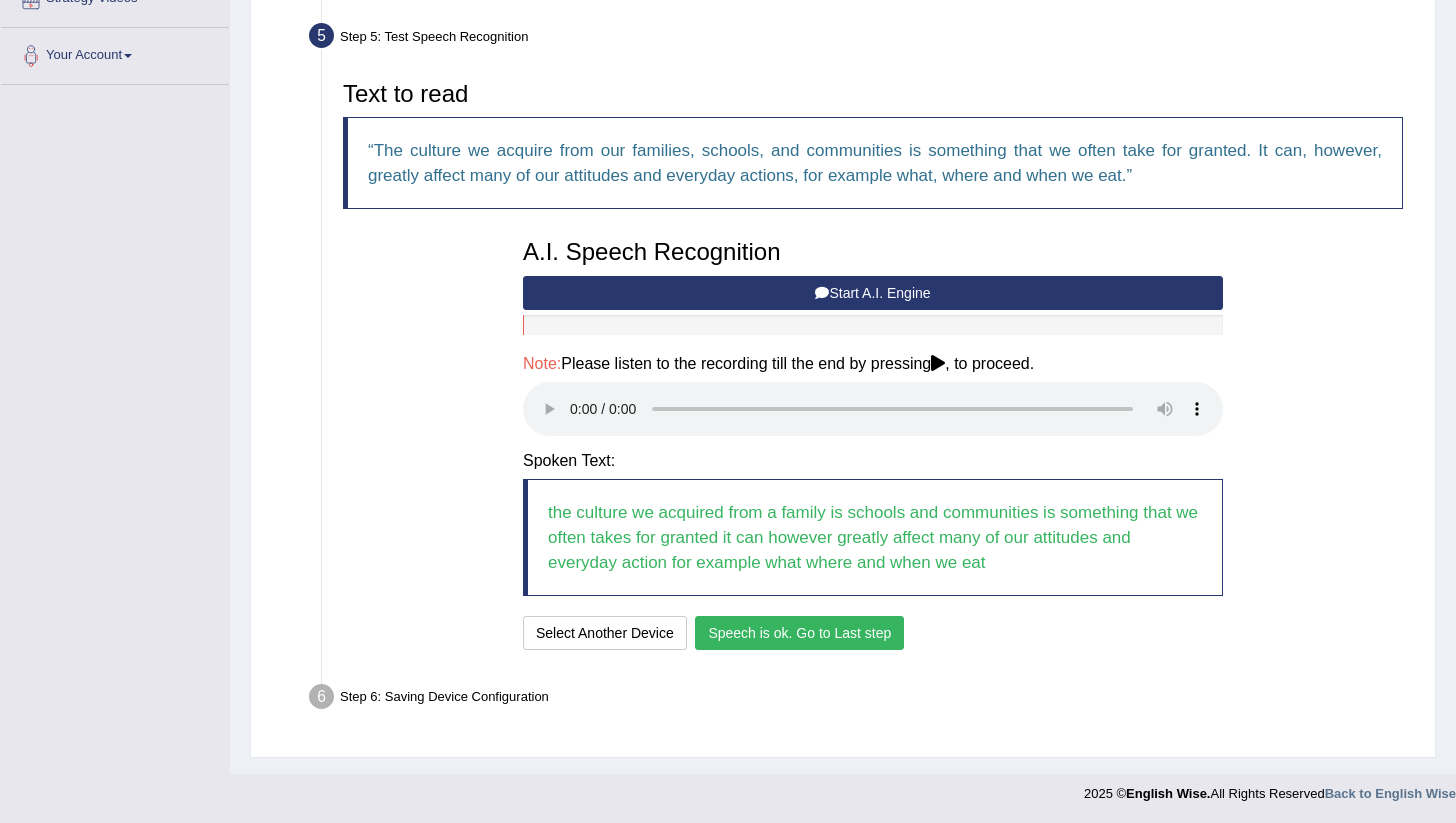 click on "Speech is ok. Go to Last step" at bounding box center (799, 633) 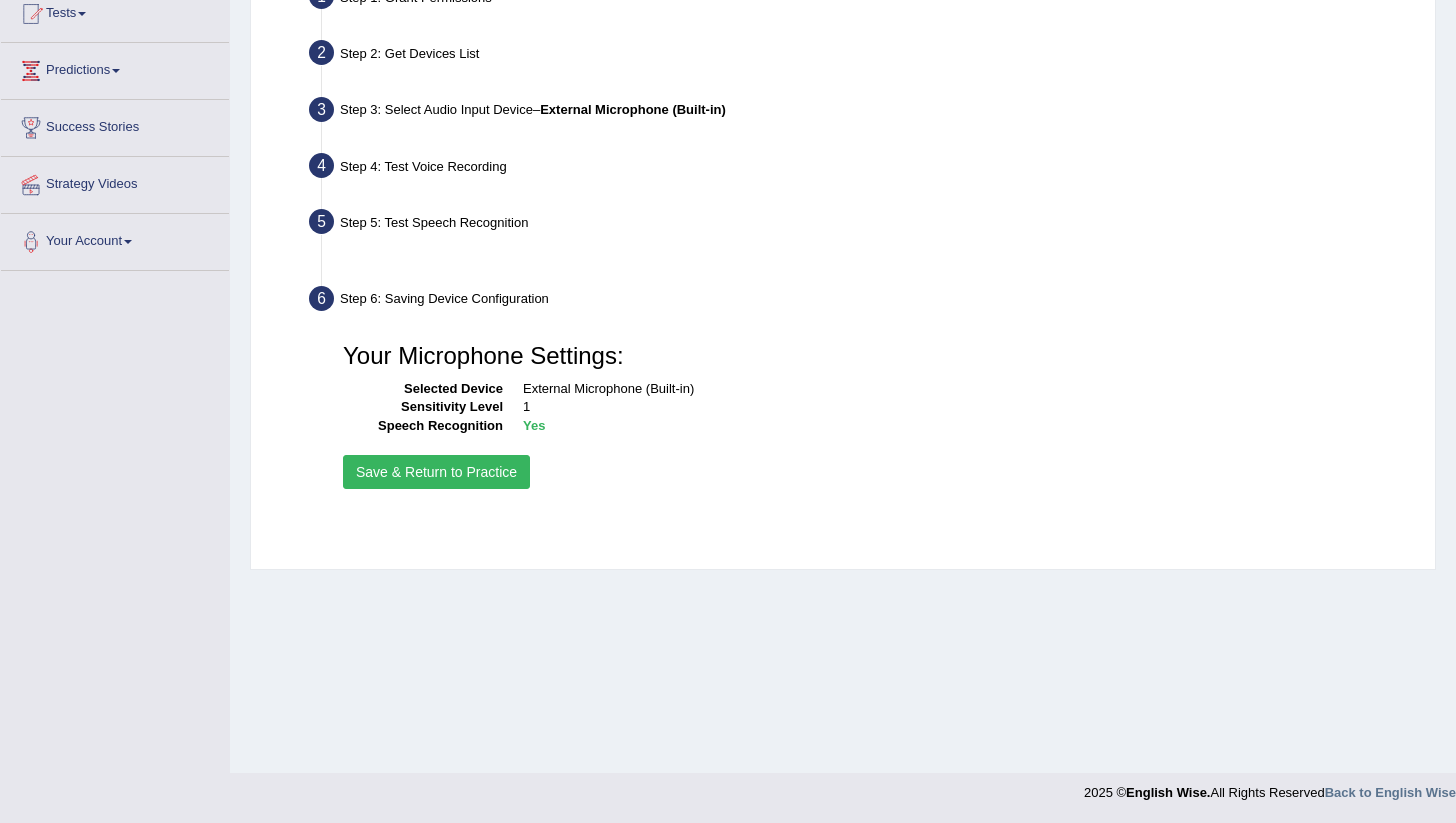 scroll, scrollTop: 227, scrollLeft: 0, axis: vertical 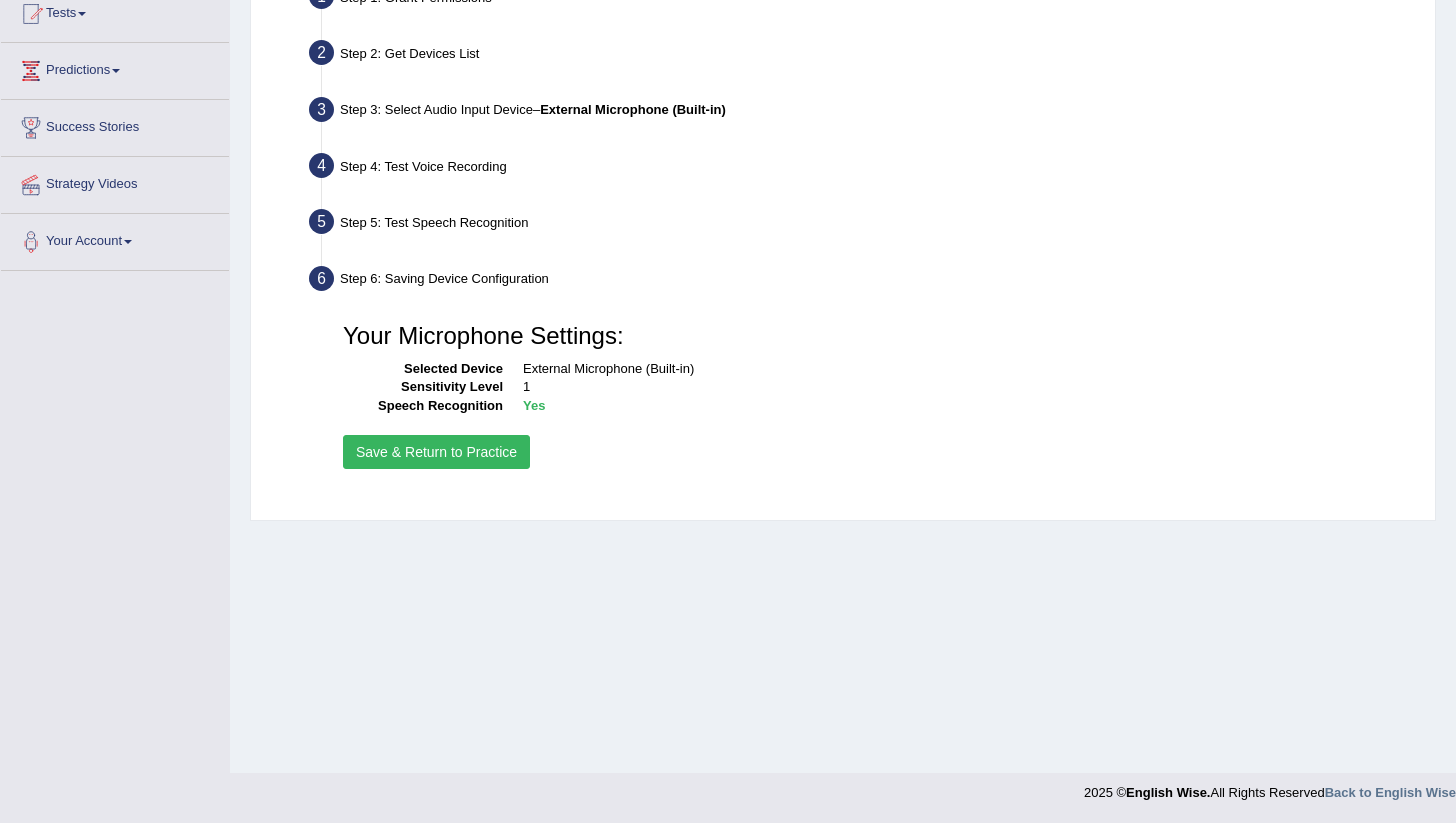 click on "Save & Return to Practice" at bounding box center (436, 452) 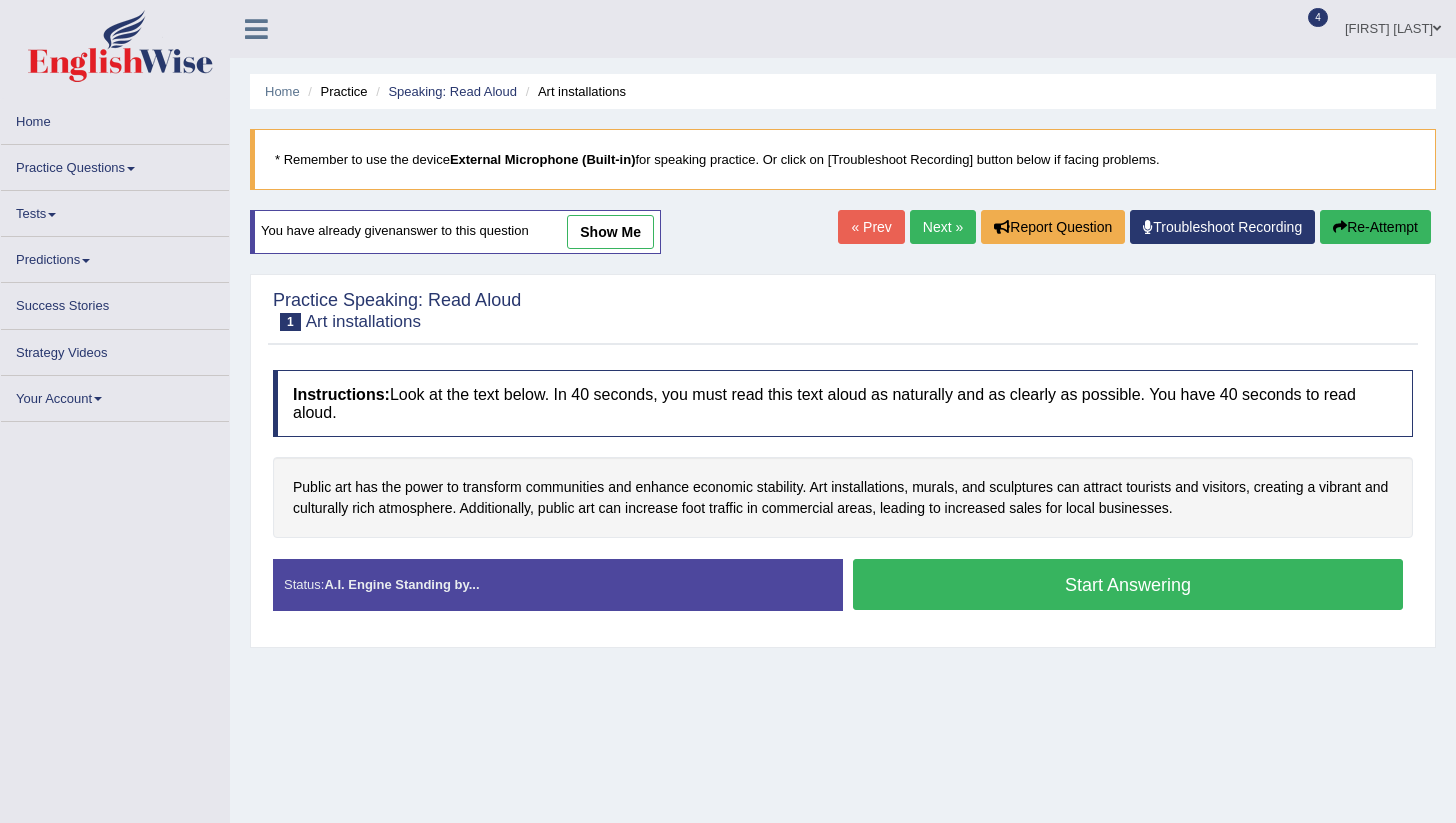 scroll, scrollTop: 0, scrollLeft: 0, axis: both 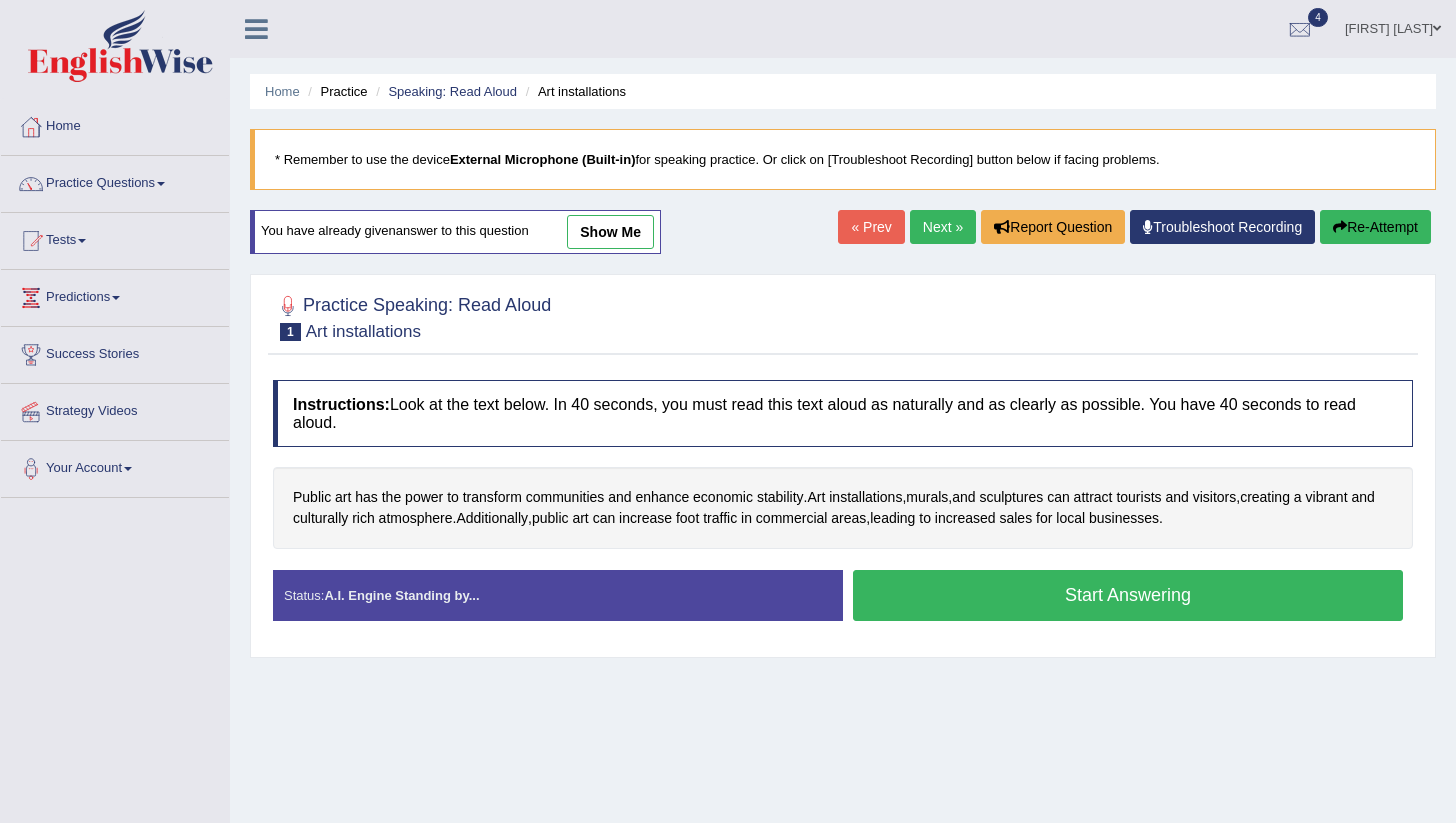 click on "Start Answering" at bounding box center (1128, 595) 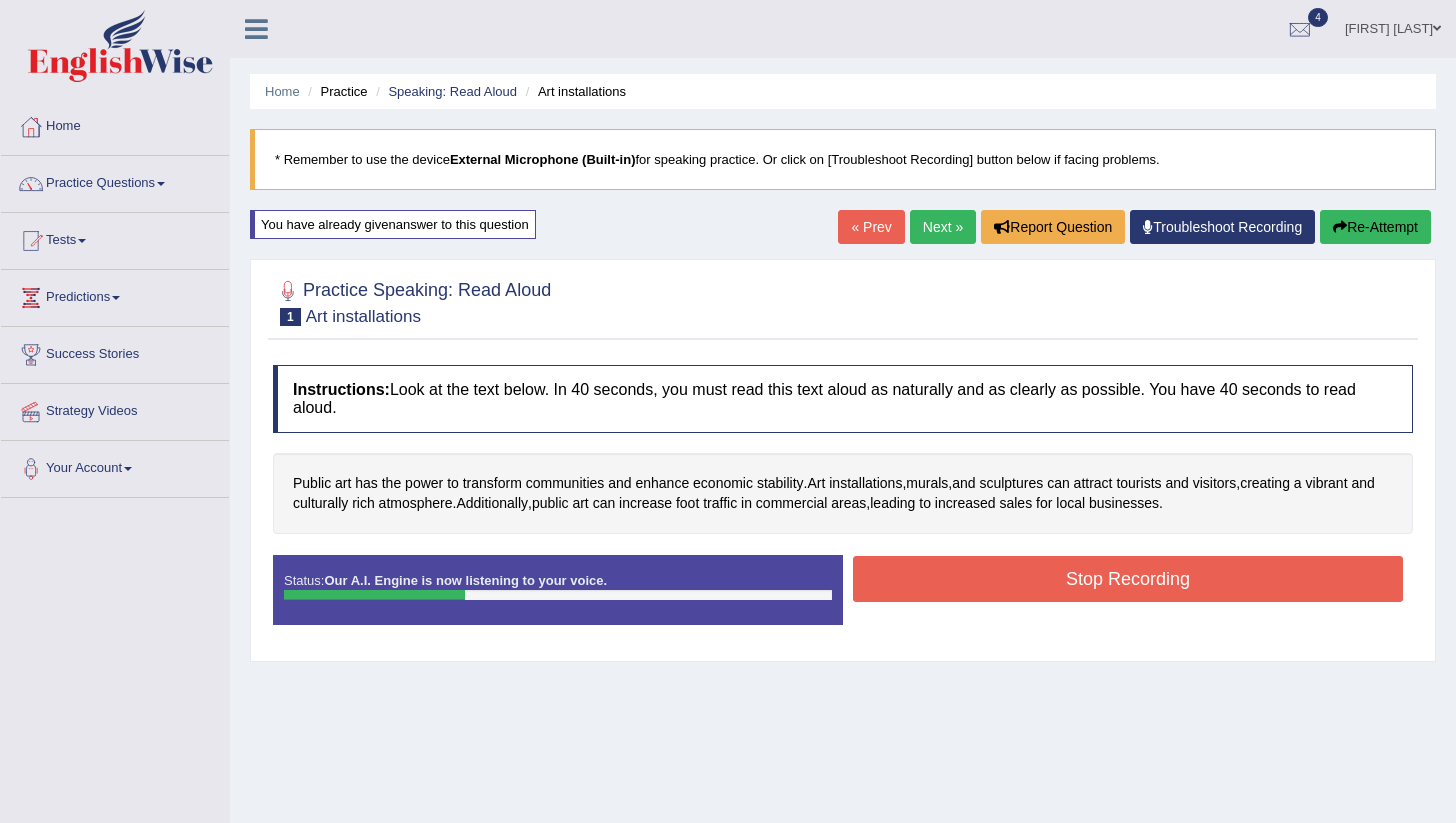 click on "Stop Recording" at bounding box center [1128, 579] 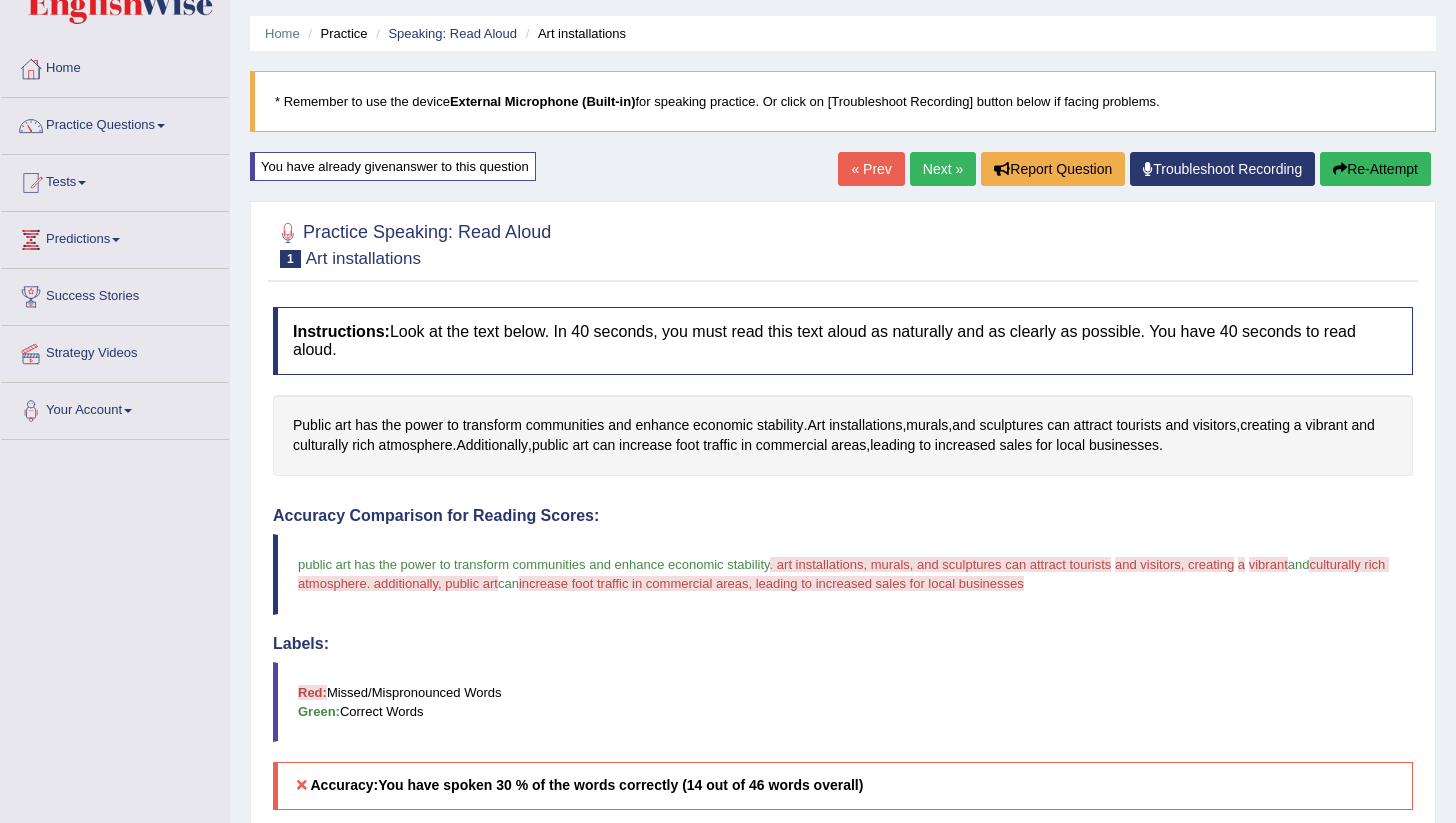 scroll, scrollTop: 56, scrollLeft: 0, axis: vertical 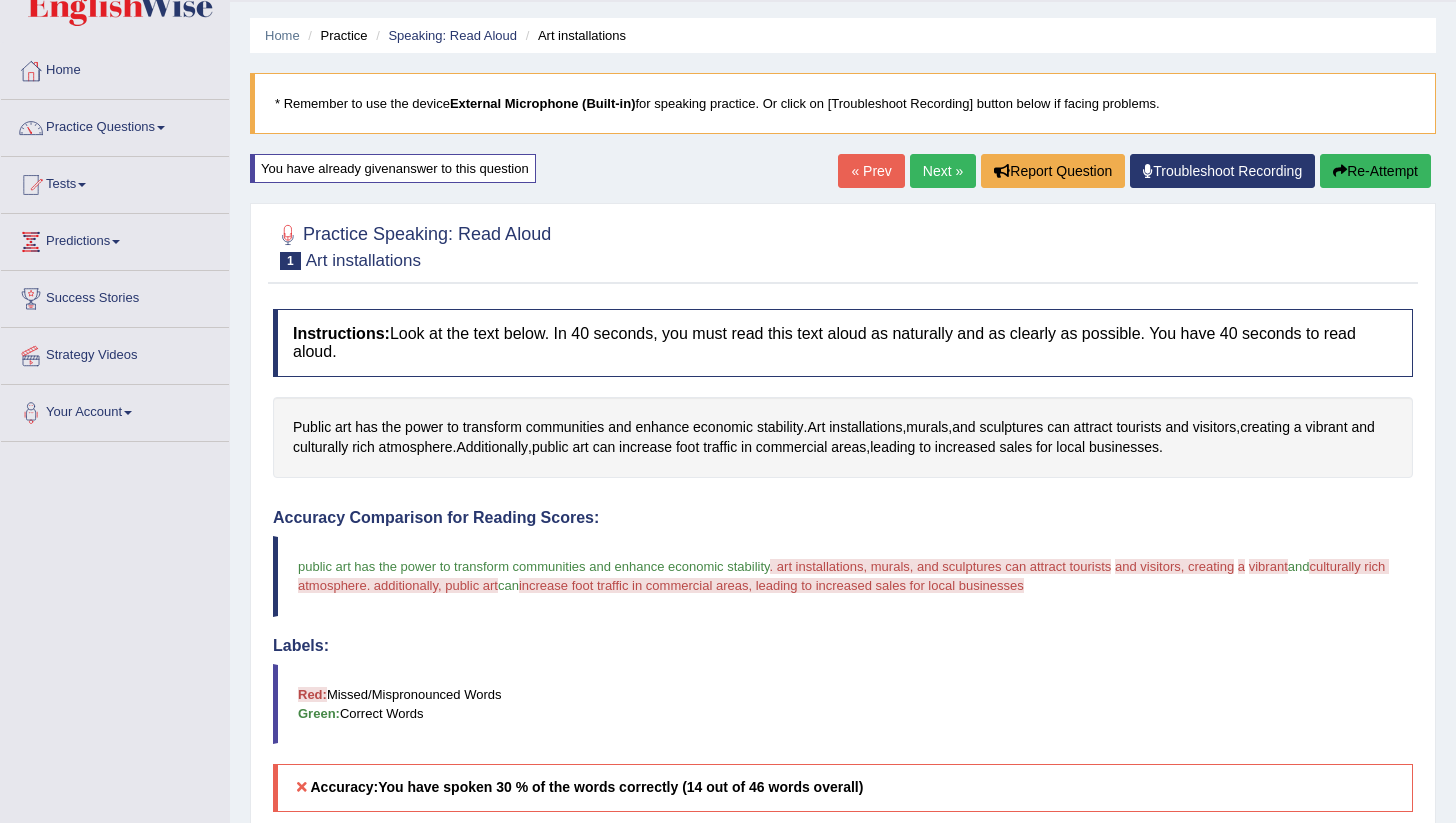 click on "Next »" at bounding box center (943, 171) 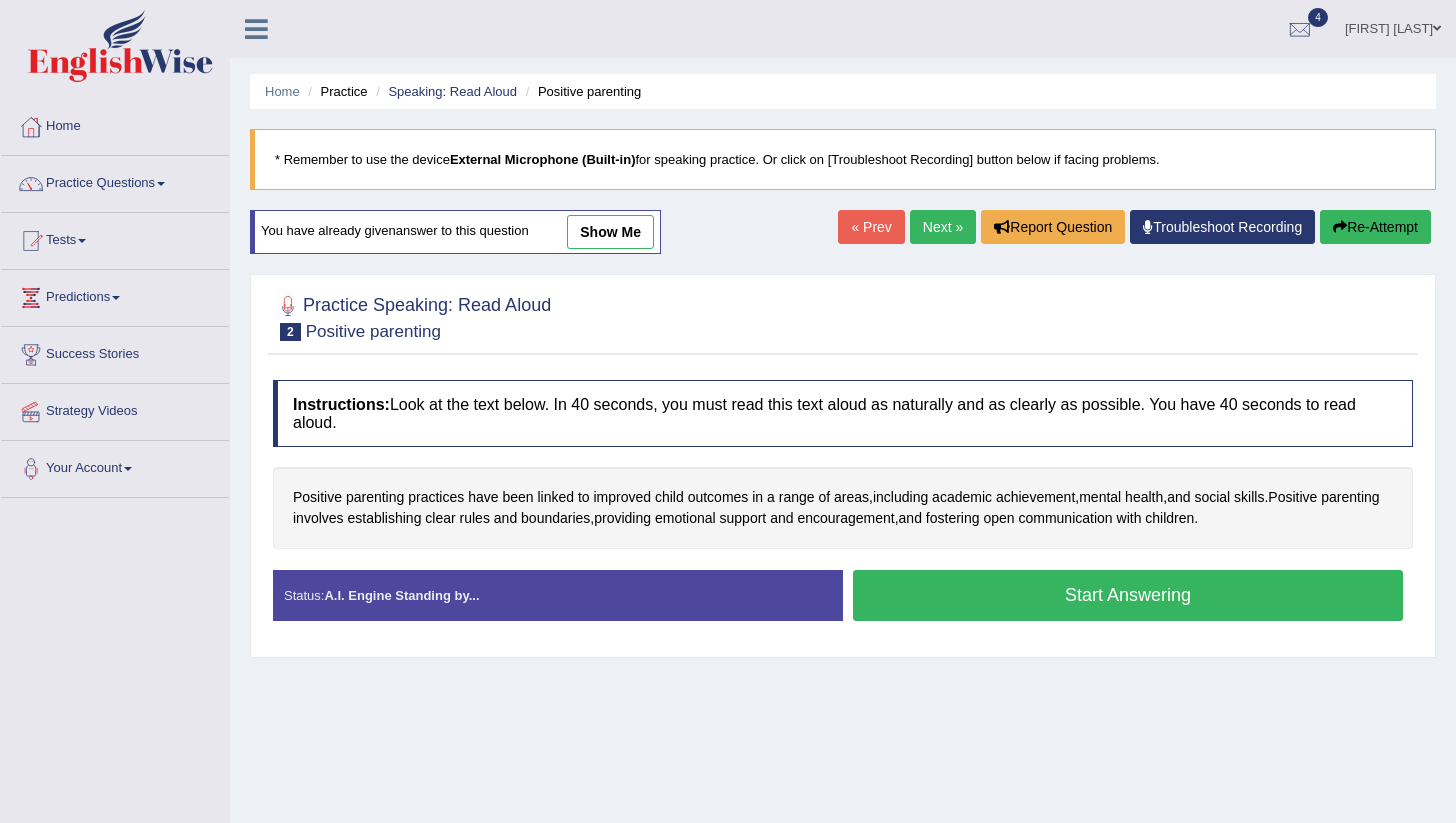 scroll, scrollTop: 0, scrollLeft: 0, axis: both 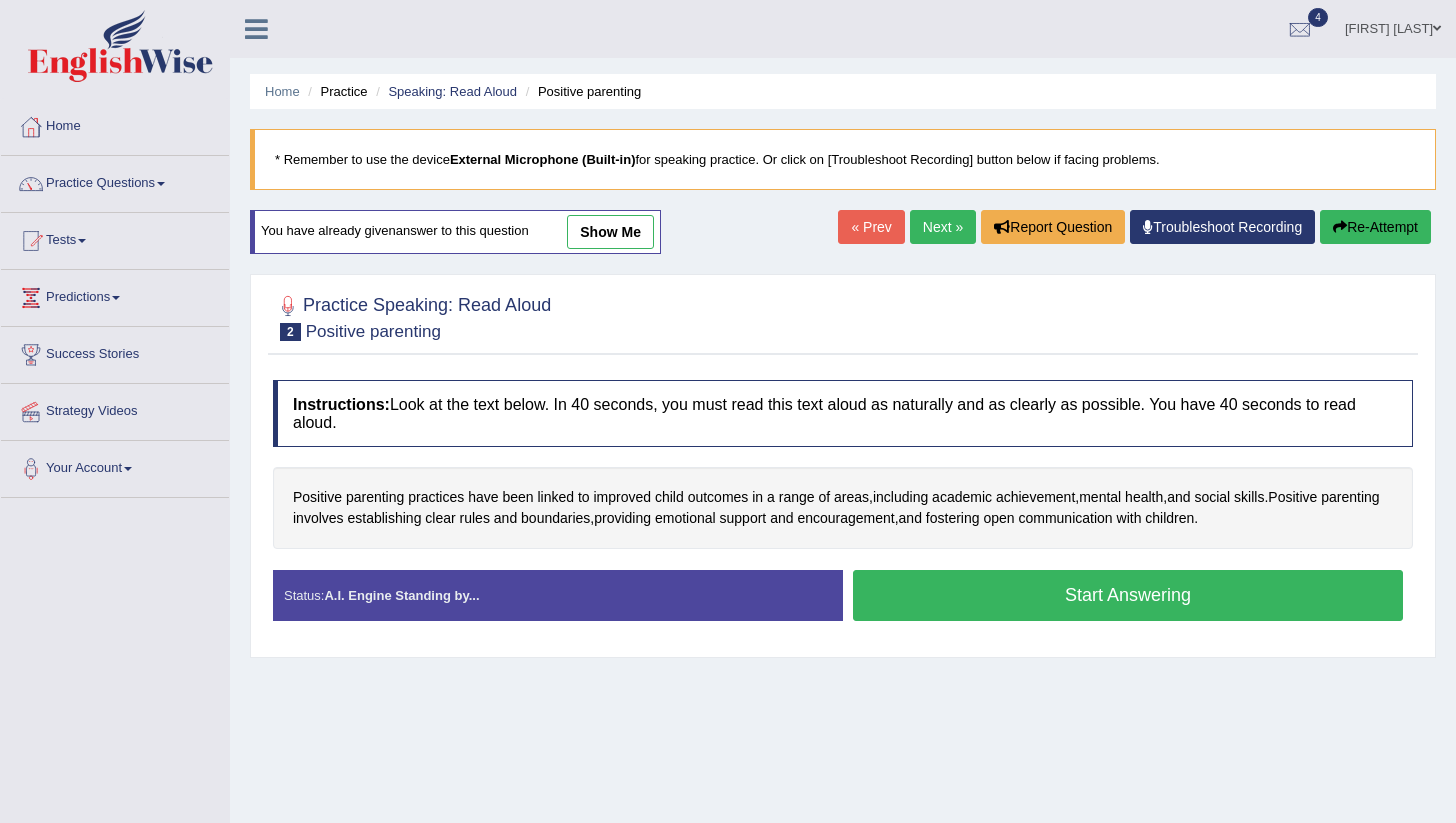 click on "Start Answering" at bounding box center (1128, 595) 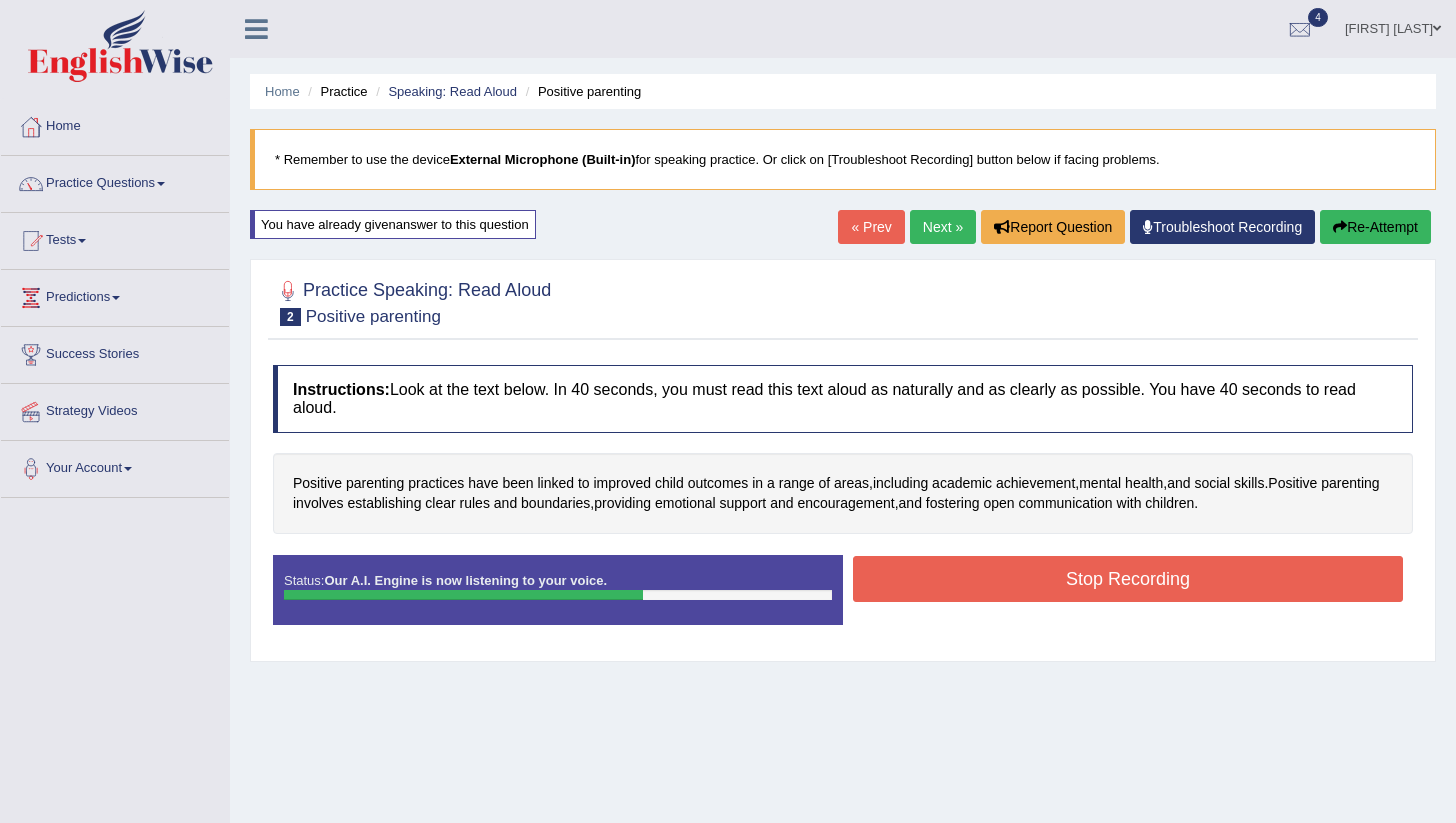 click on "Stop Recording" at bounding box center (1128, 579) 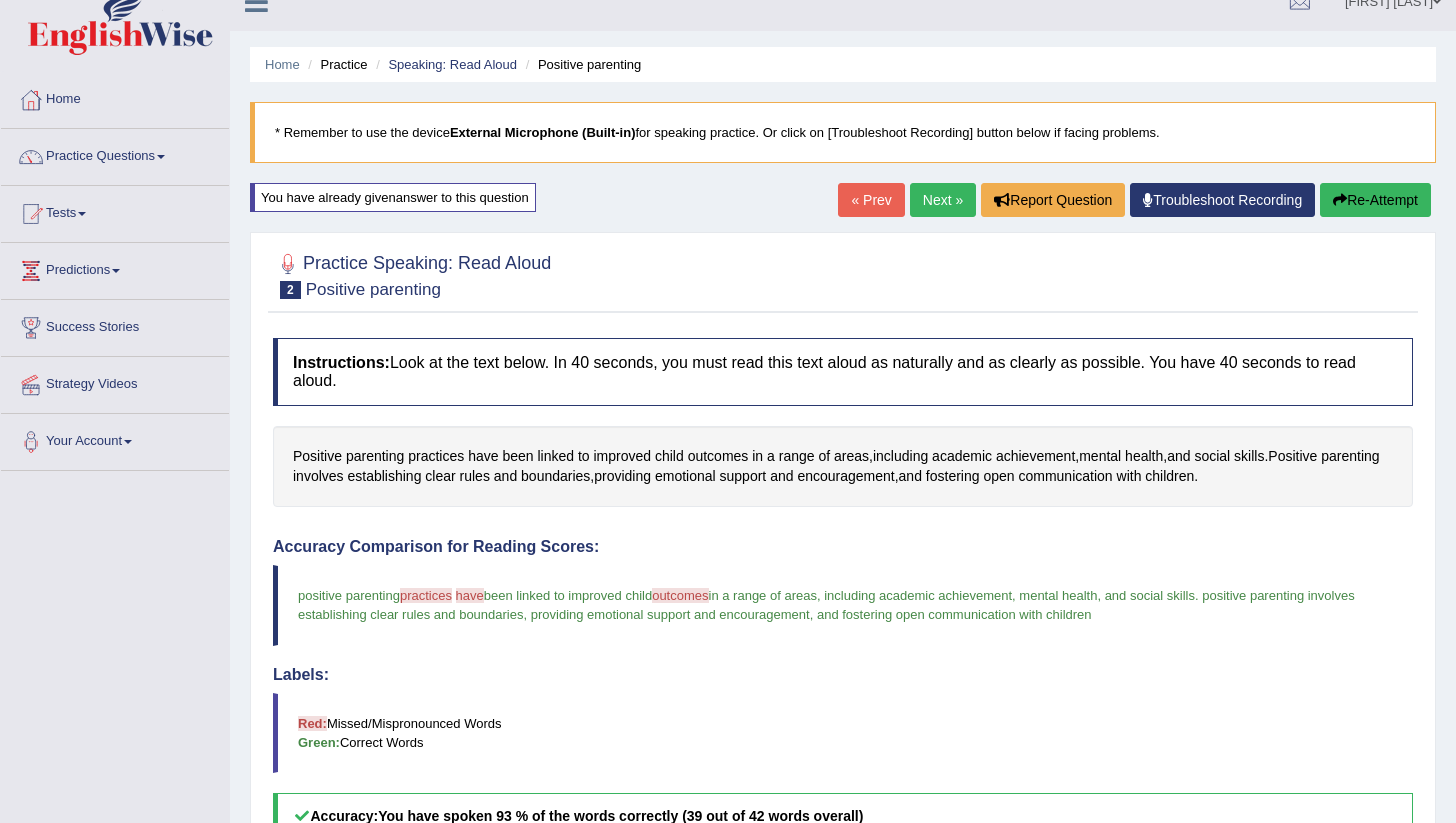 scroll, scrollTop: 0, scrollLeft: 0, axis: both 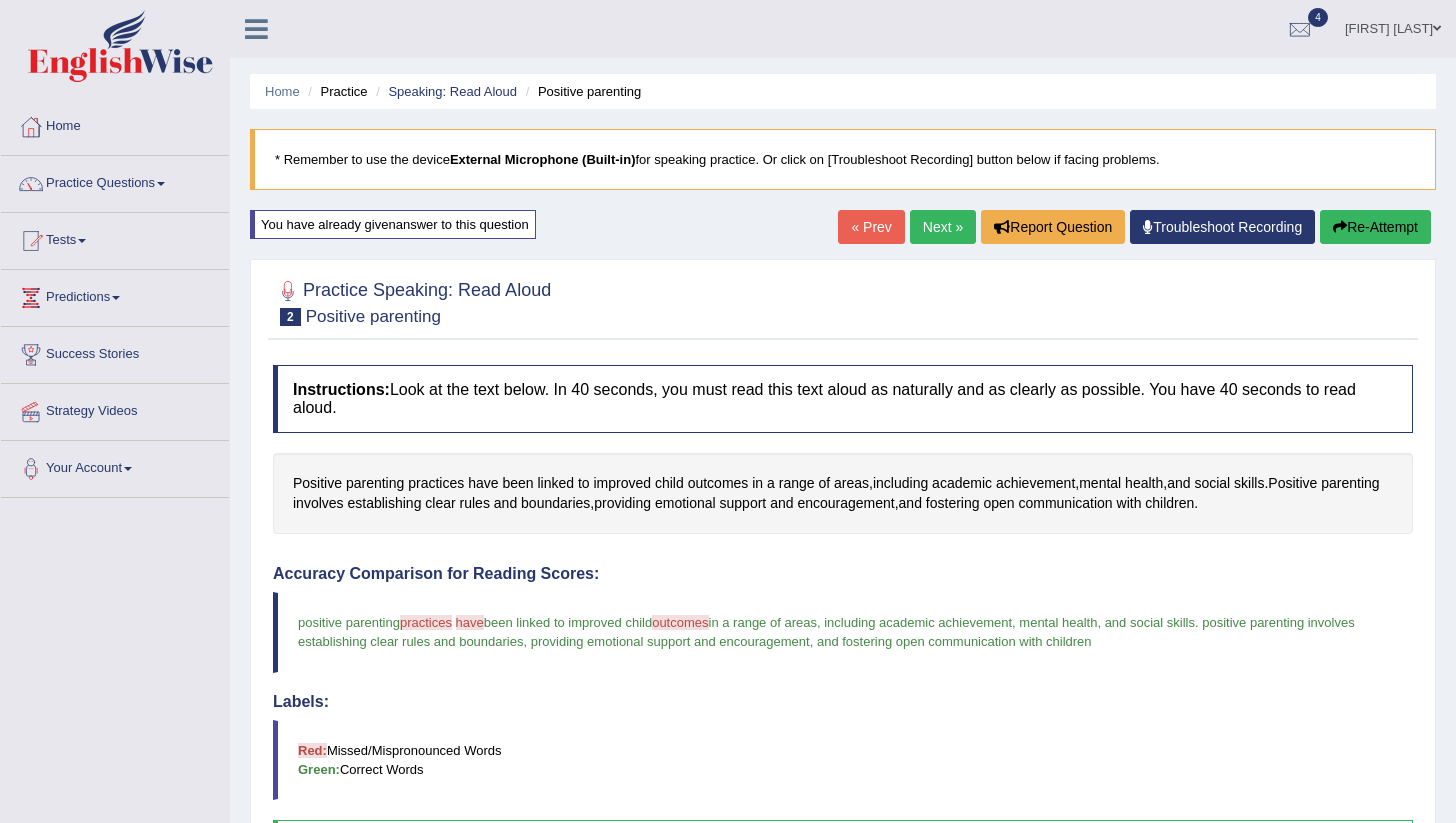 click on "Next »" at bounding box center [943, 227] 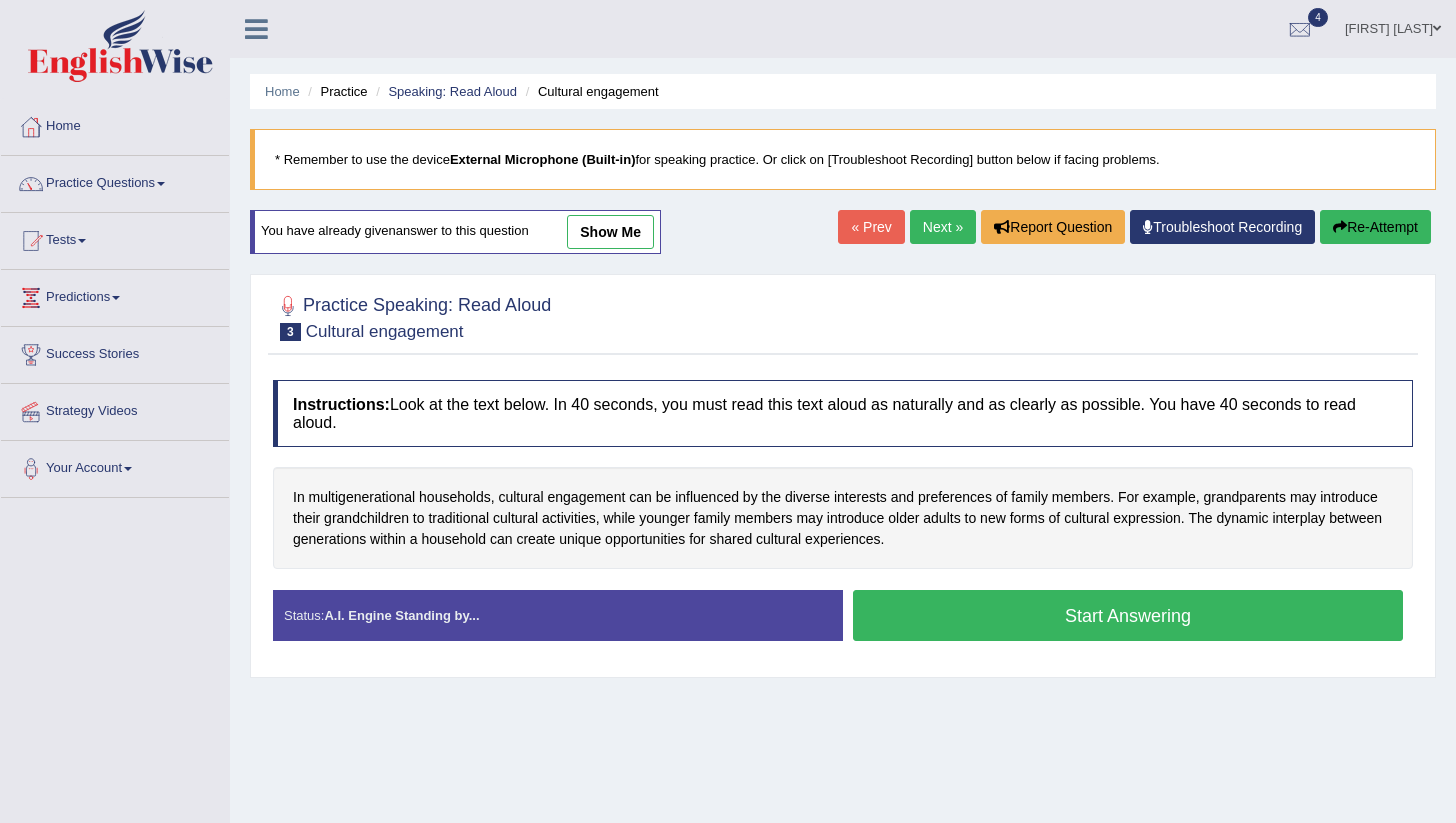 scroll, scrollTop: 0, scrollLeft: 0, axis: both 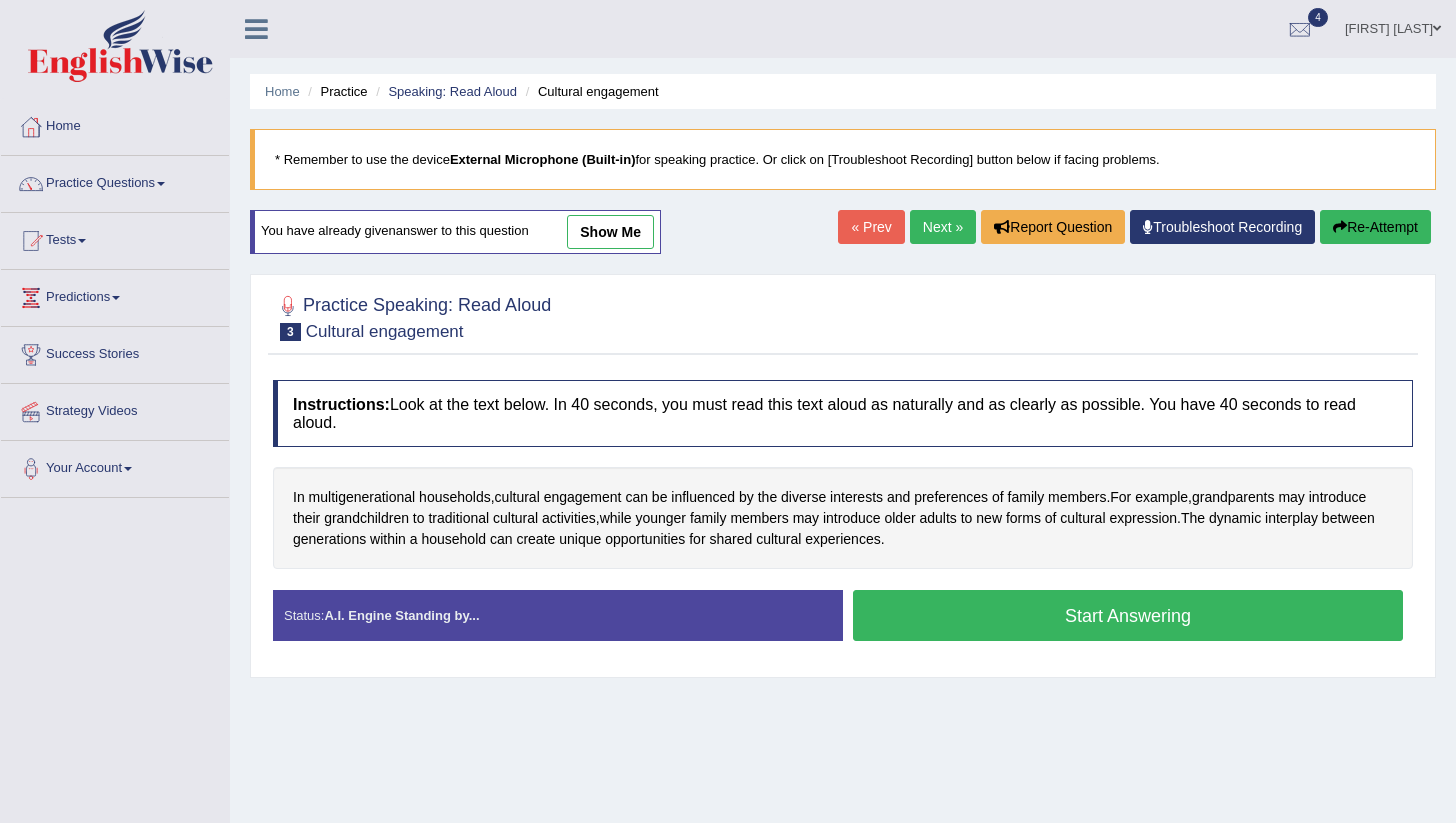 click on "Start Answering" at bounding box center (1128, 615) 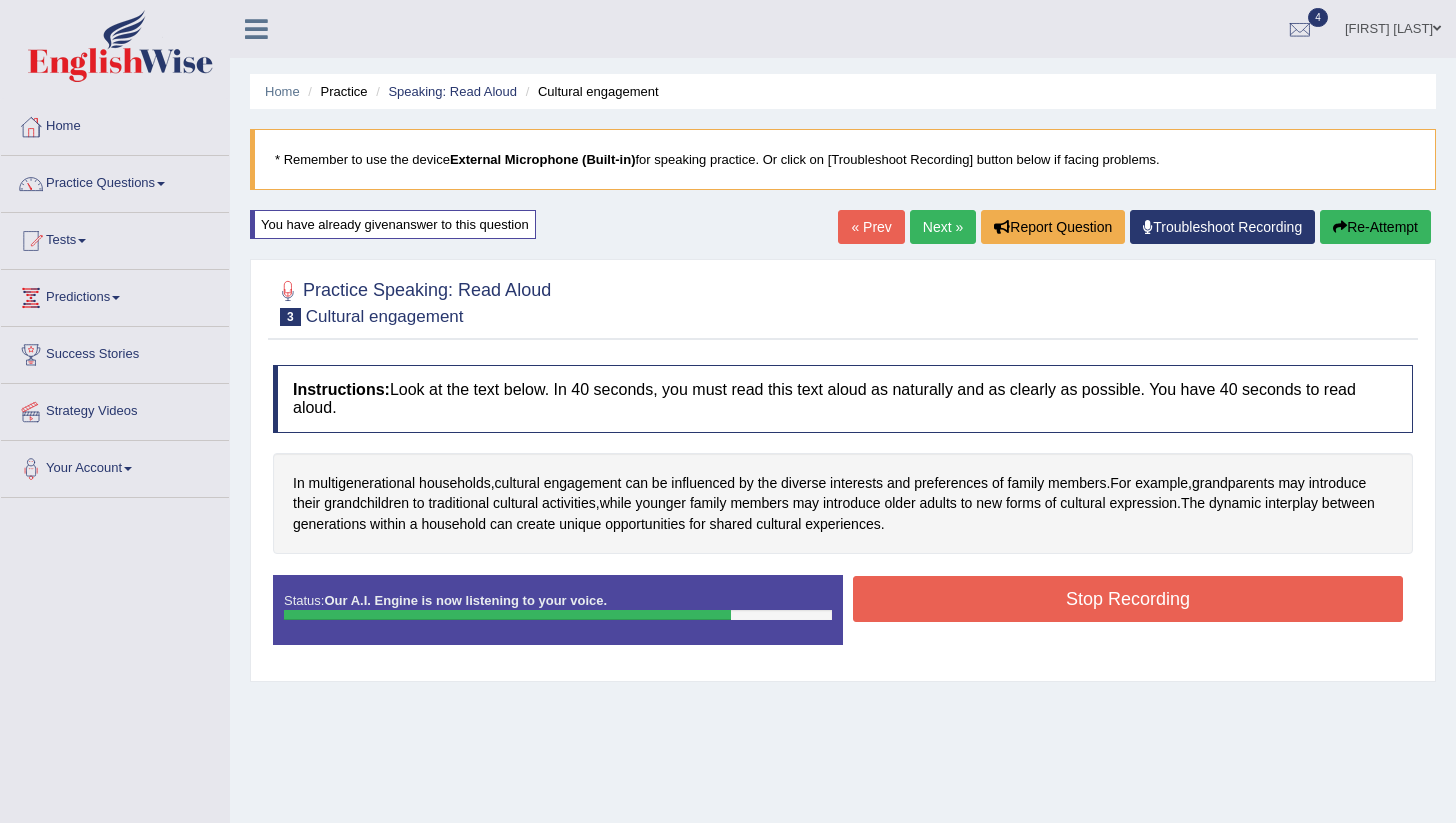 click on "Stop Recording" at bounding box center (1128, 599) 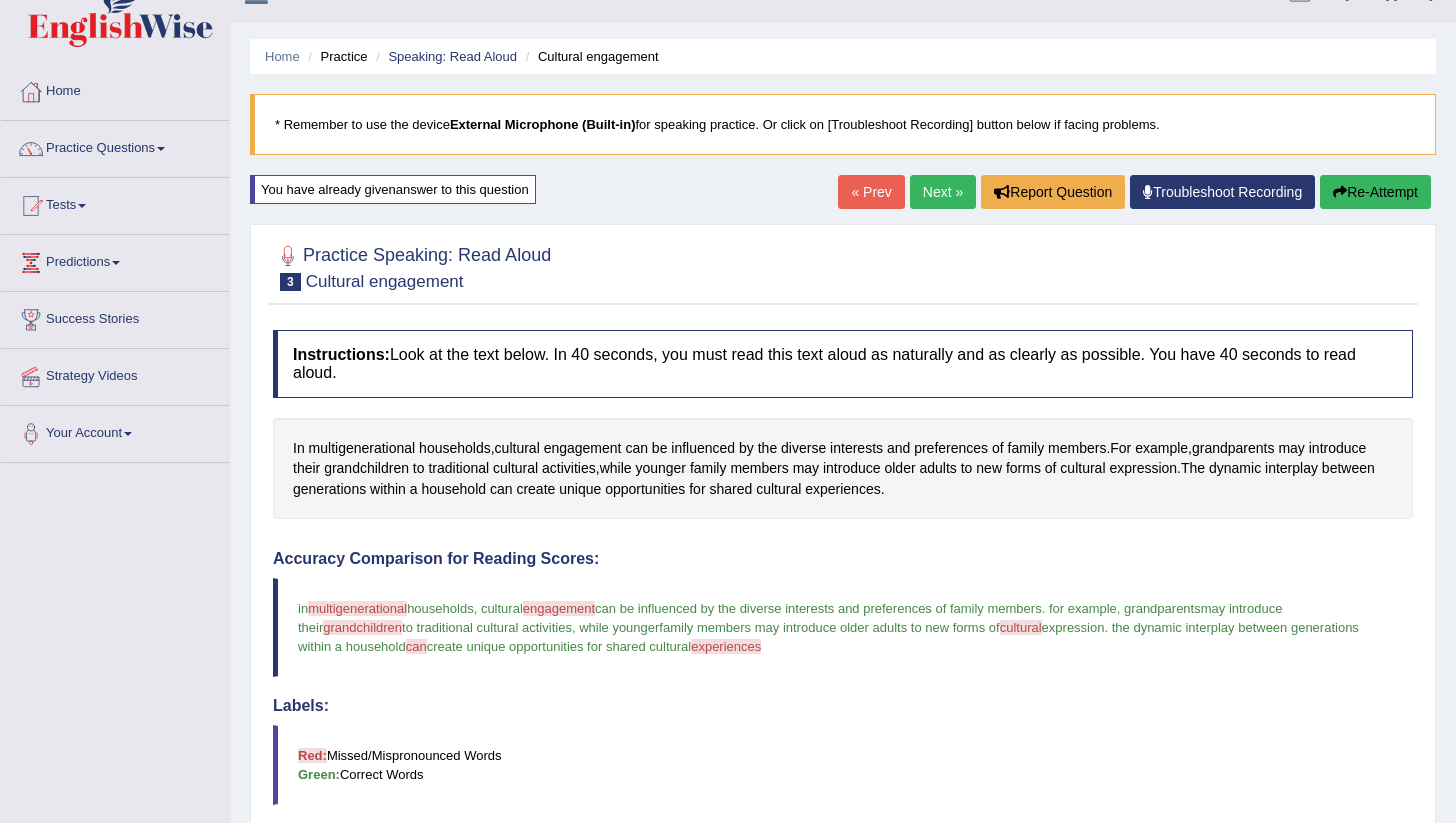scroll, scrollTop: 0, scrollLeft: 0, axis: both 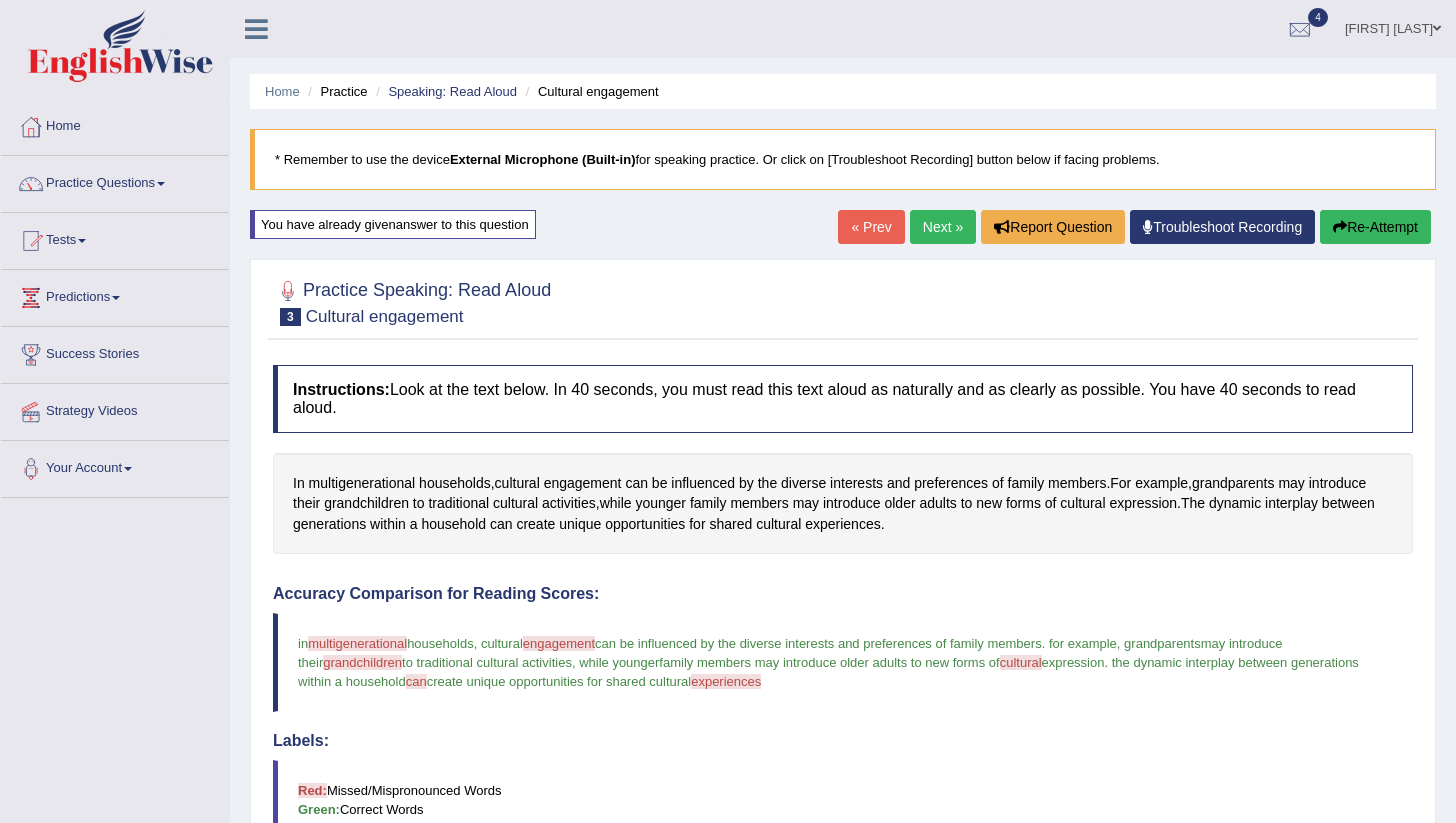 click on "Next »" at bounding box center (943, 227) 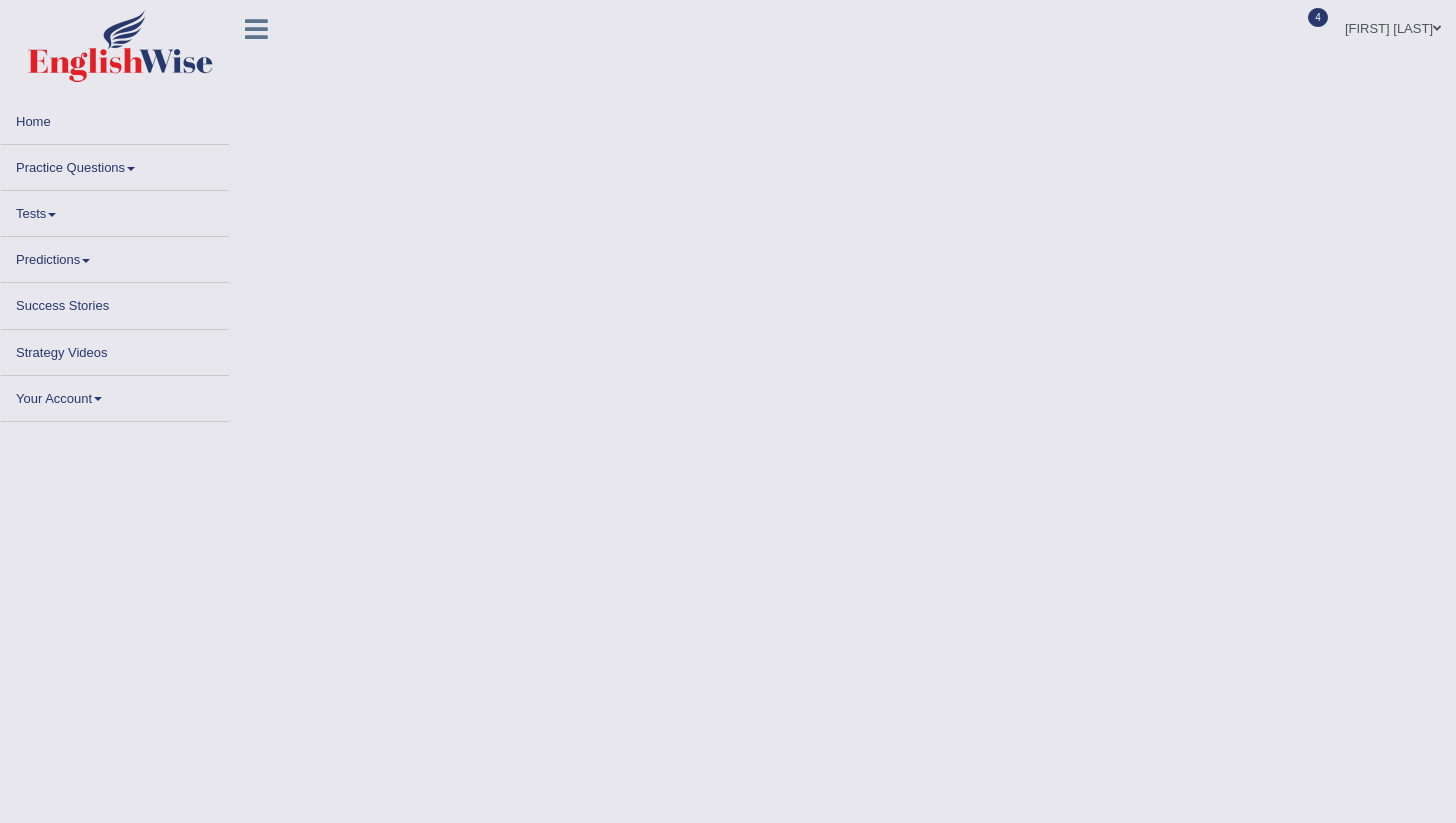 scroll, scrollTop: 0, scrollLeft: 0, axis: both 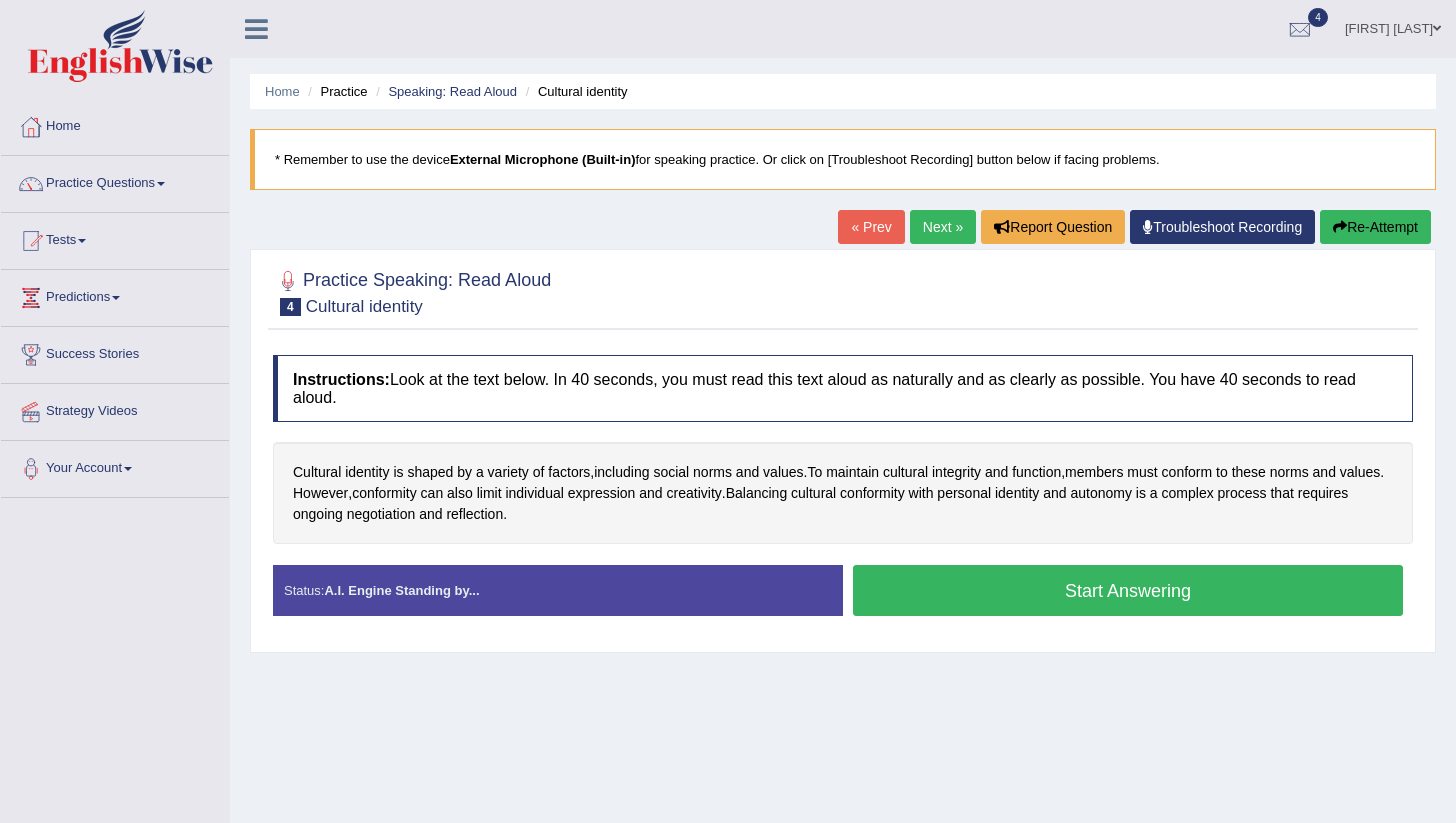 click on "Start Answering" at bounding box center [1128, 590] 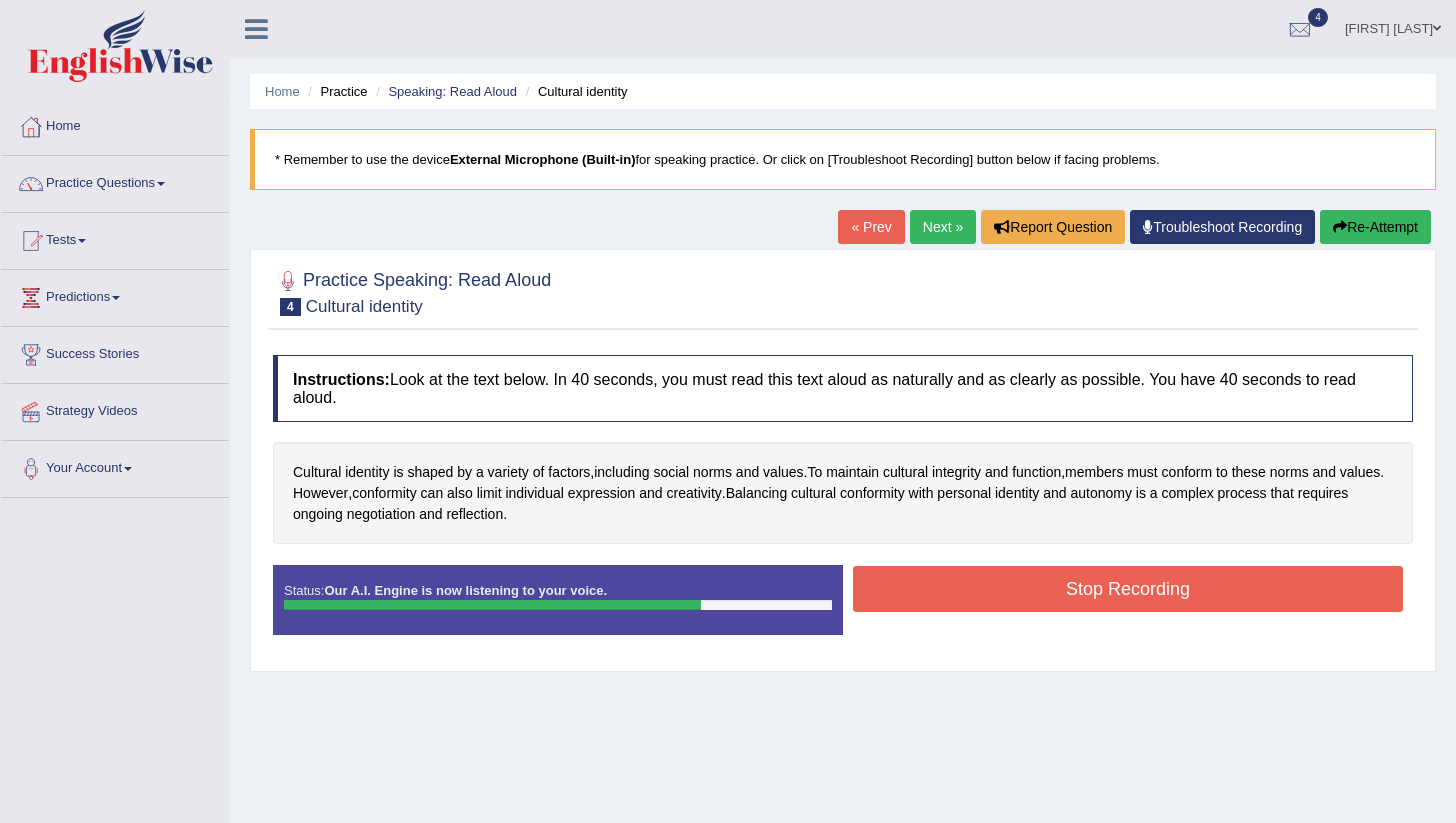 click on "Stop Recording" at bounding box center (1128, 589) 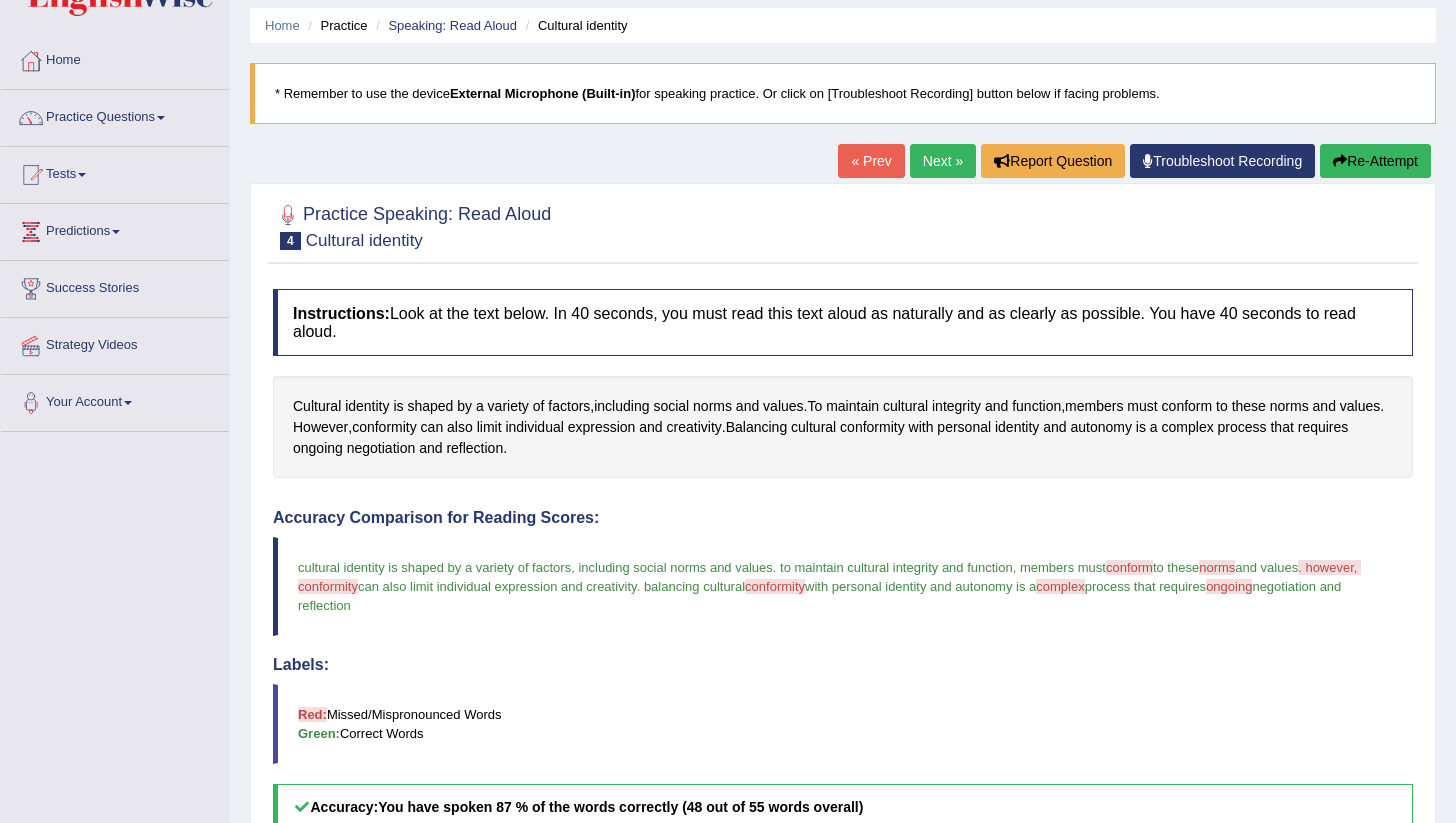 scroll, scrollTop: 0, scrollLeft: 0, axis: both 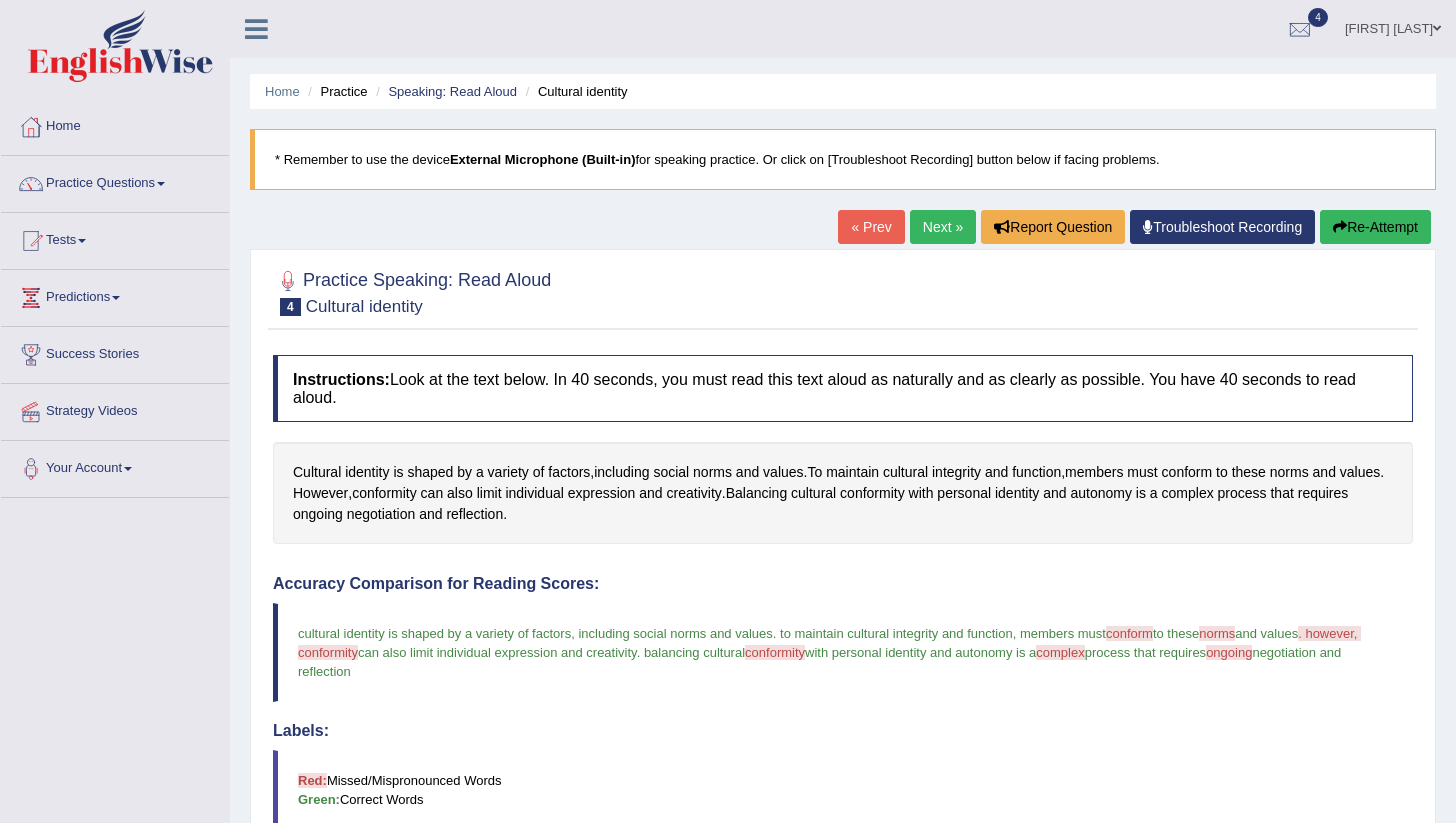 click on "Next »" at bounding box center [943, 227] 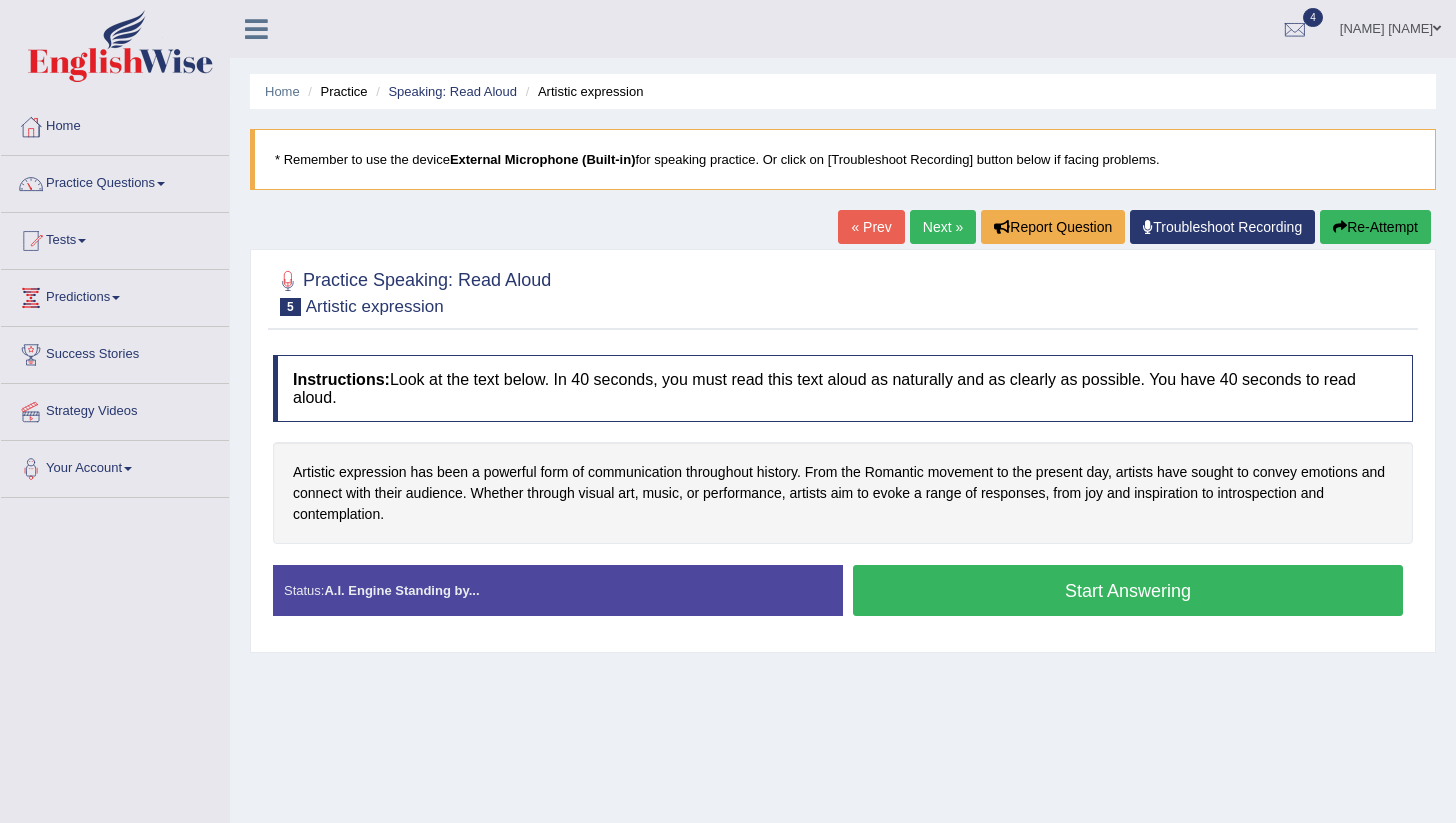 scroll, scrollTop: 0, scrollLeft: 0, axis: both 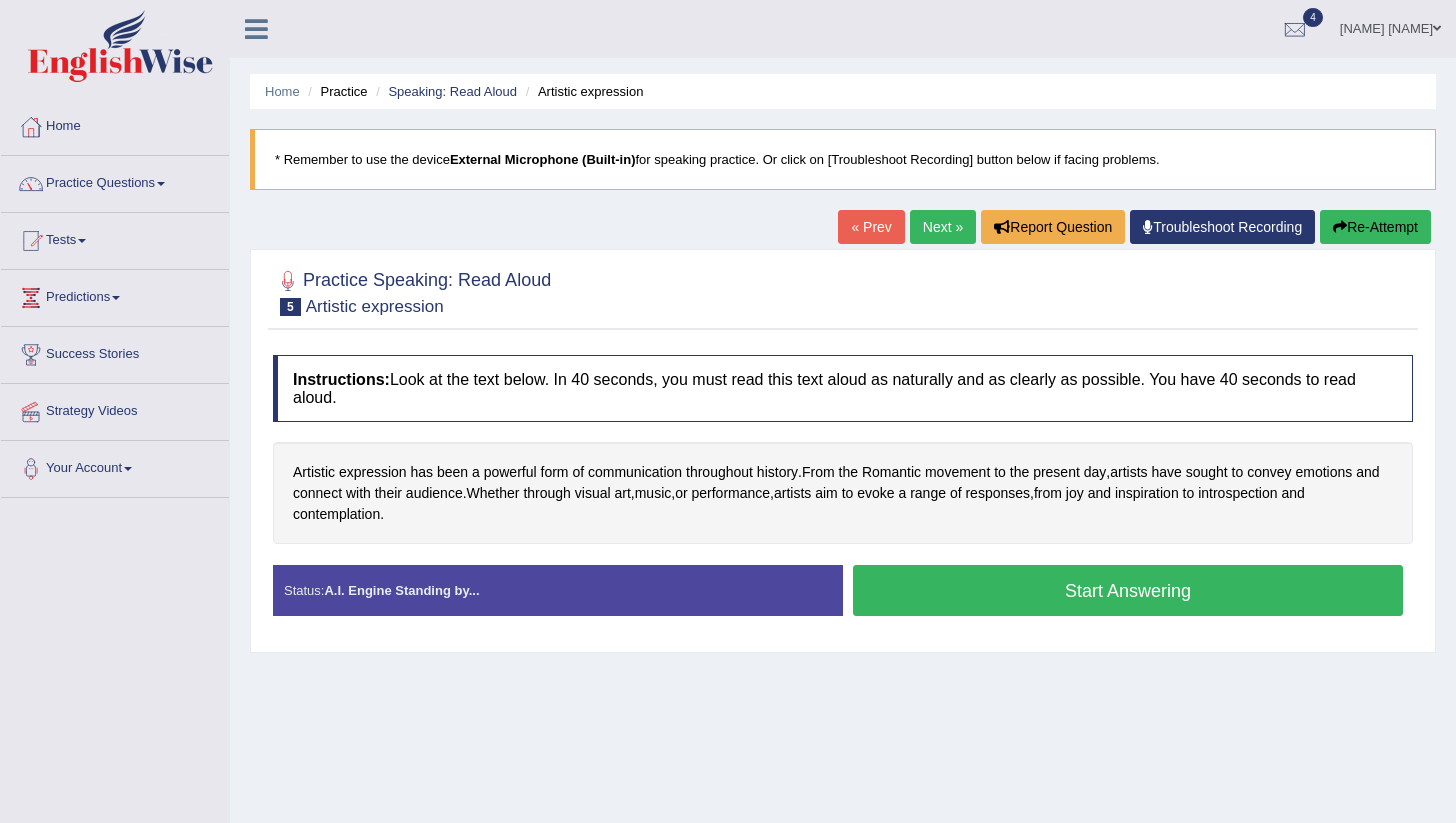click on "Start Answering" at bounding box center (1128, 590) 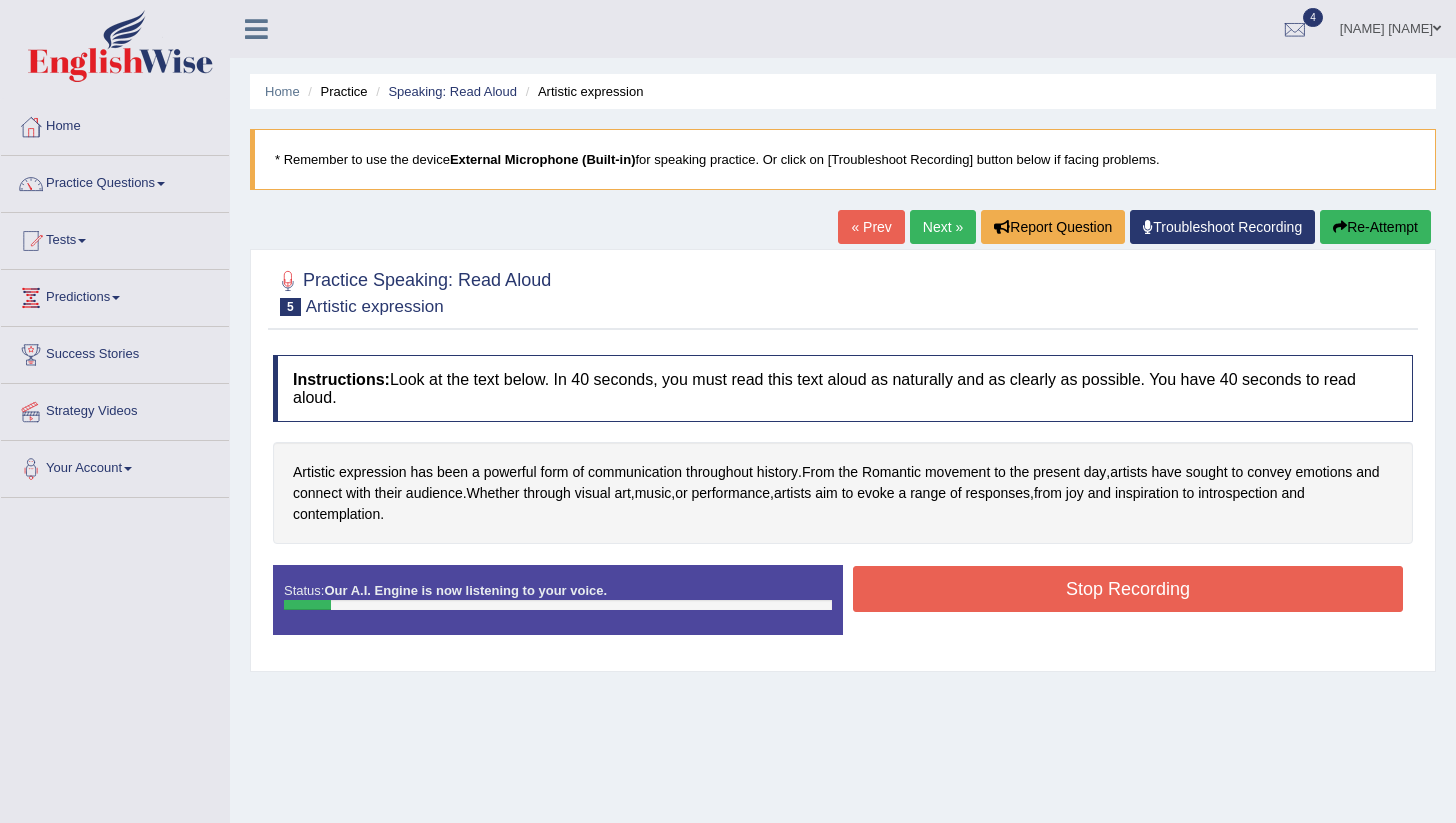 click on "Stop Recording" at bounding box center [1128, 589] 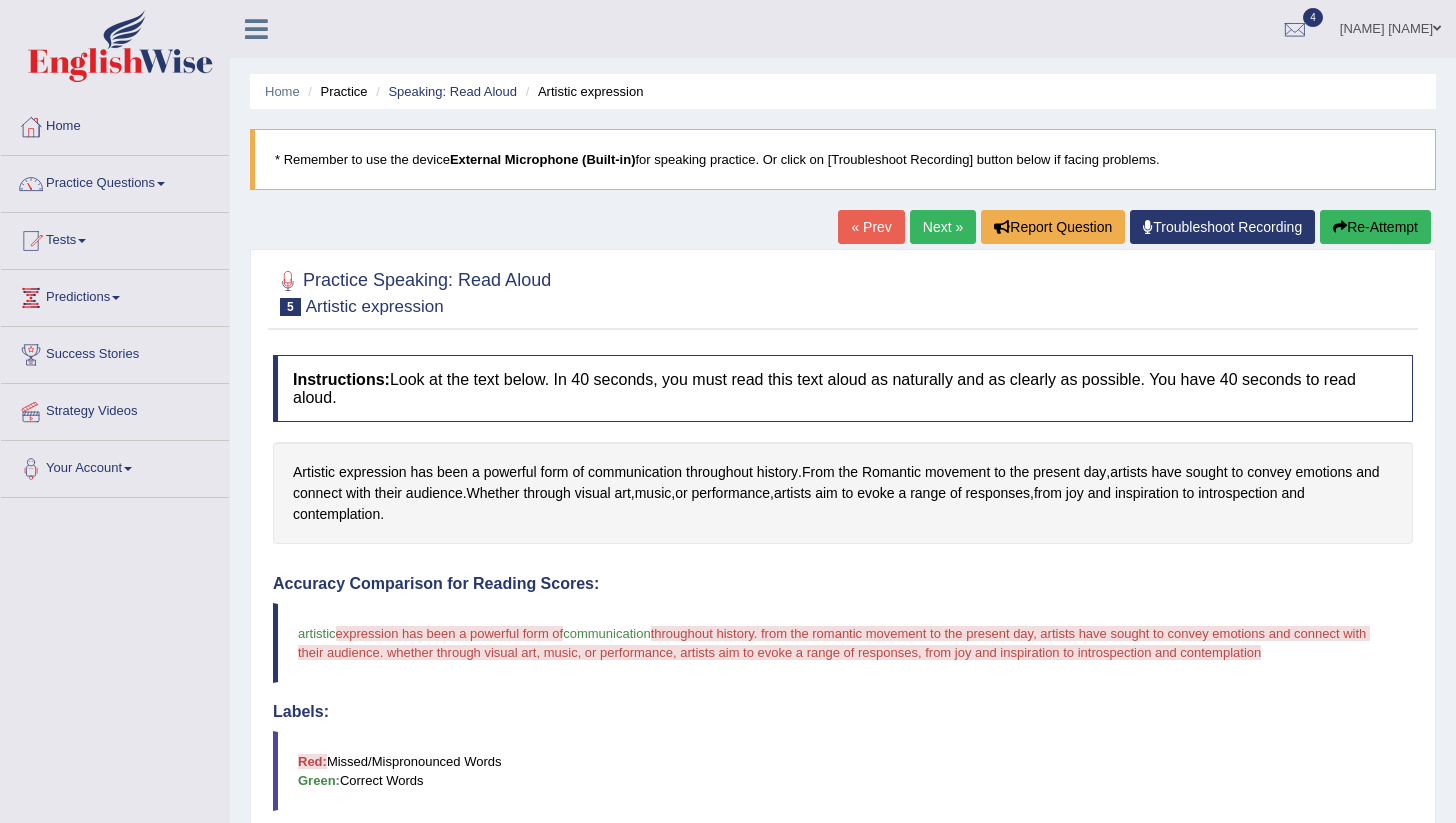 click on "Re-Attempt" at bounding box center (1375, 227) 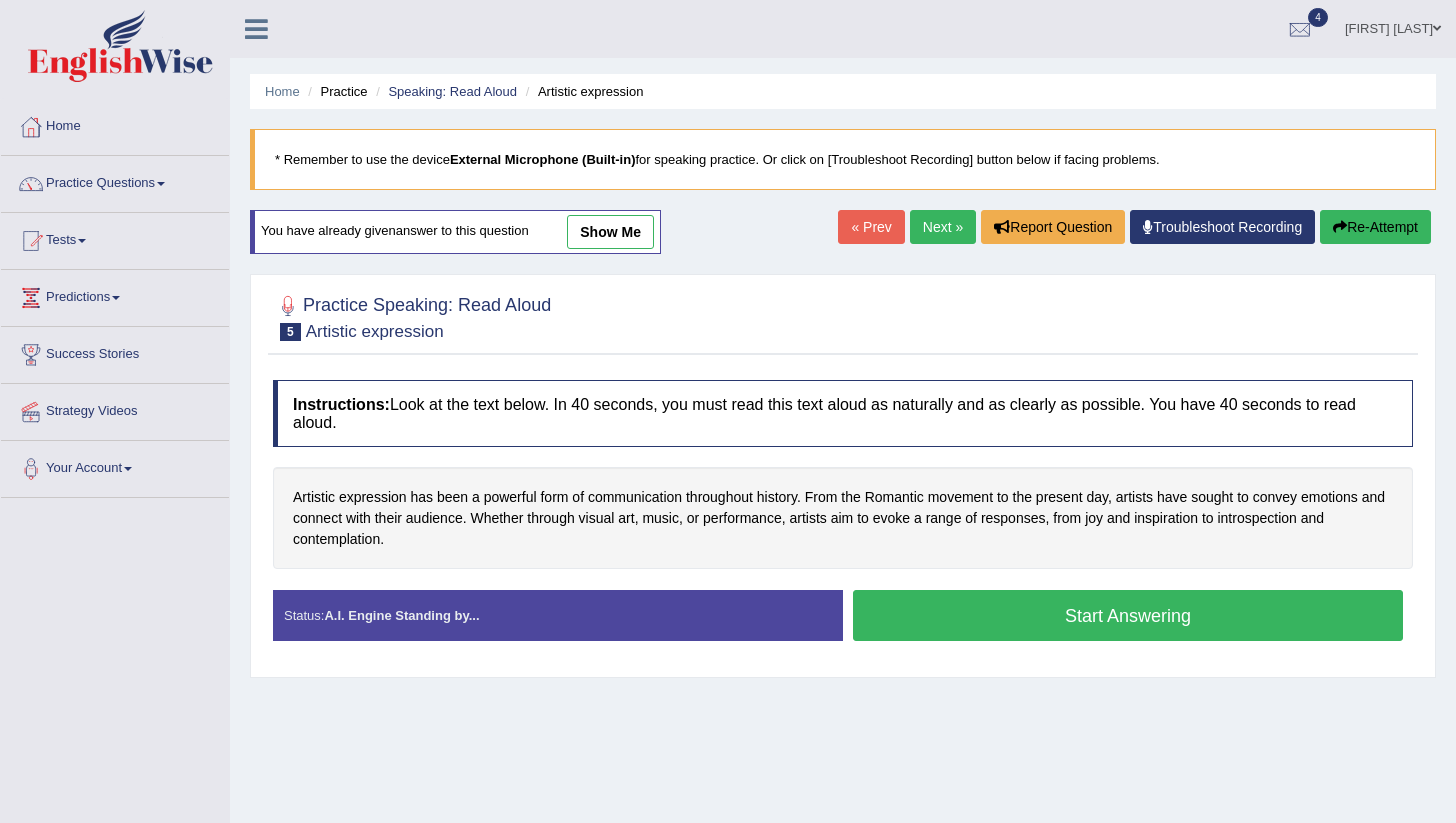 scroll, scrollTop: 0, scrollLeft: 0, axis: both 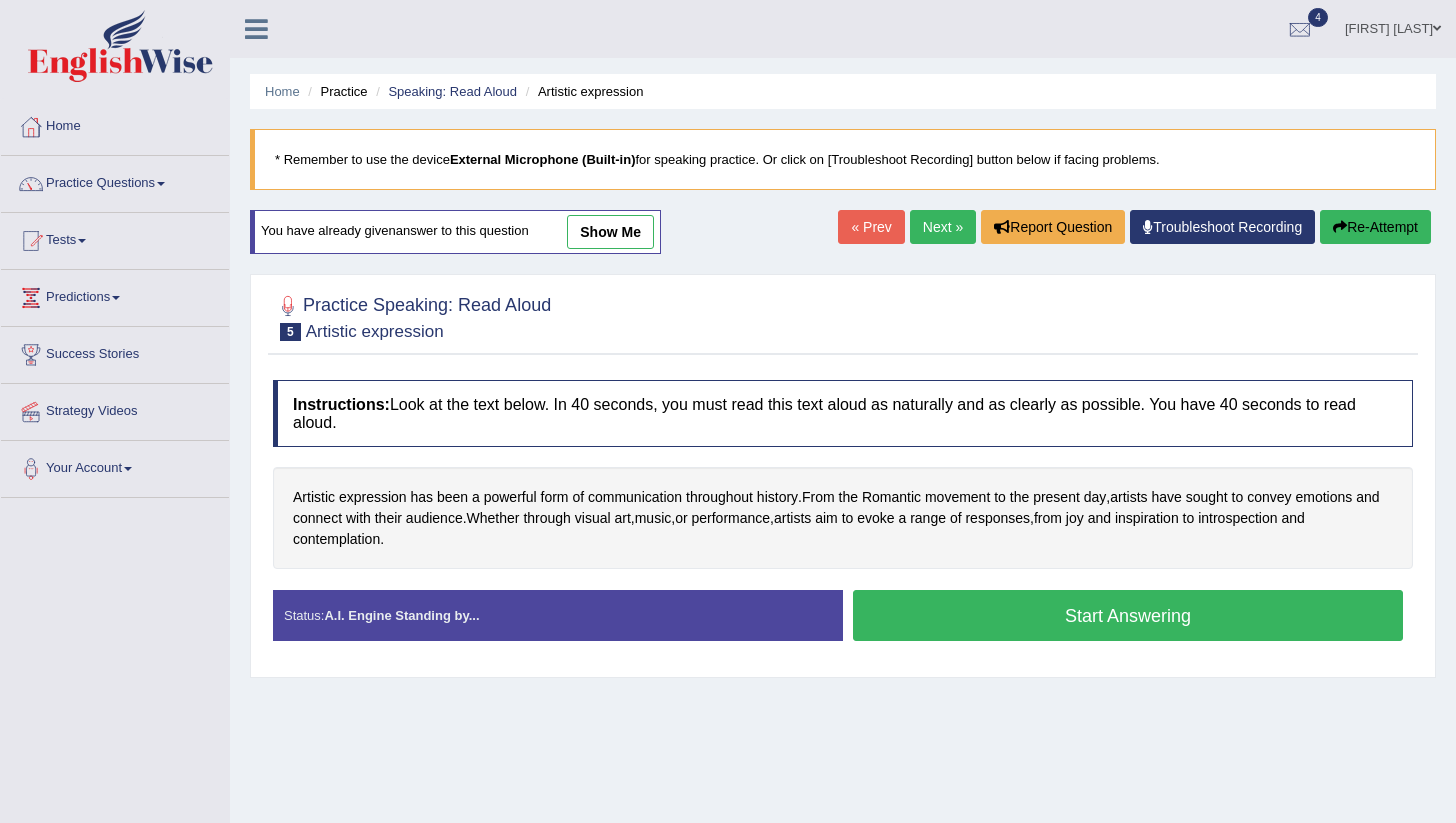click on "Start Answering" at bounding box center [1128, 615] 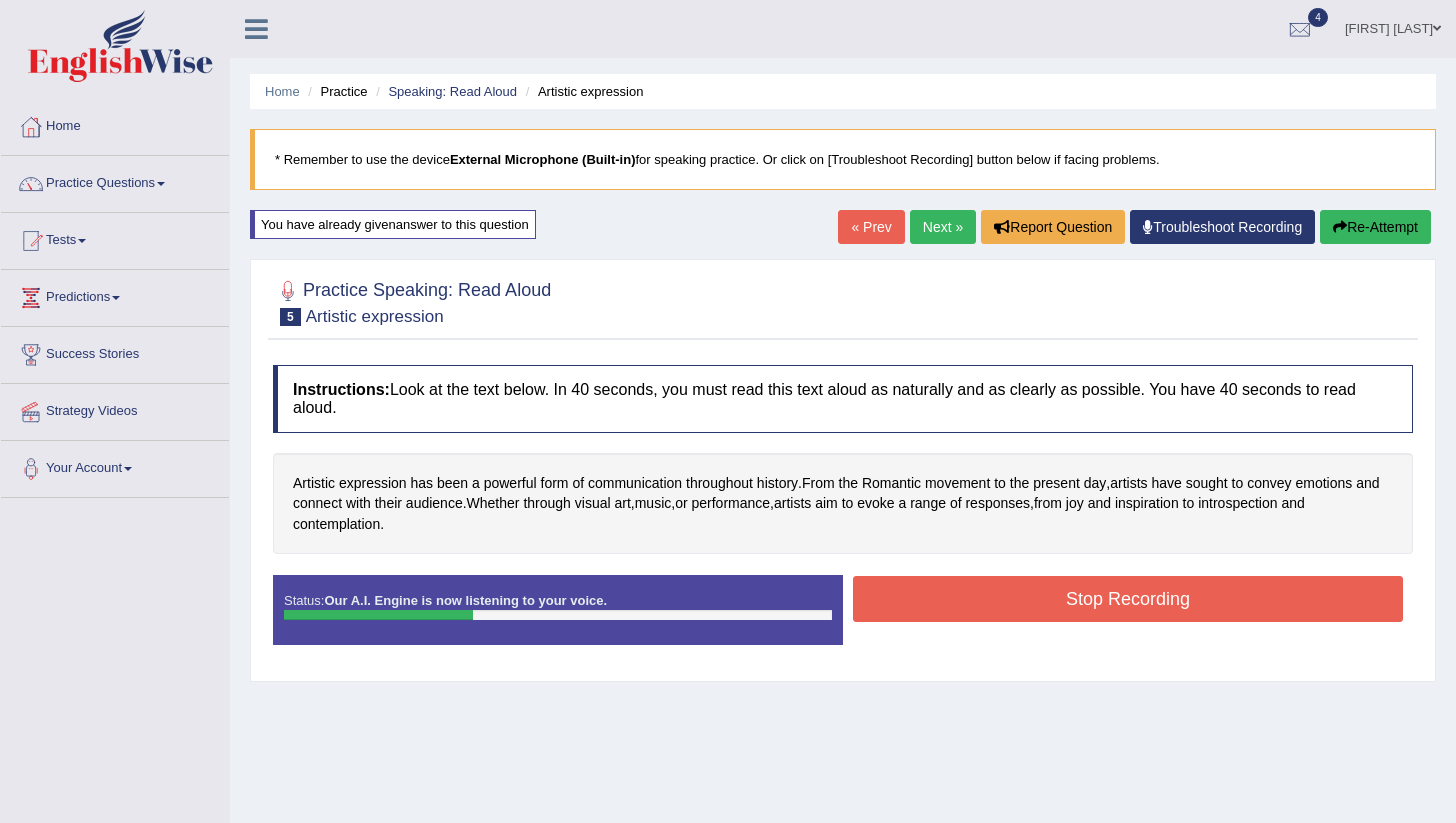 click on "Re-Attempt" at bounding box center (1375, 227) 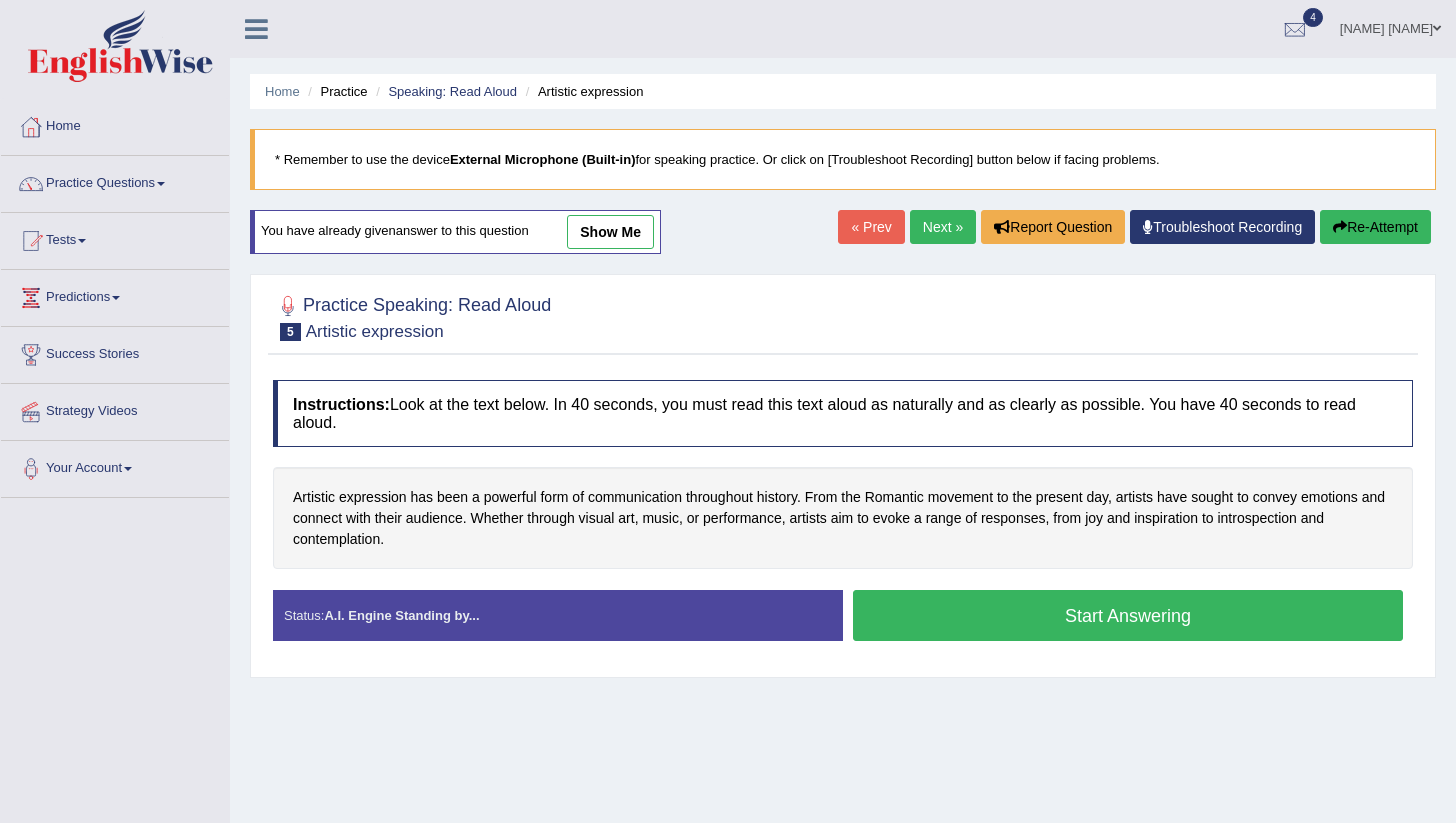 scroll, scrollTop: 0, scrollLeft: 0, axis: both 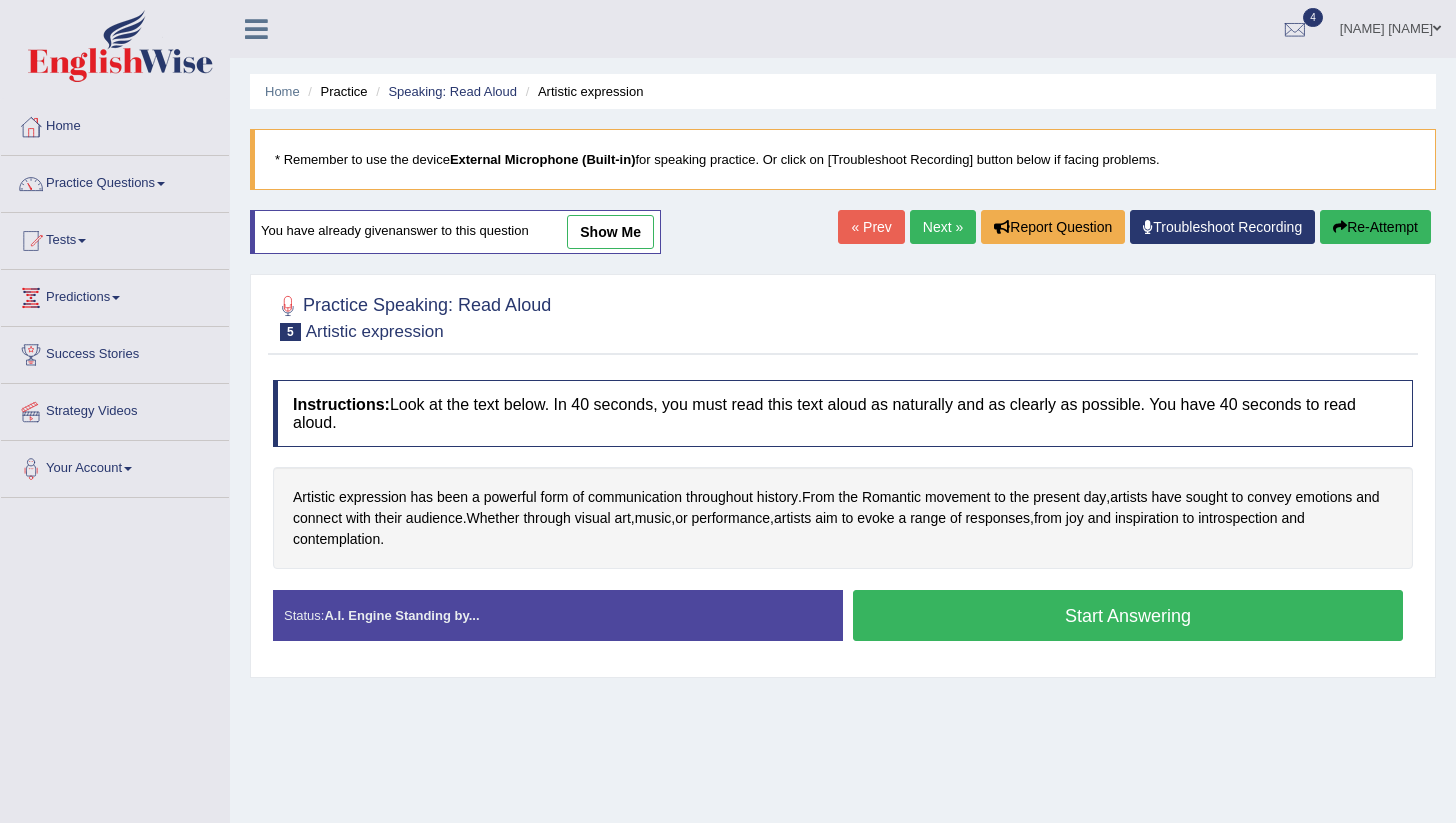 click on "Start Answering" at bounding box center [1128, 615] 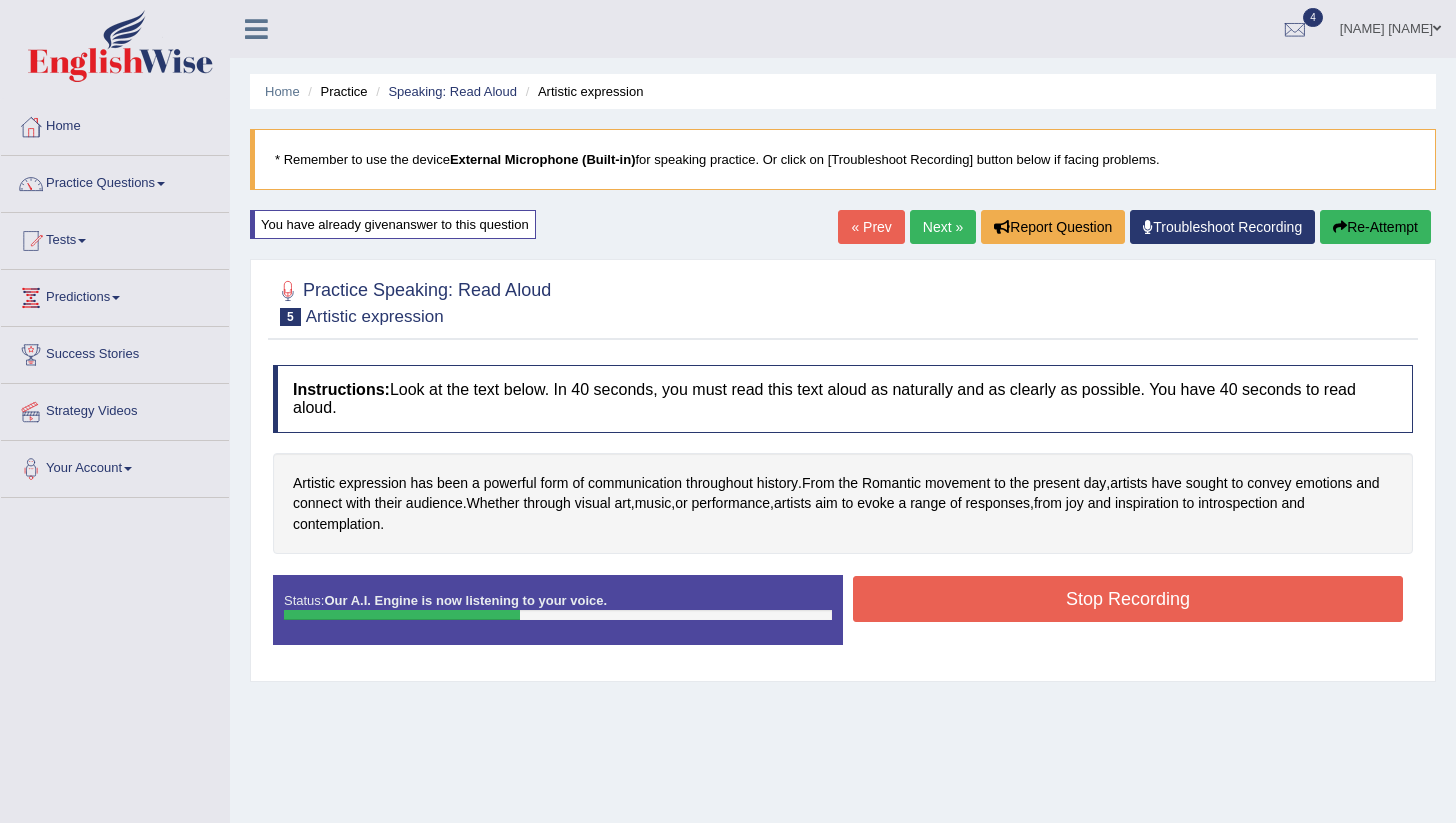 click on "Stop Recording" at bounding box center [1128, 599] 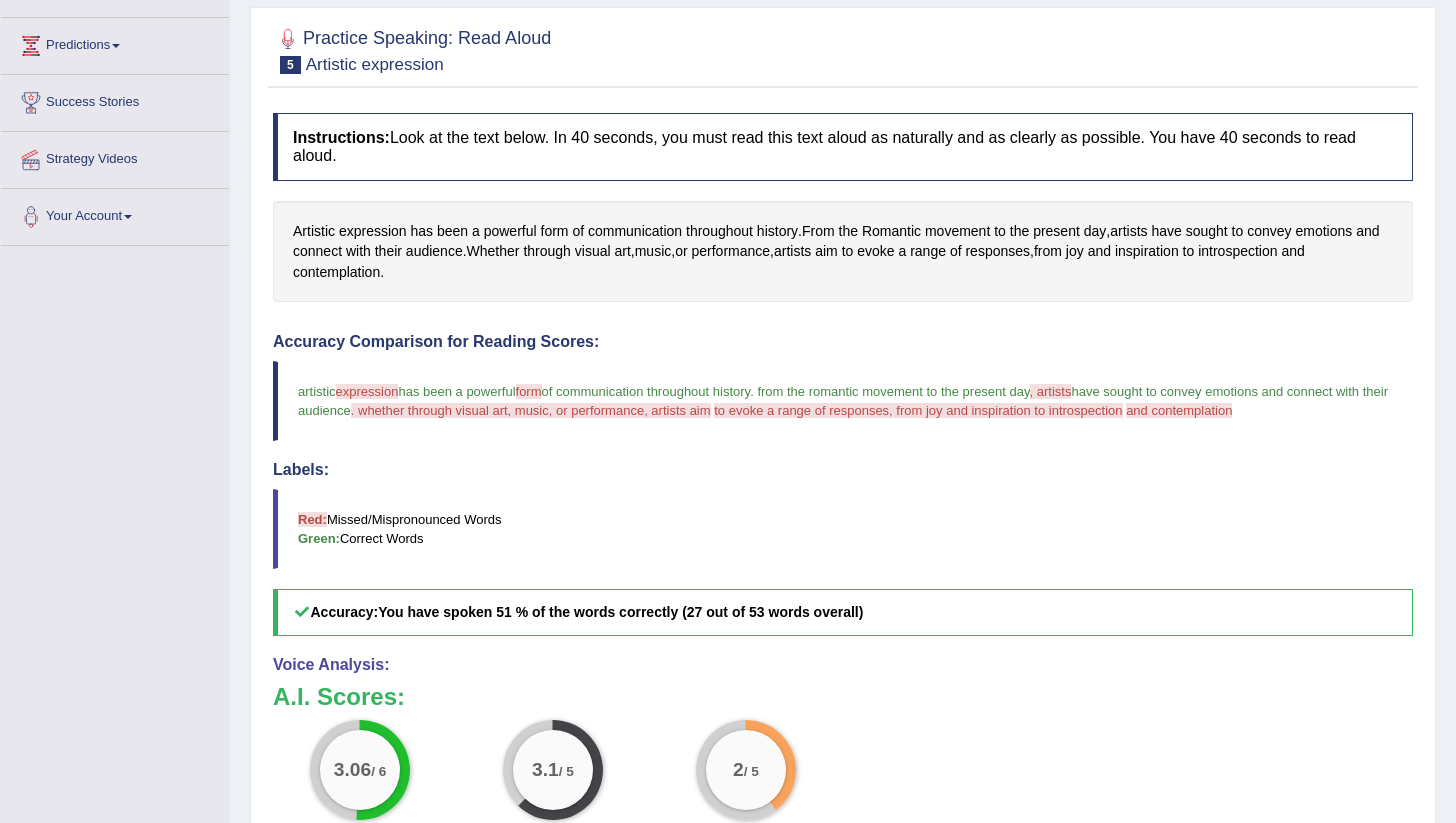scroll, scrollTop: 0, scrollLeft: 0, axis: both 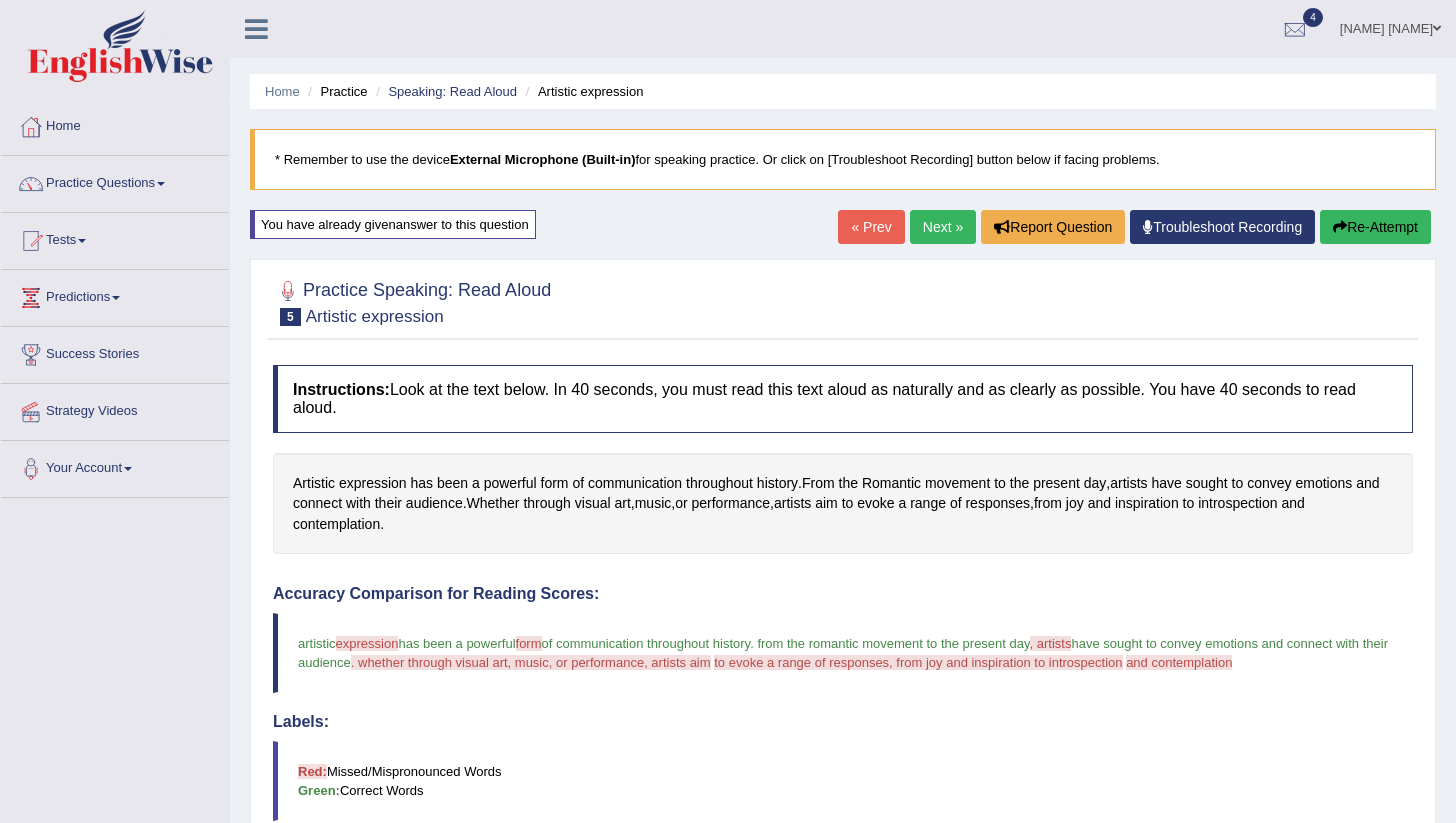 click on "Re-Attempt" at bounding box center [1375, 227] 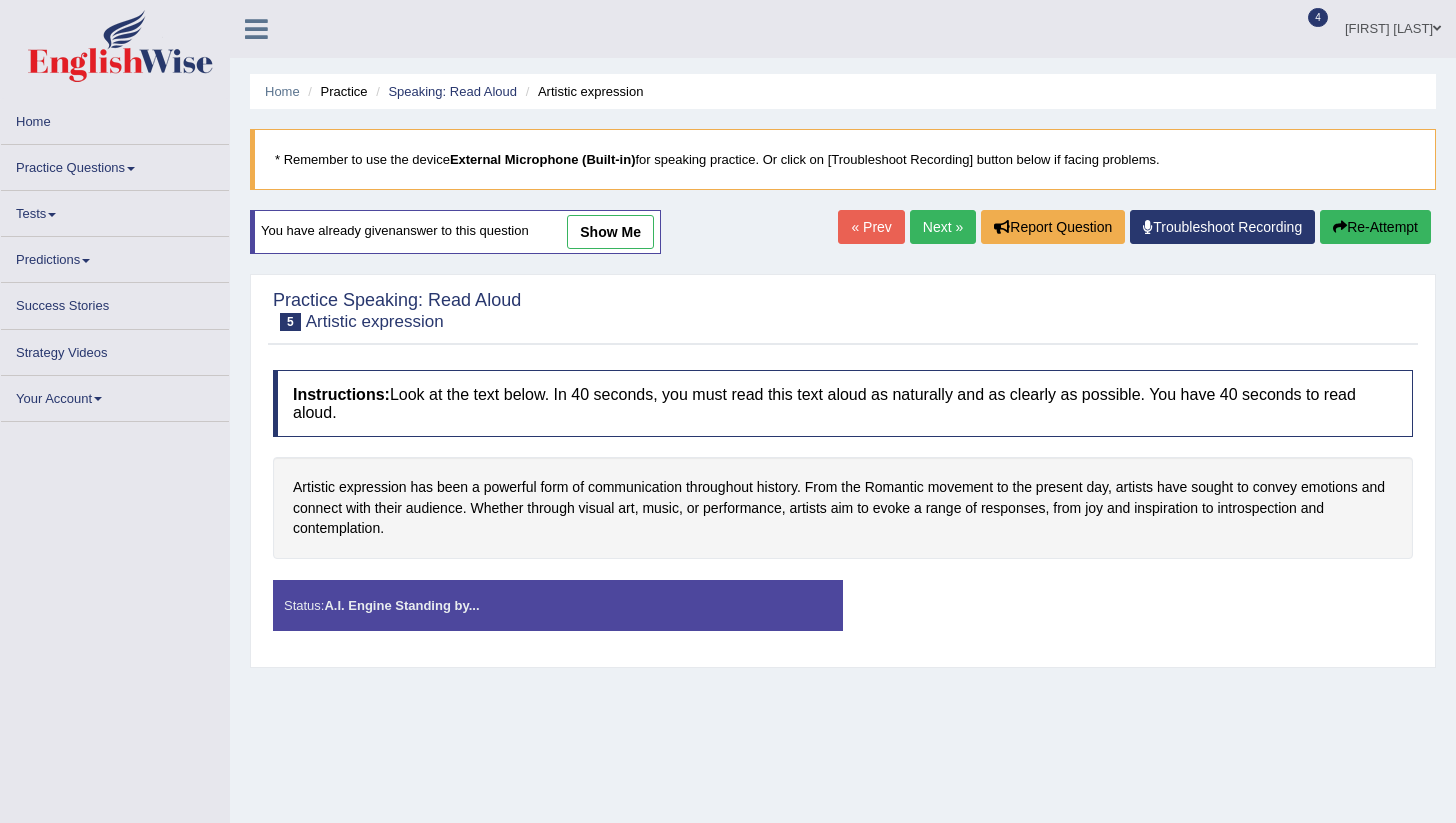 scroll, scrollTop: 131, scrollLeft: 0, axis: vertical 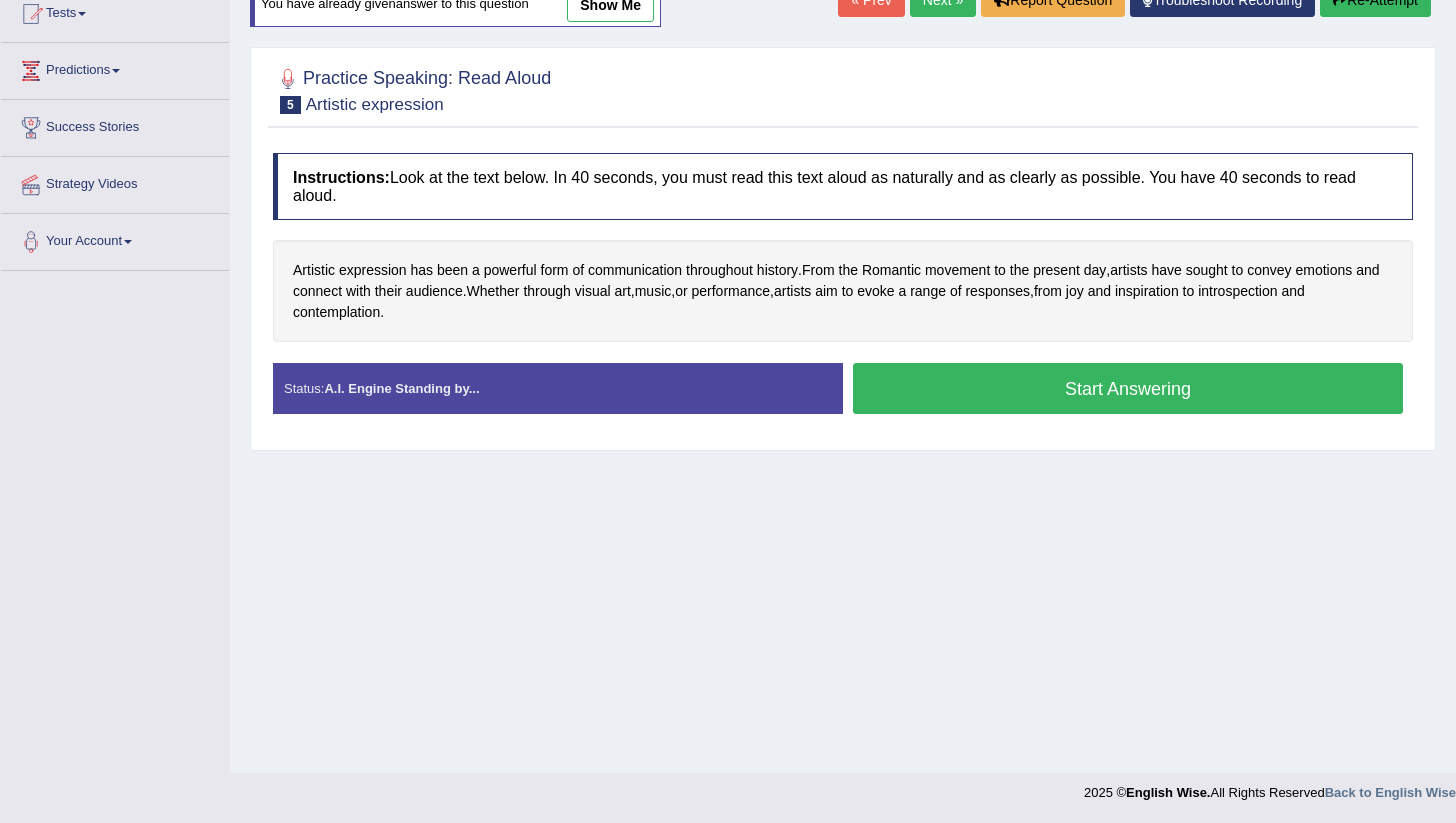 click on "Start Answering" at bounding box center (1128, 388) 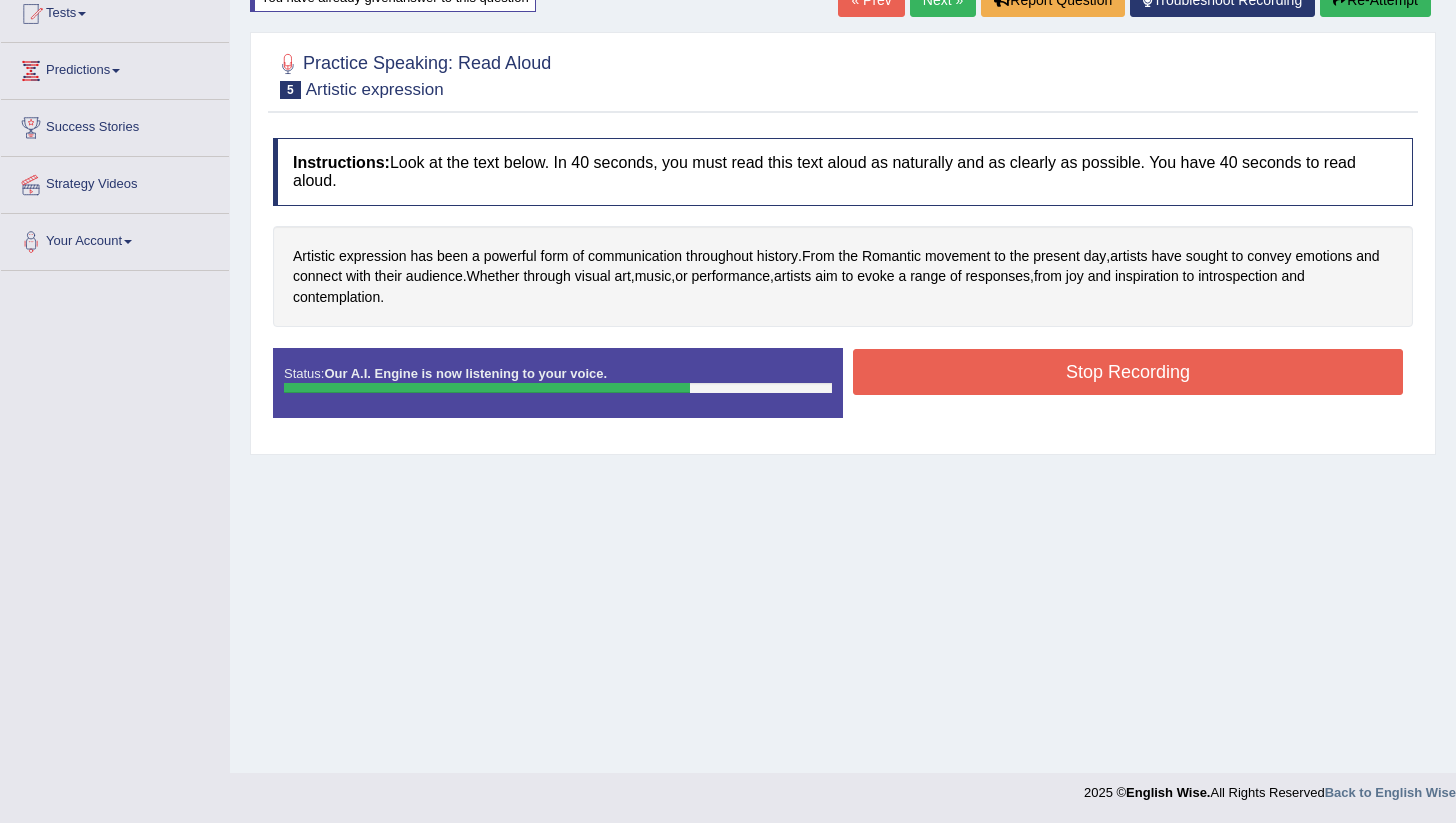 click on "Re-Attempt" at bounding box center [1375, 0] 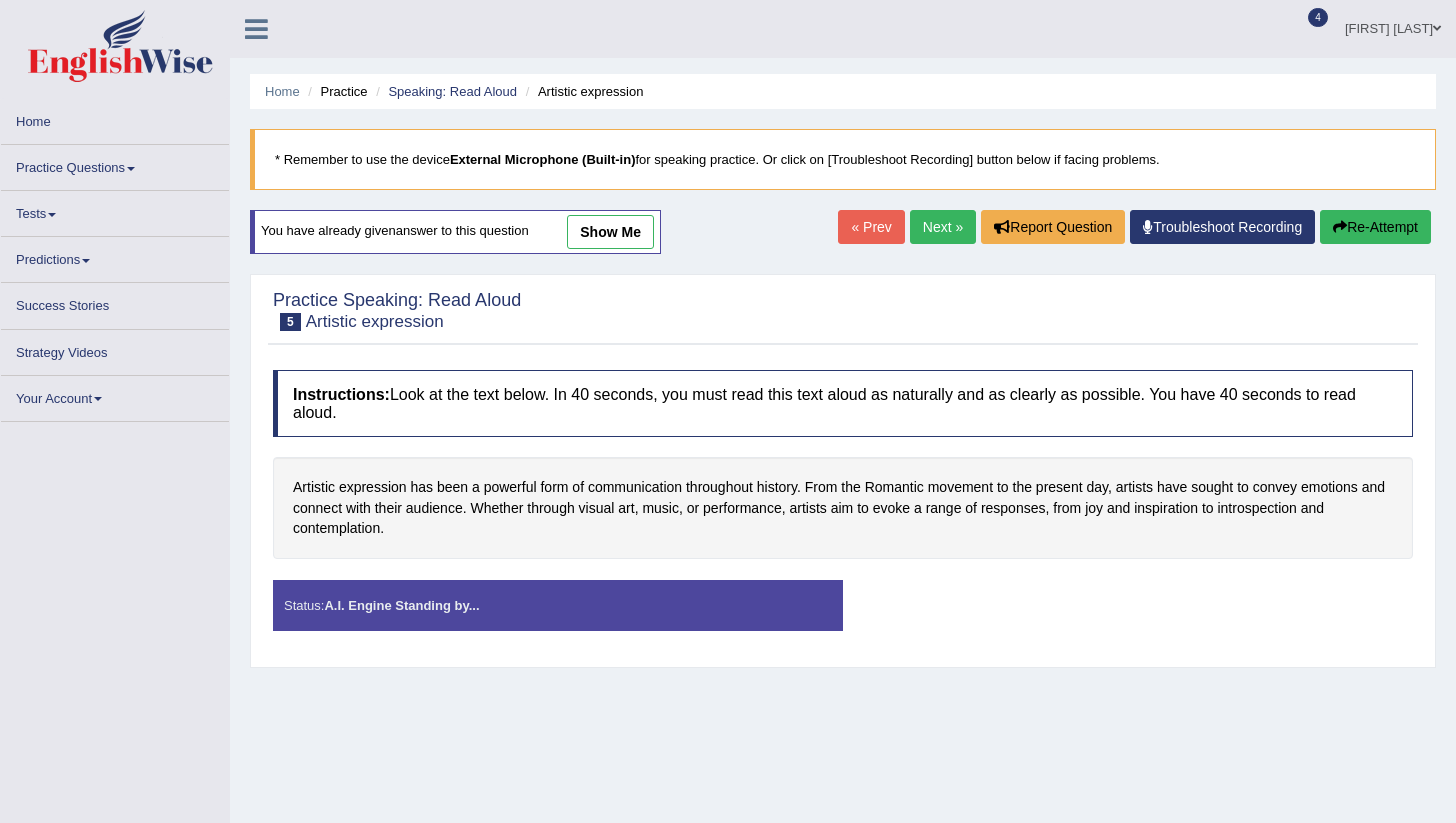 scroll, scrollTop: 227, scrollLeft: 0, axis: vertical 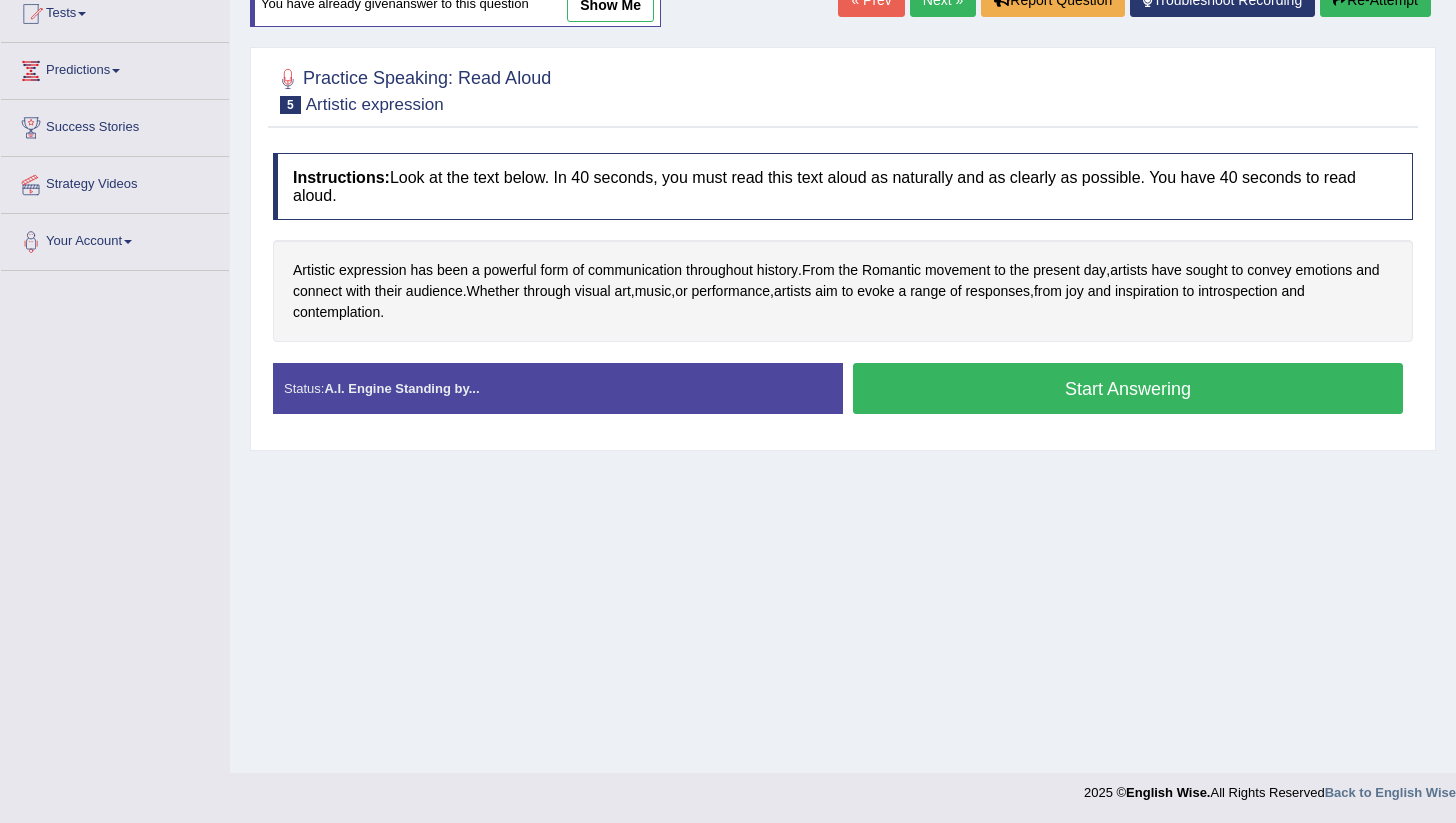 click on "Start Answering" at bounding box center [1128, 388] 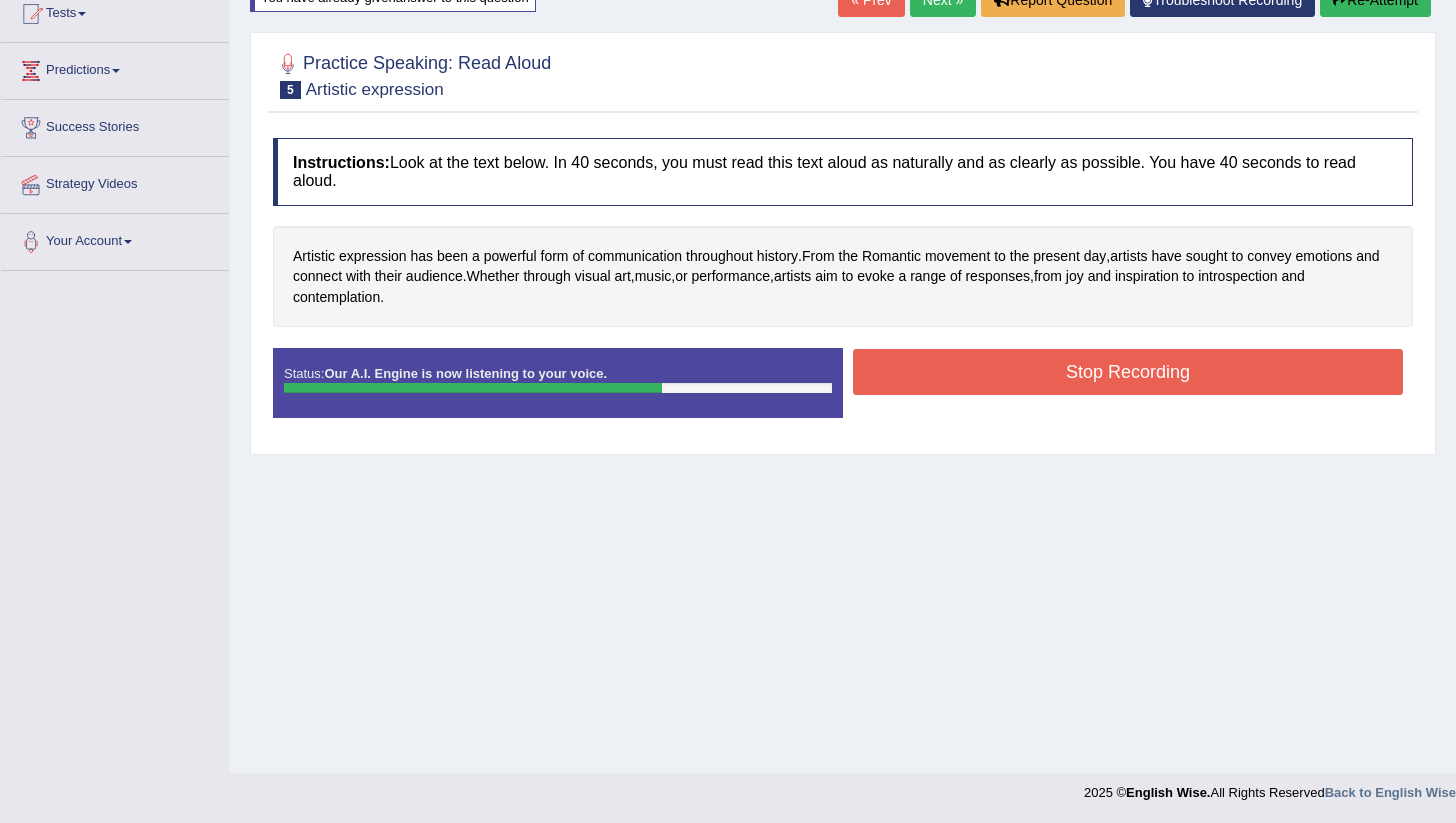 click on "Stop Recording" at bounding box center (1128, 372) 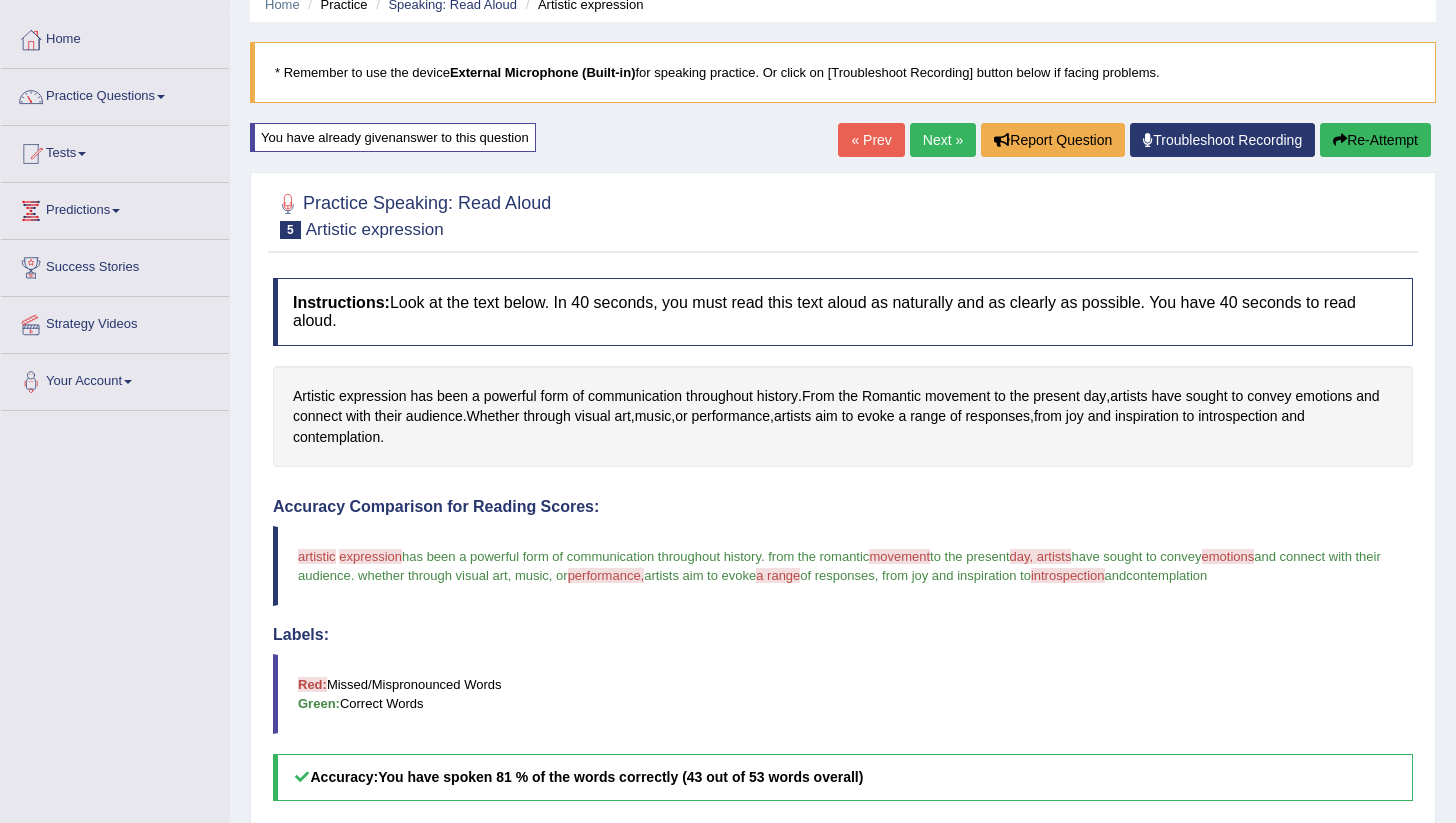 scroll, scrollTop: 0, scrollLeft: 0, axis: both 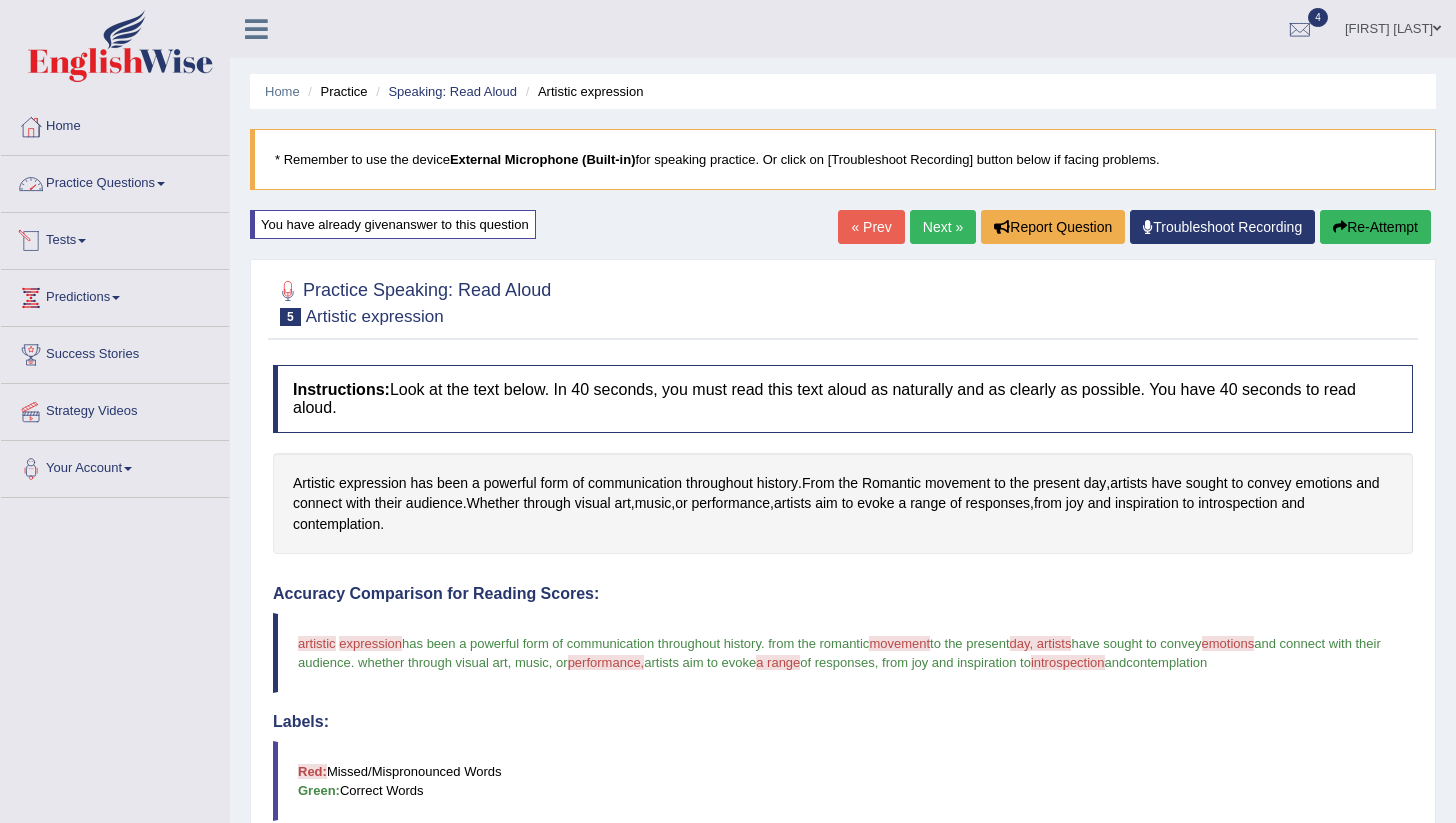 click on "Practice Questions" at bounding box center (115, 181) 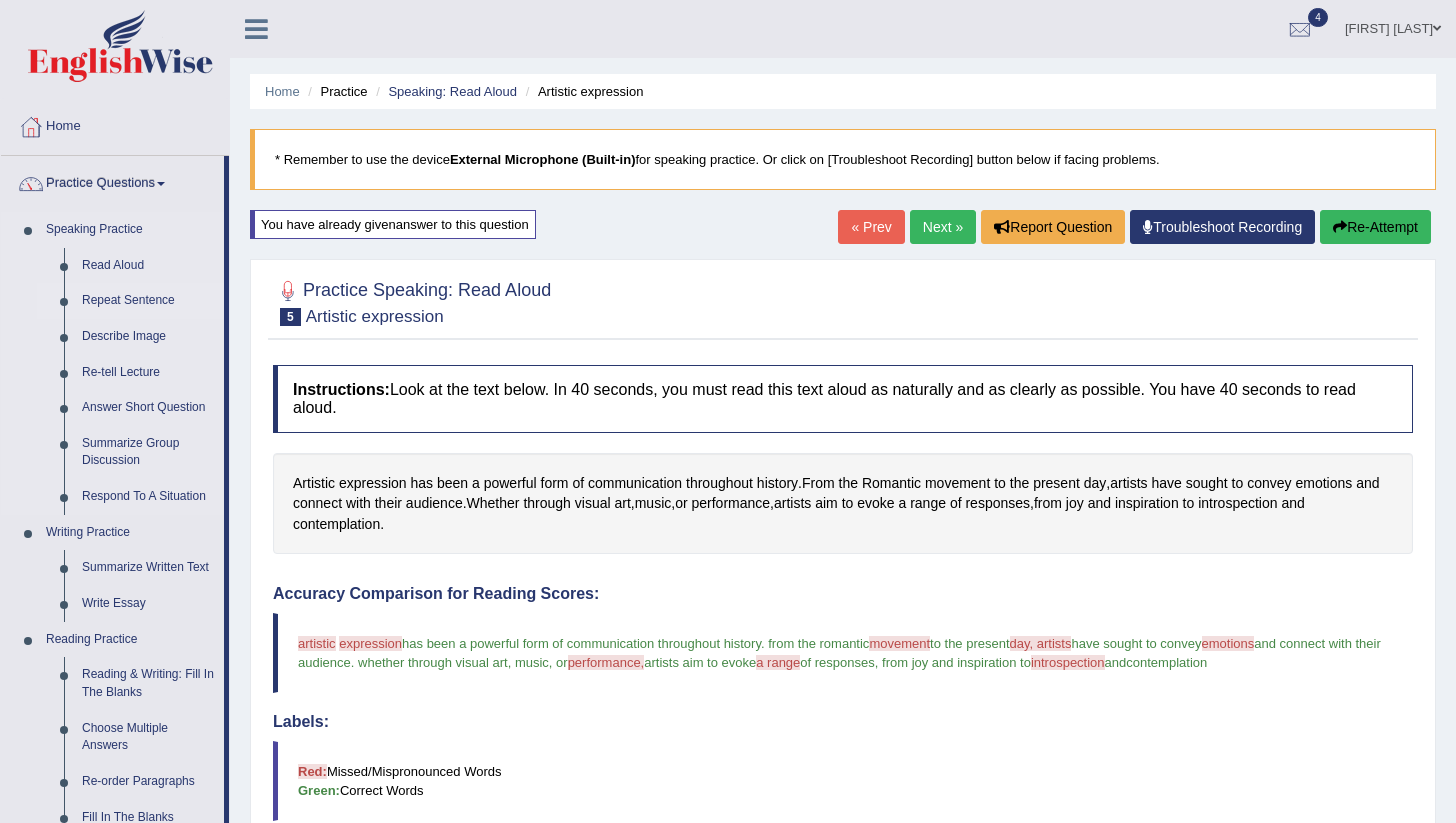 click on "Repeat Sentence" at bounding box center (148, 301) 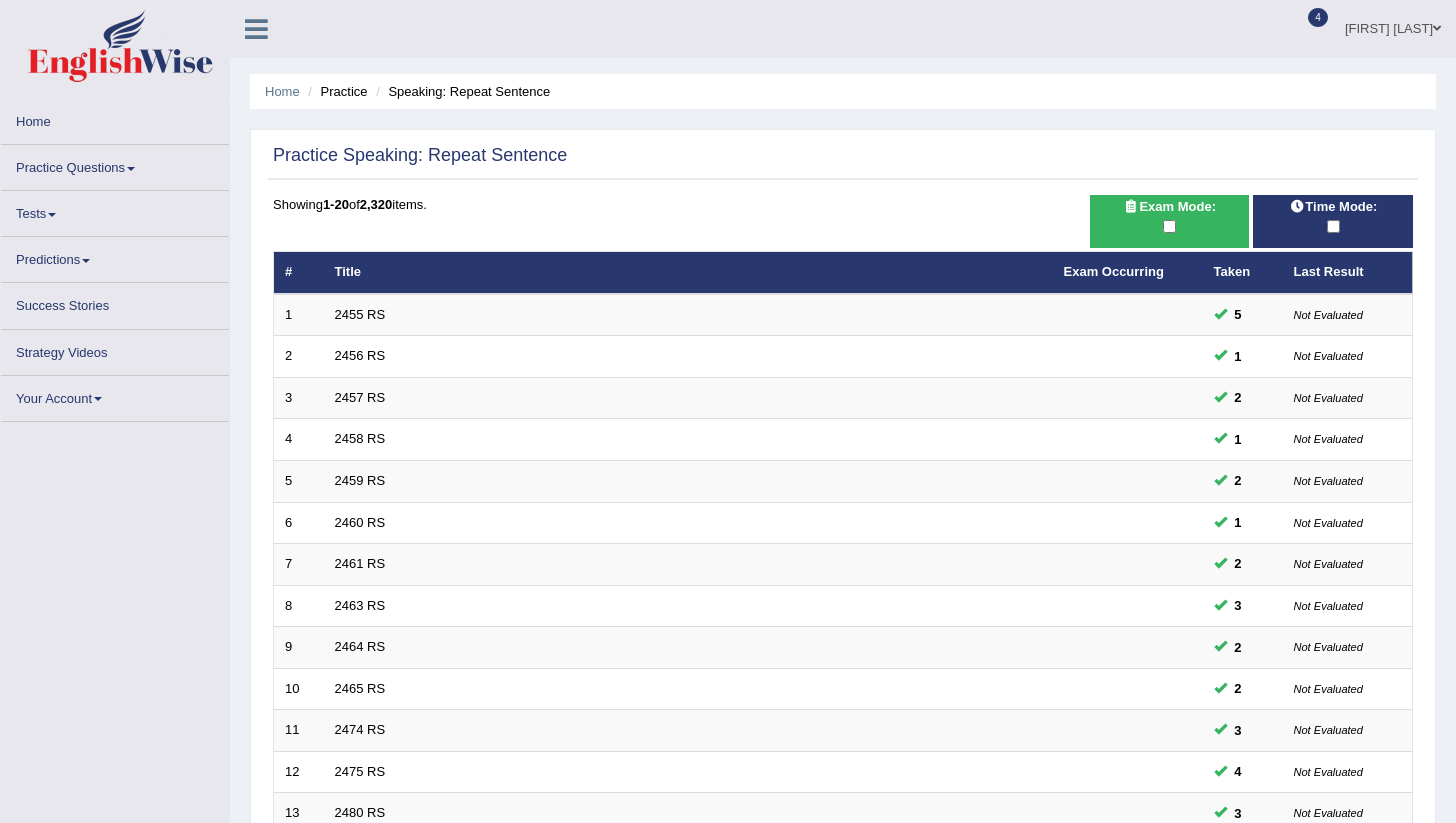 scroll, scrollTop: 0, scrollLeft: 0, axis: both 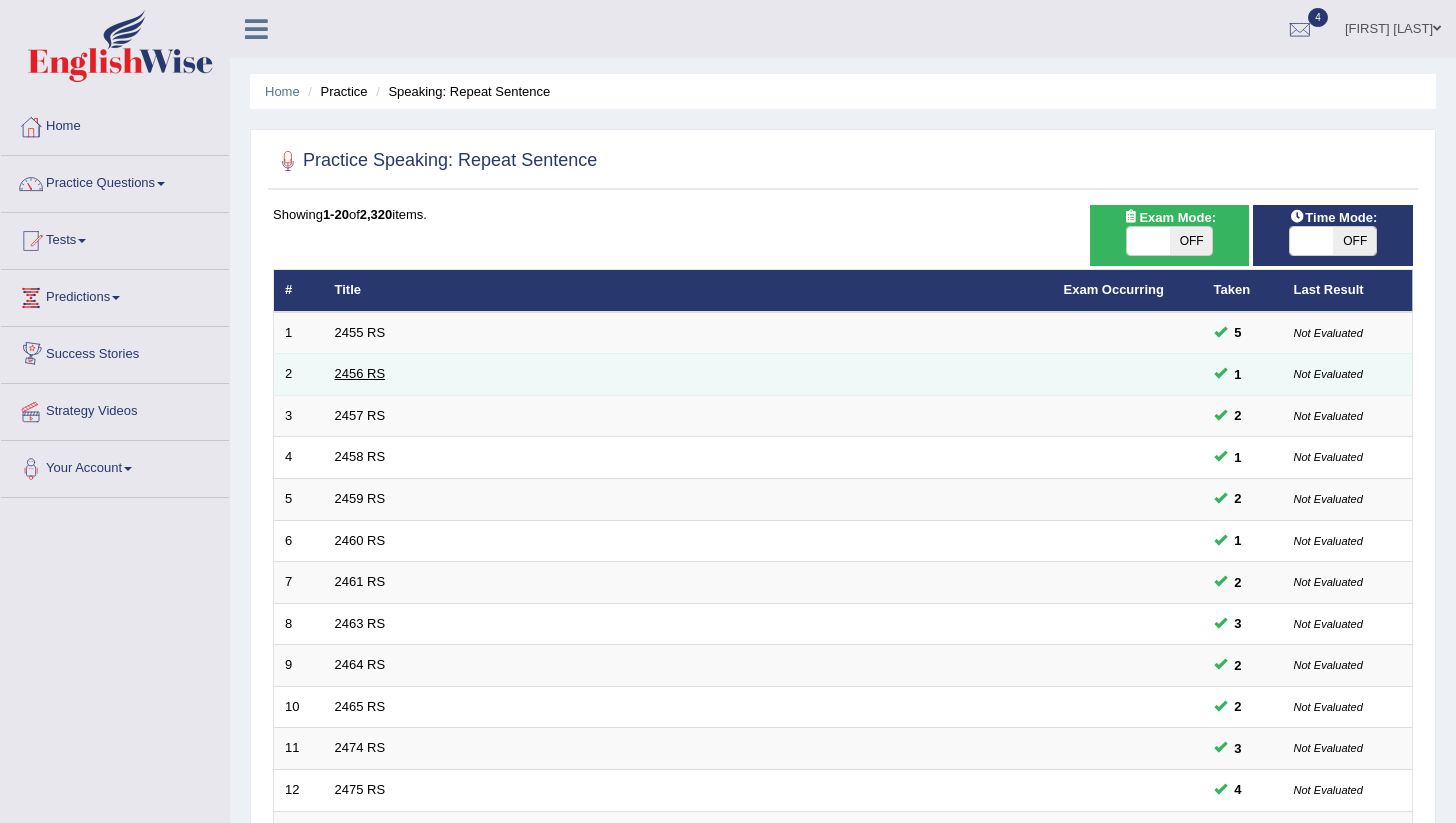 click on "2456 RS" at bounding box center (360, 373) 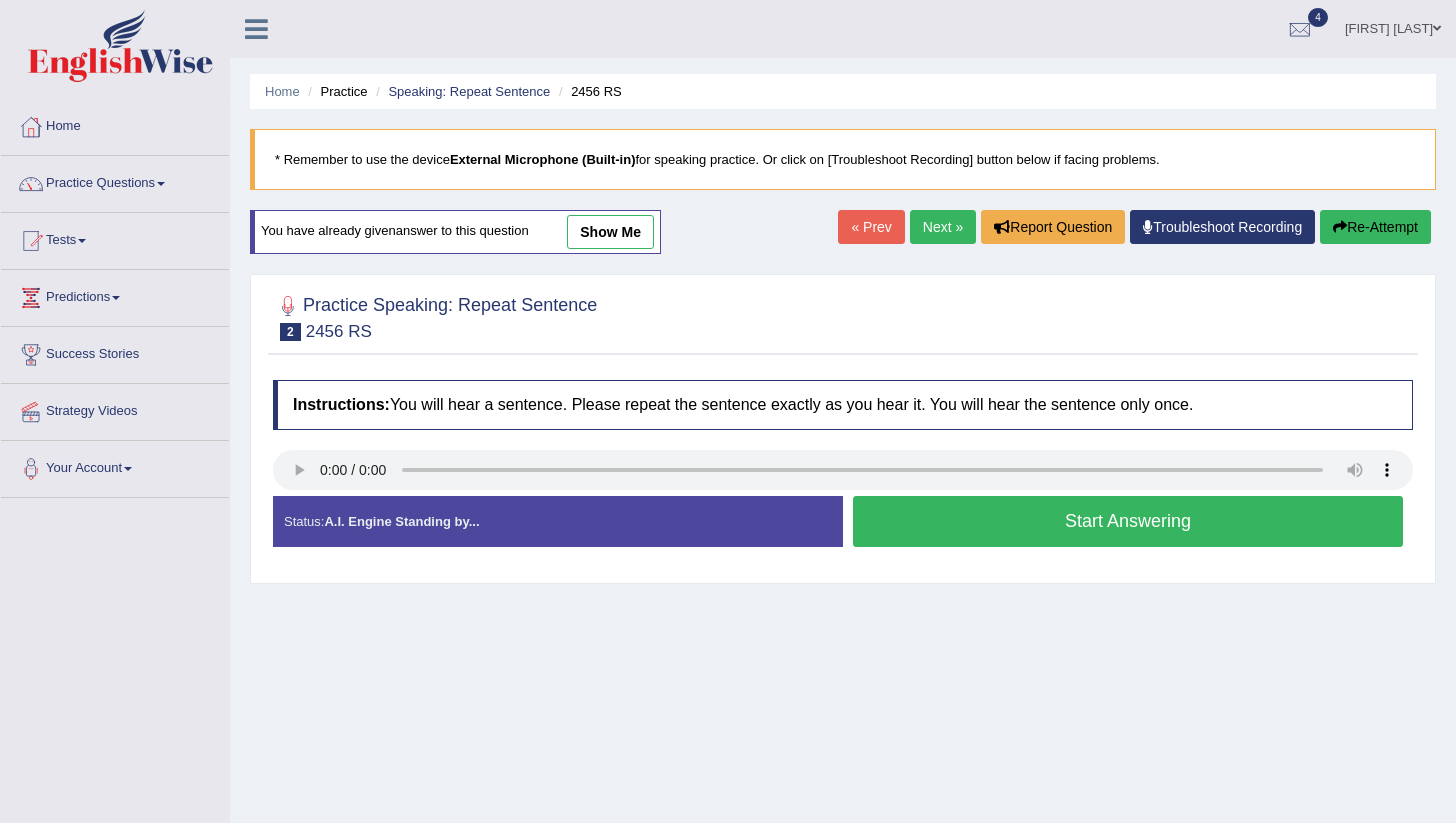 scroll, scrollTop: 0, scrollLeft: 0, axis: both 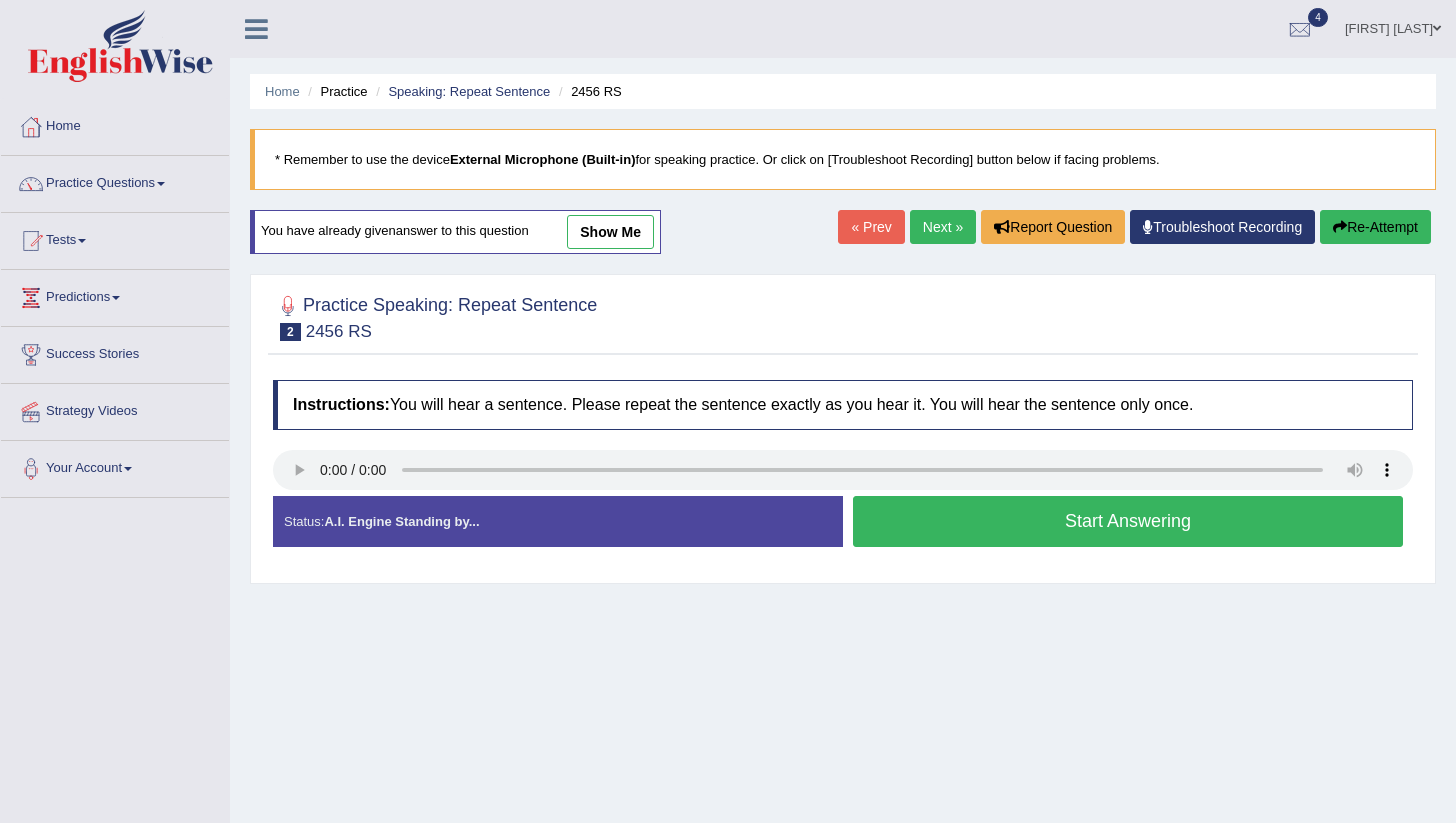 click on "Start Answering" at bounding box center [1128, 521] 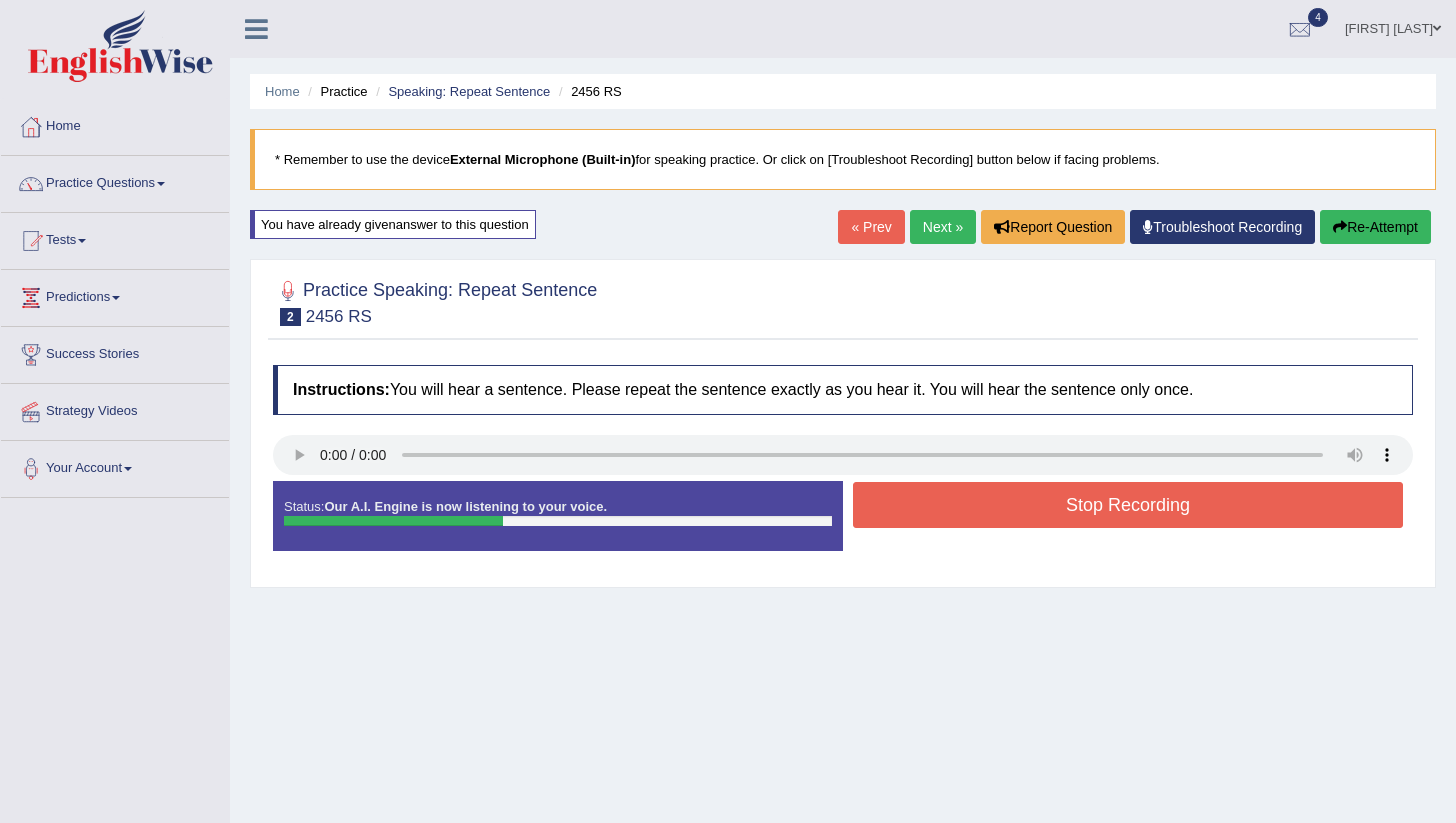 click on "Stop Recording" at bounding box center (1128, 505) 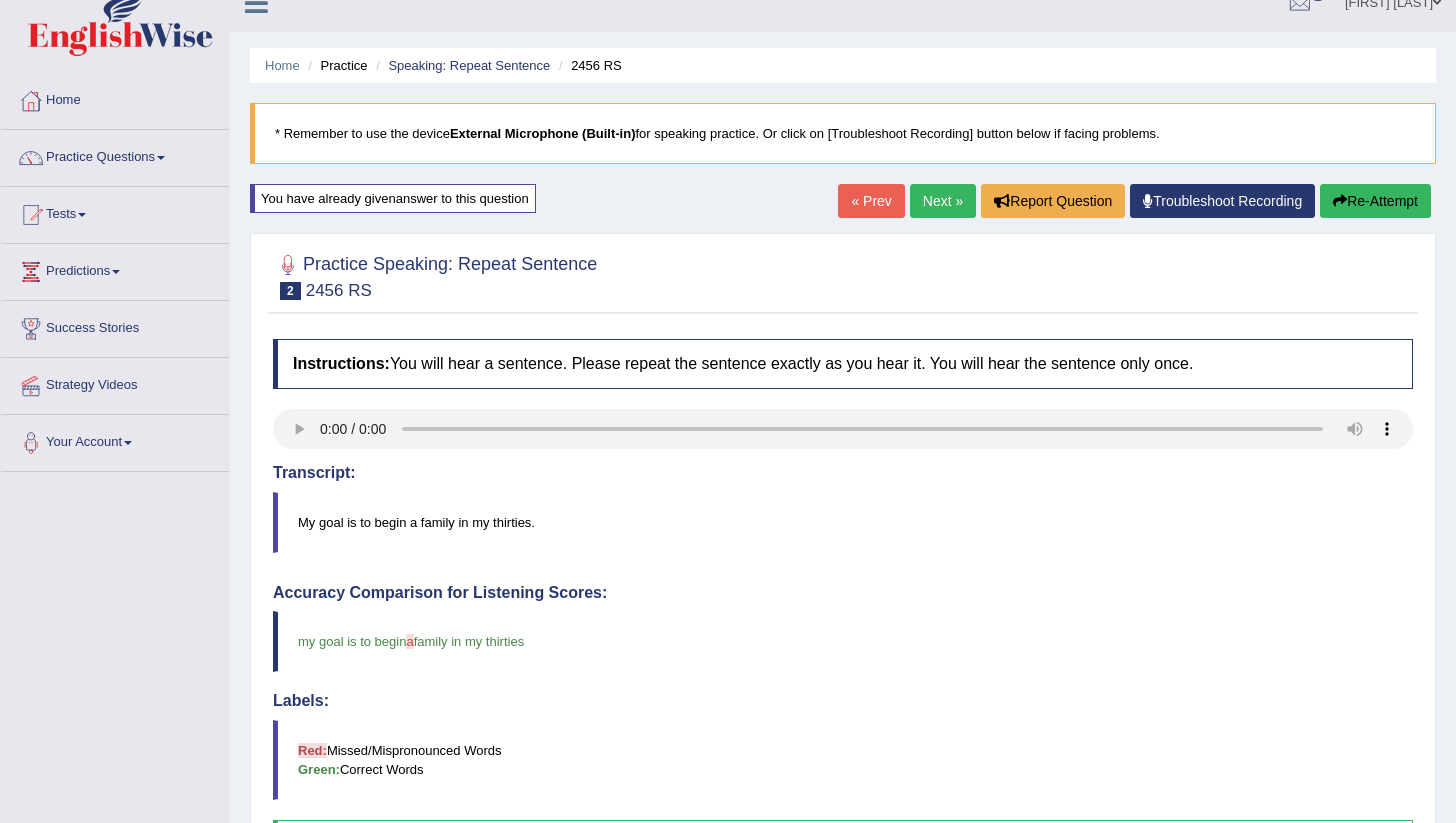 scroll, scrollTop: 8, scrollLeft: 0, axis: vertical 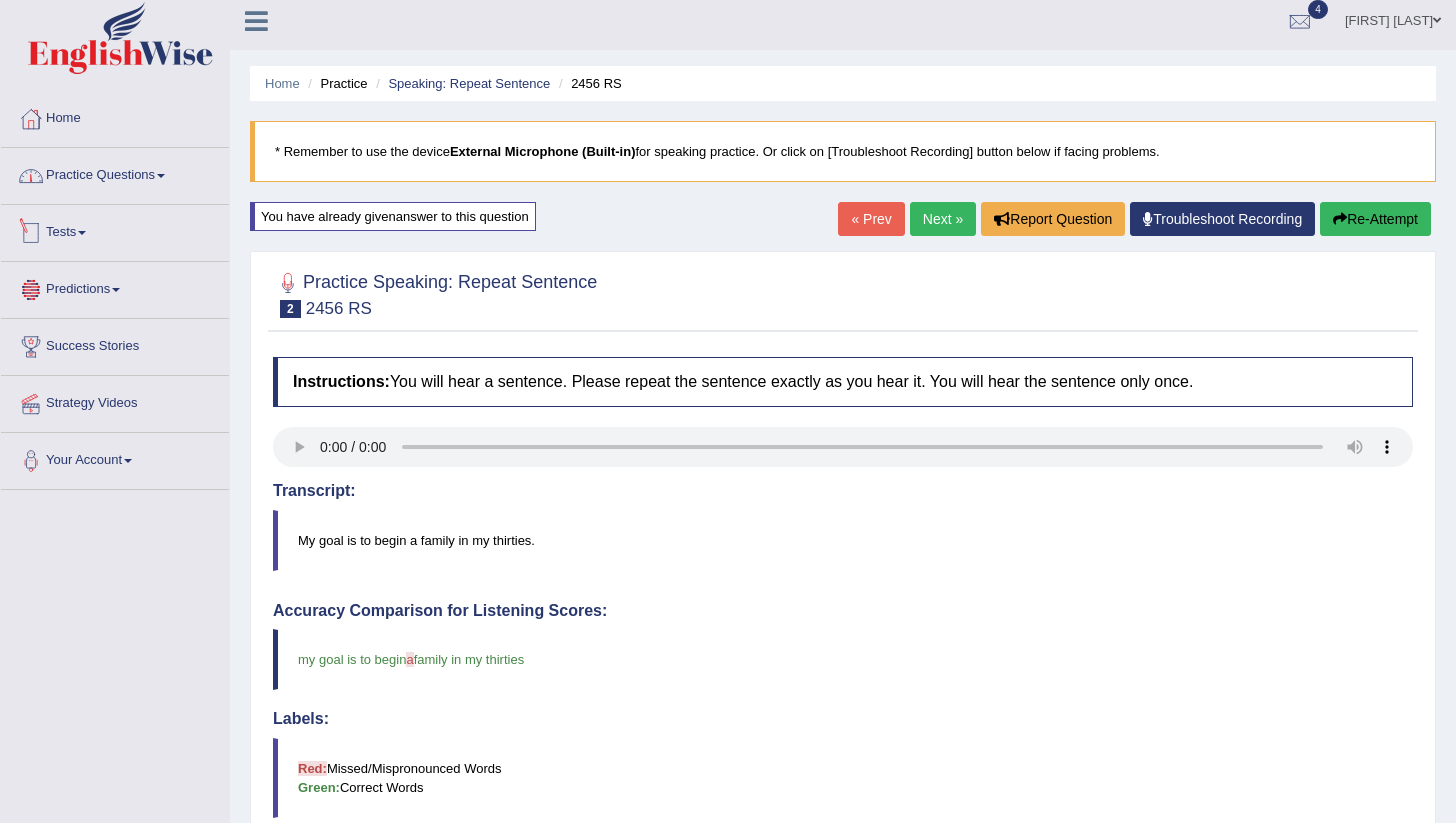 click on "Practice Questions" at bounding box center [115, 173] 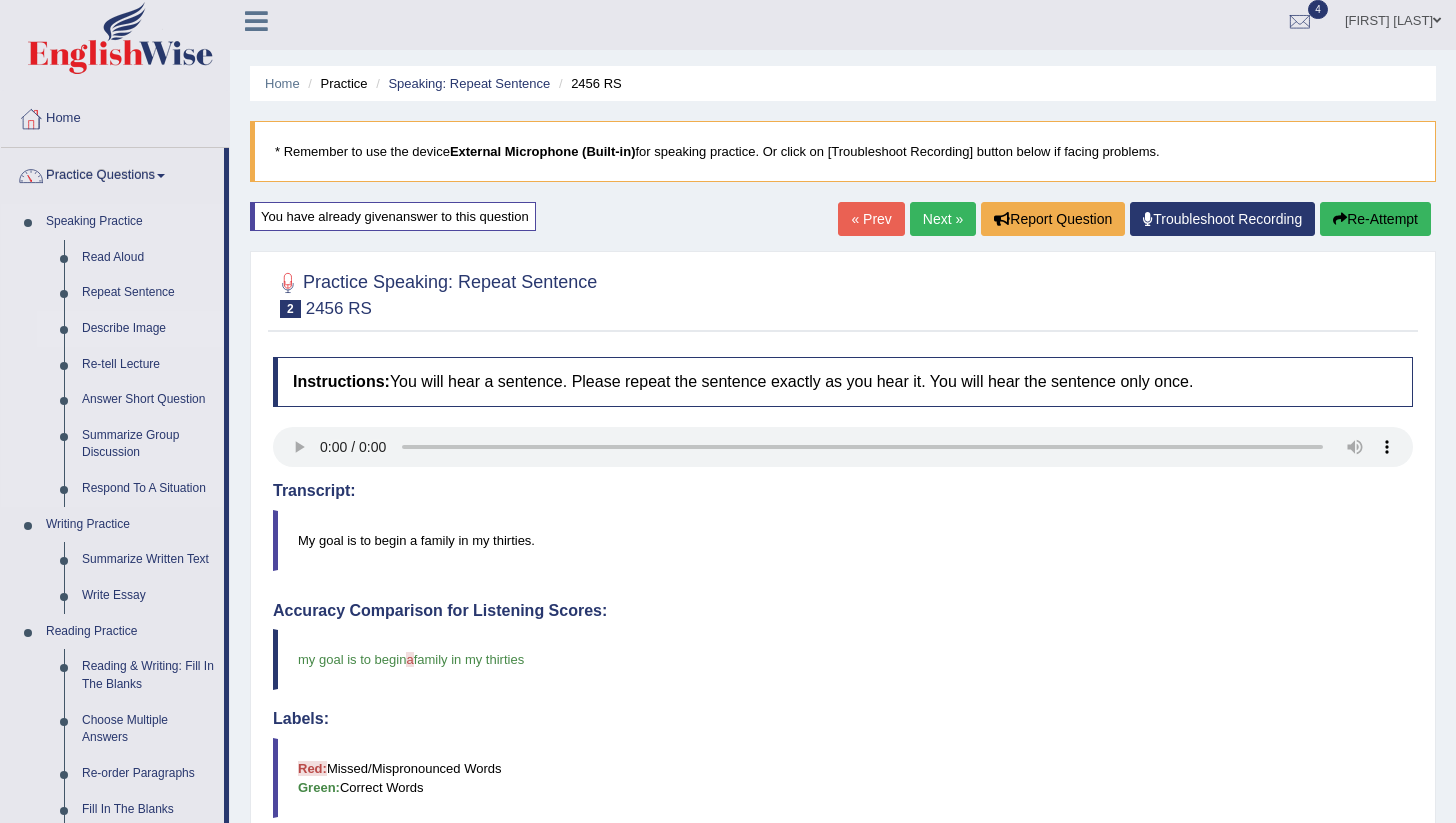 click on "Describe Image" at bounding box center [148, 329] 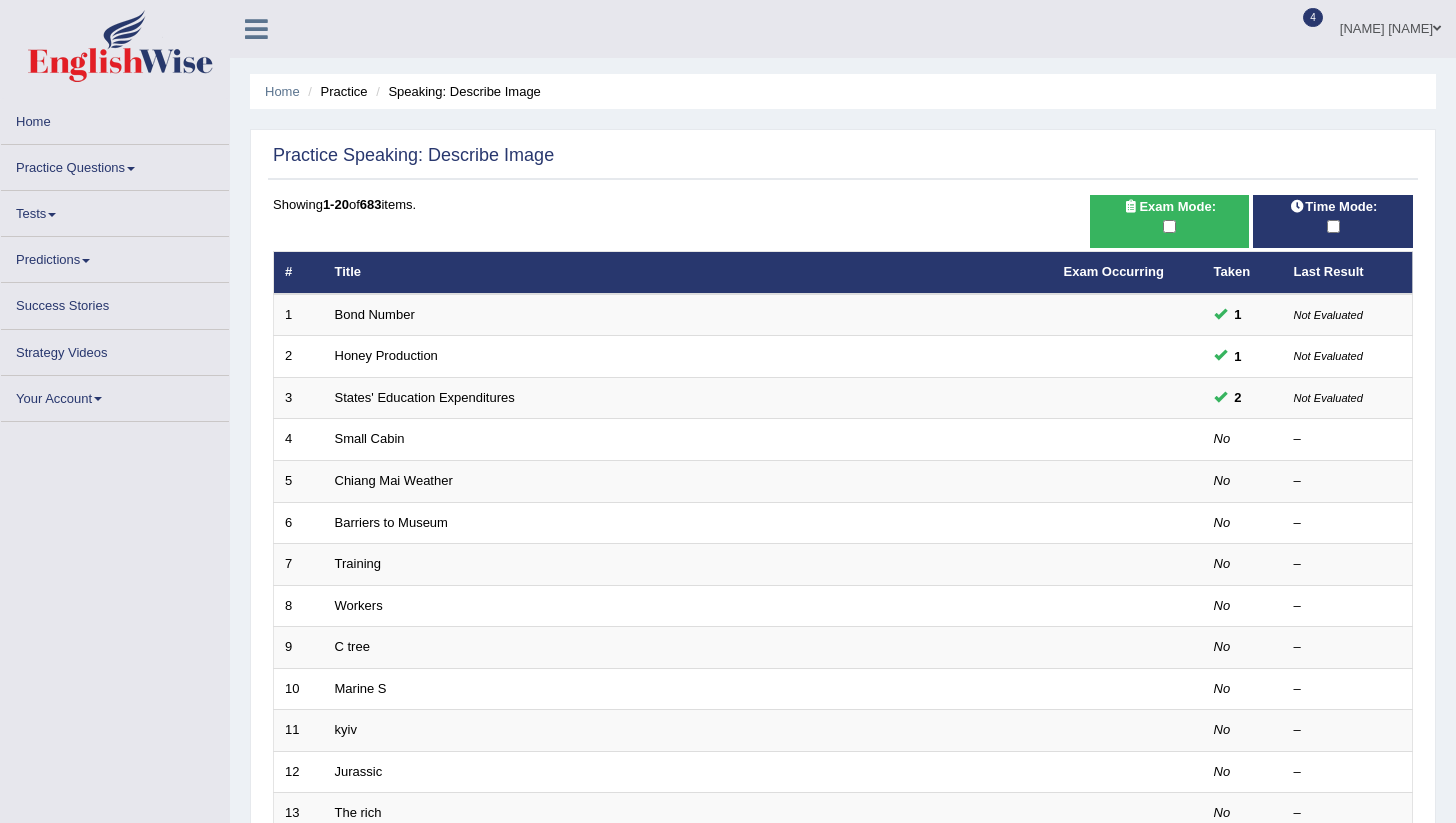 scroll, scrollTop: 0, scrollLeft: 0, axis: both 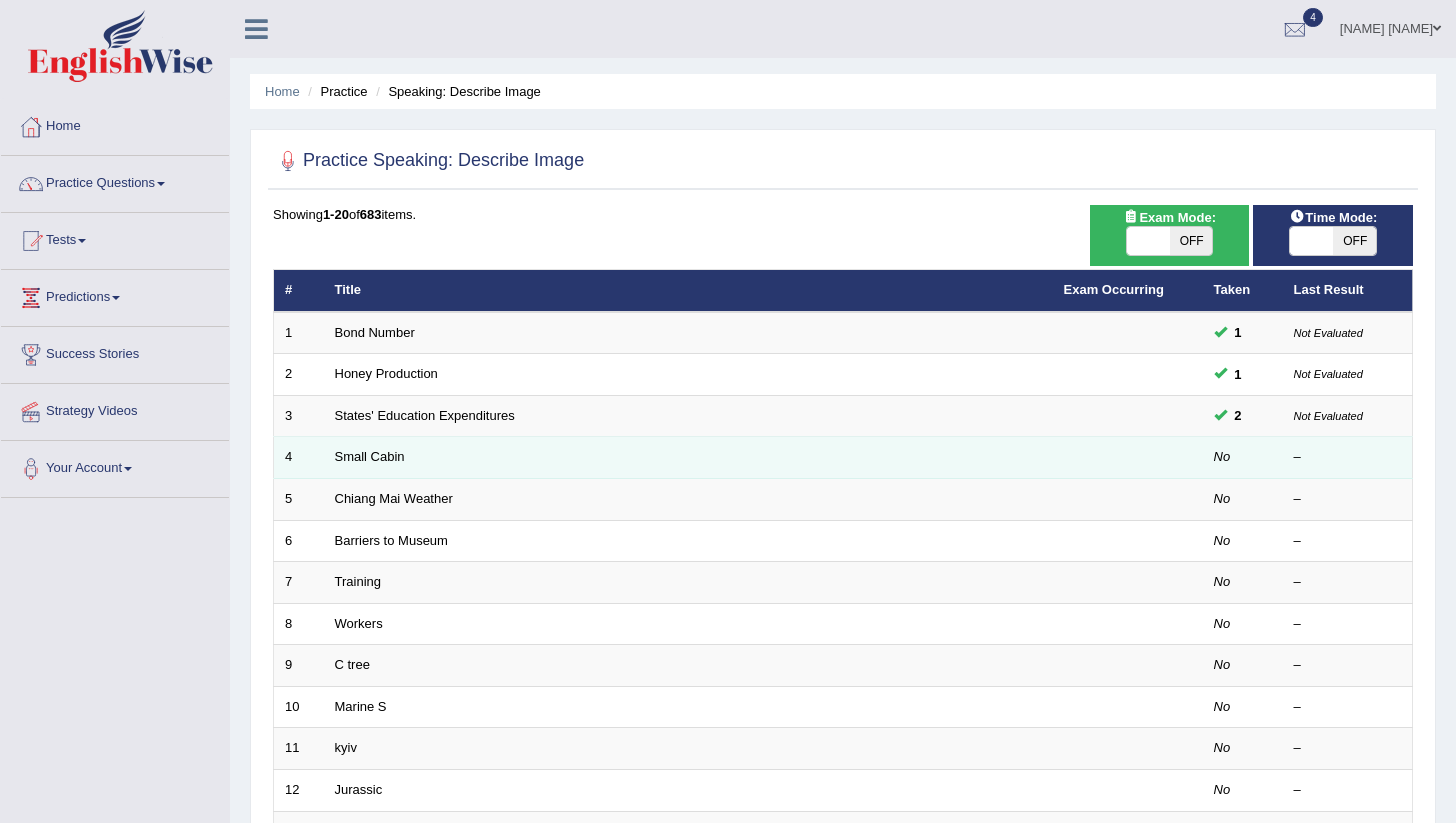 click on "Small Cabin" at bounding box center [688, 458] 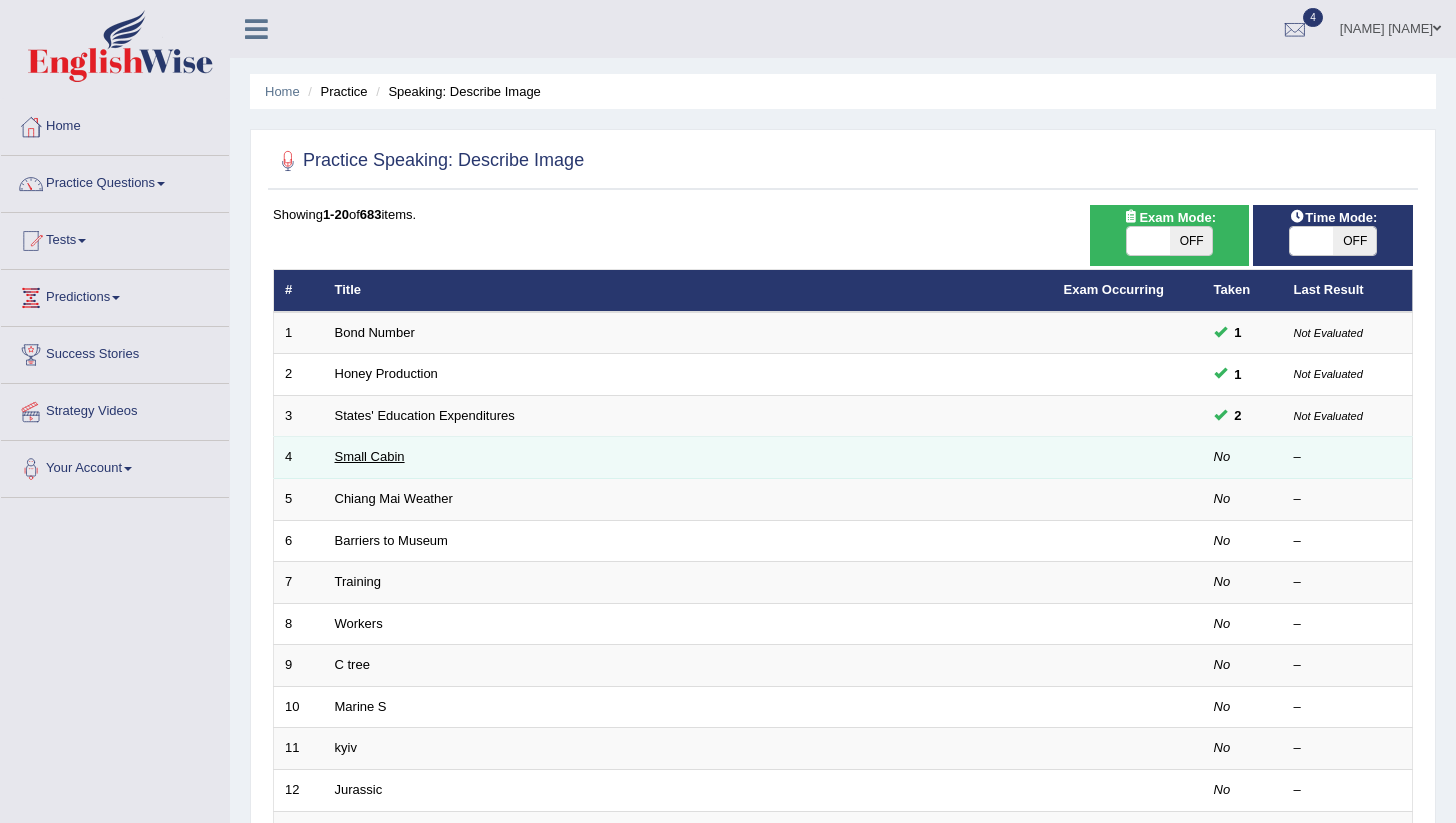 click on "Small Cabin" at bounding box center [370, 456] 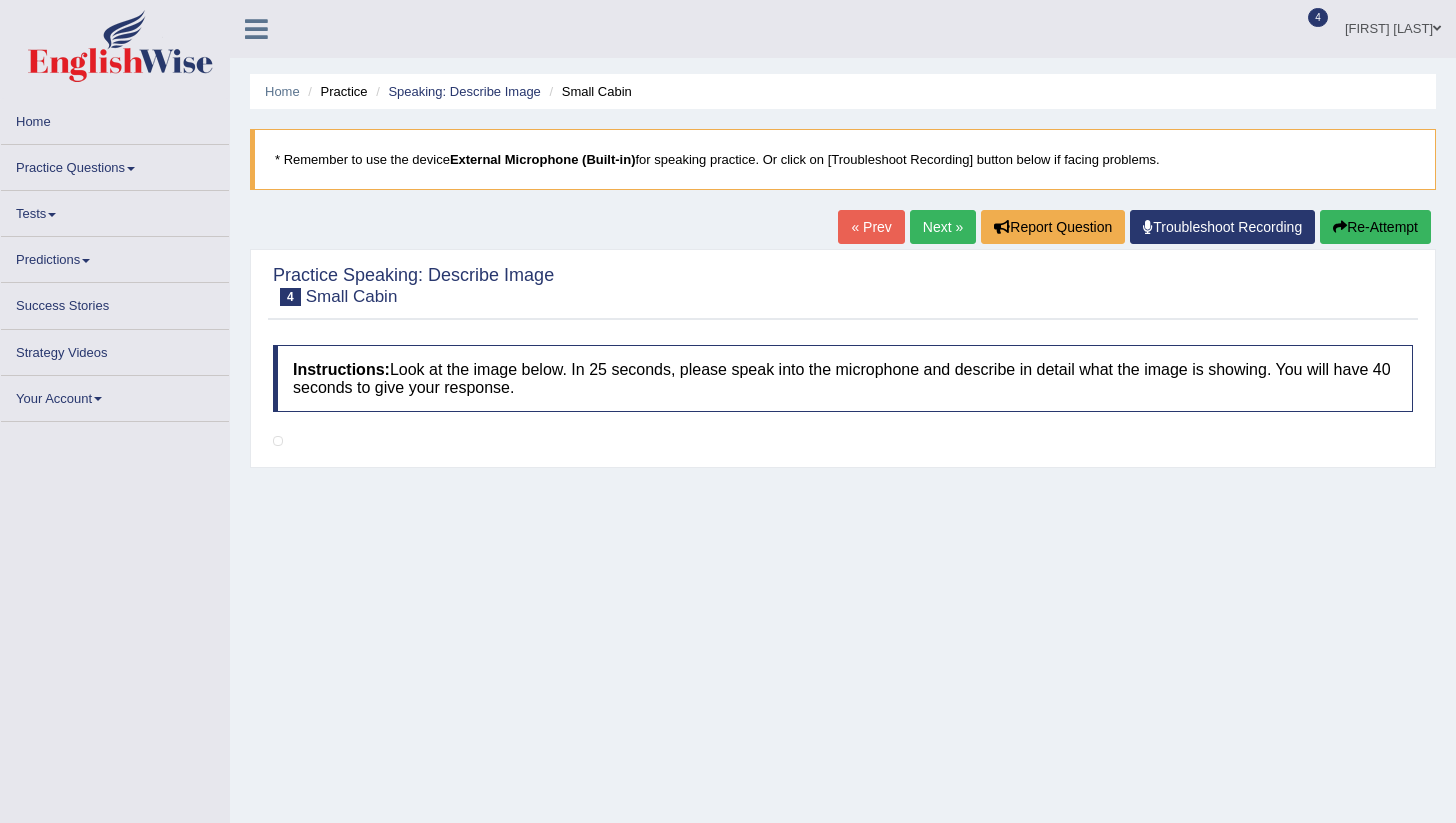 scroll, scrollTop: 0, scrollLeft: 0, axis: both 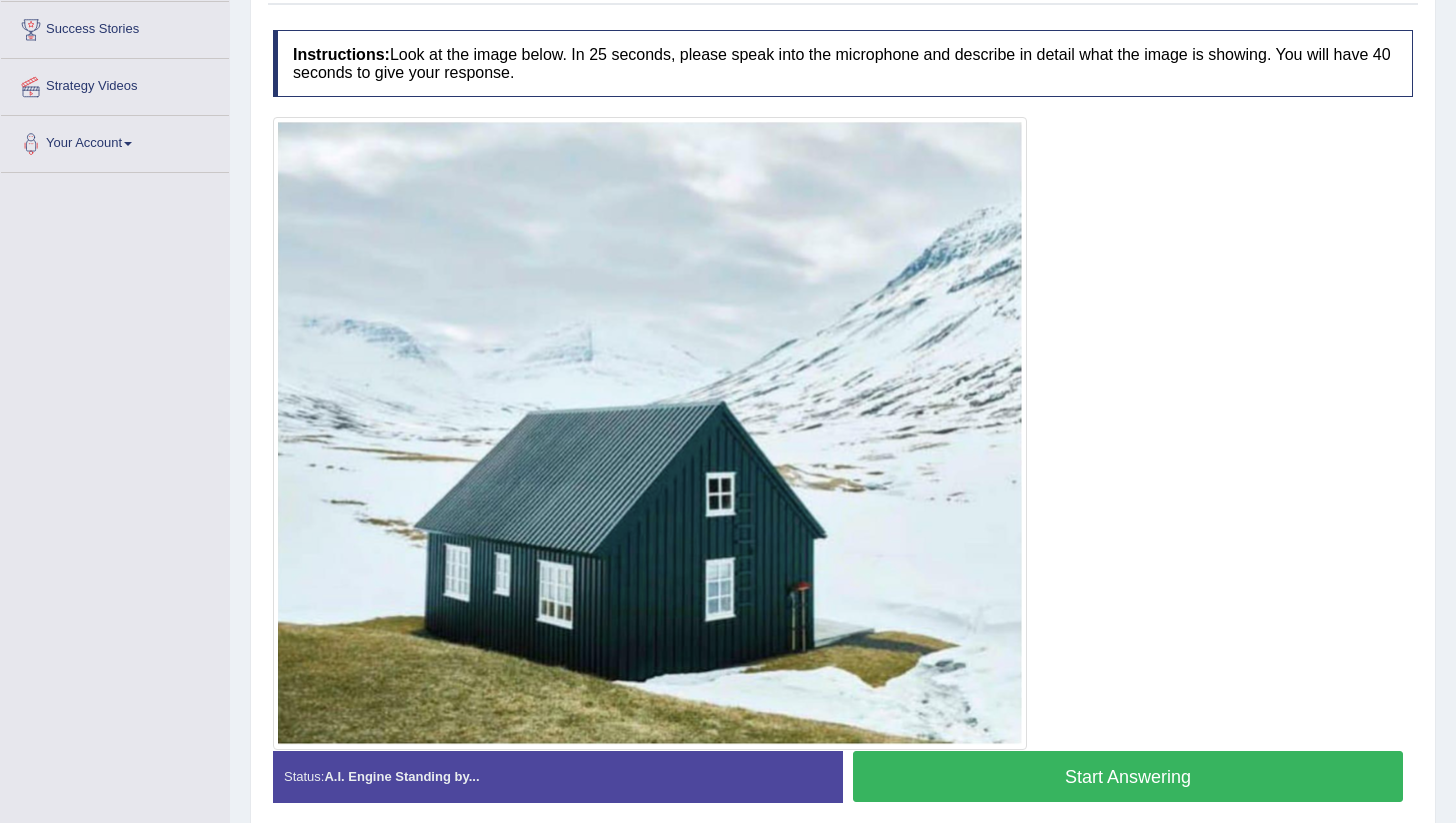 click on "Start Answering" at bounding box center (1128, 776) 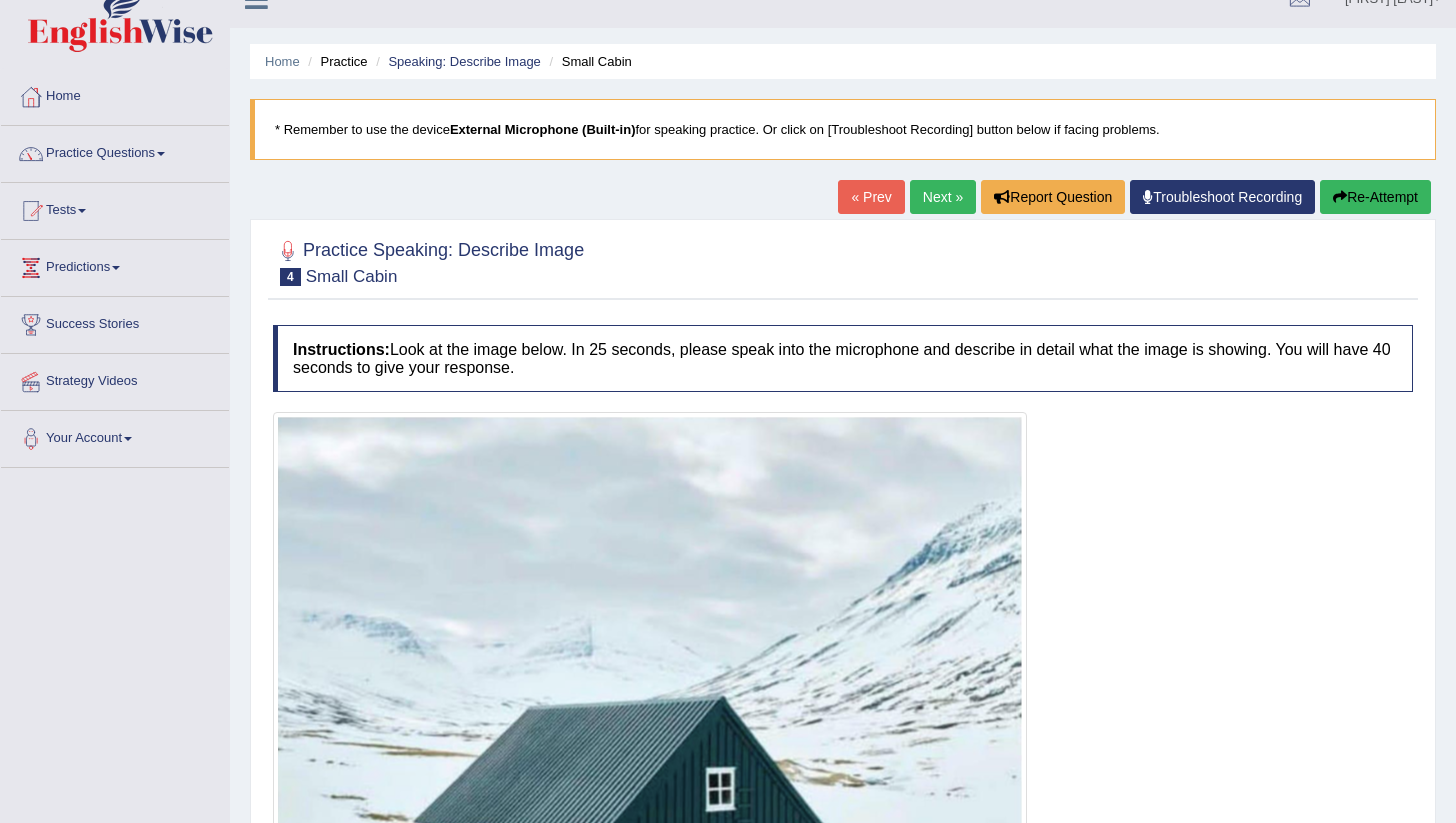 scroll, scrollTop: 21, scrollLeft: 0, axis: vertical 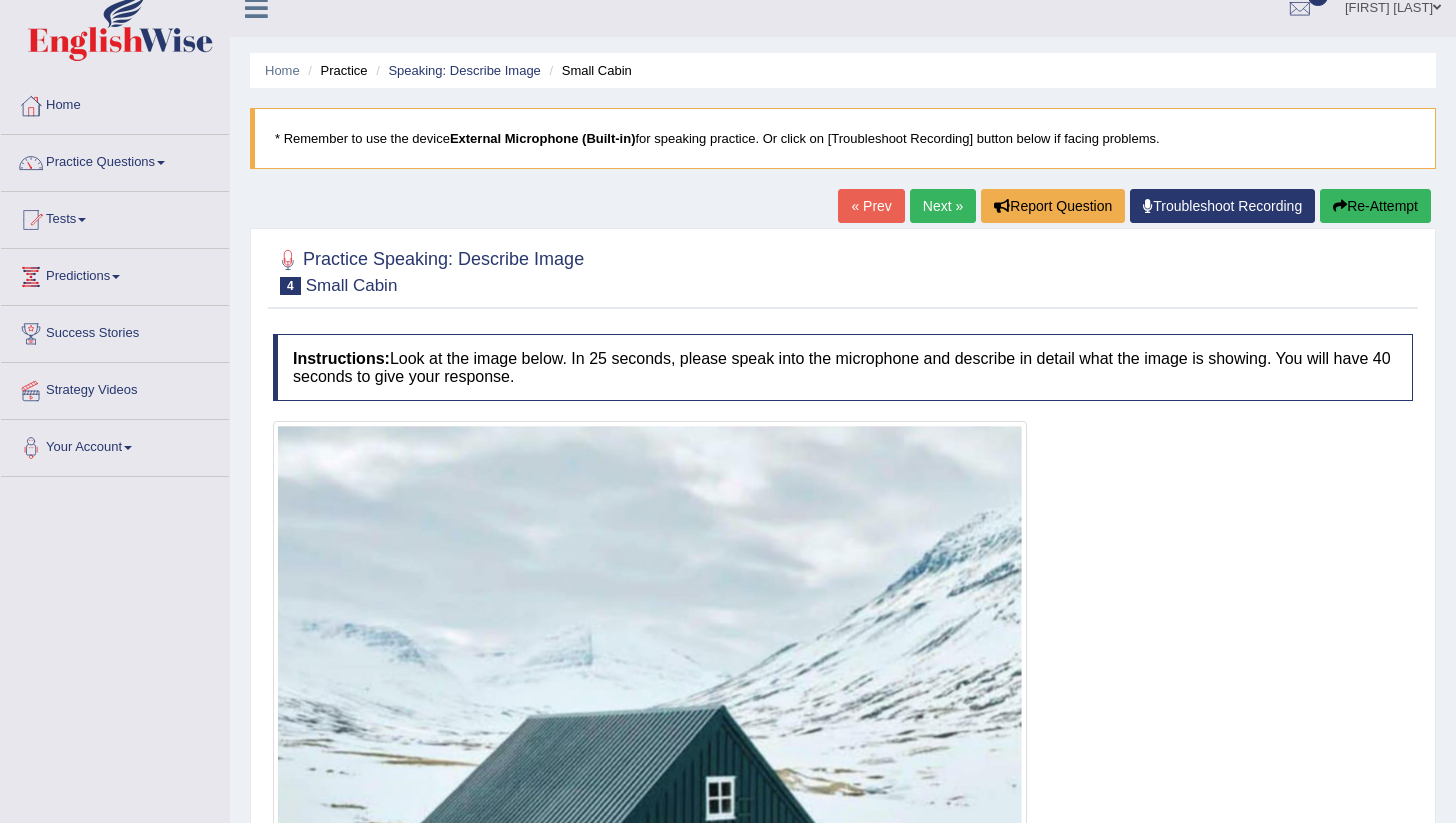 click on "Re-Attempt" at bounding box center [1375, 206] 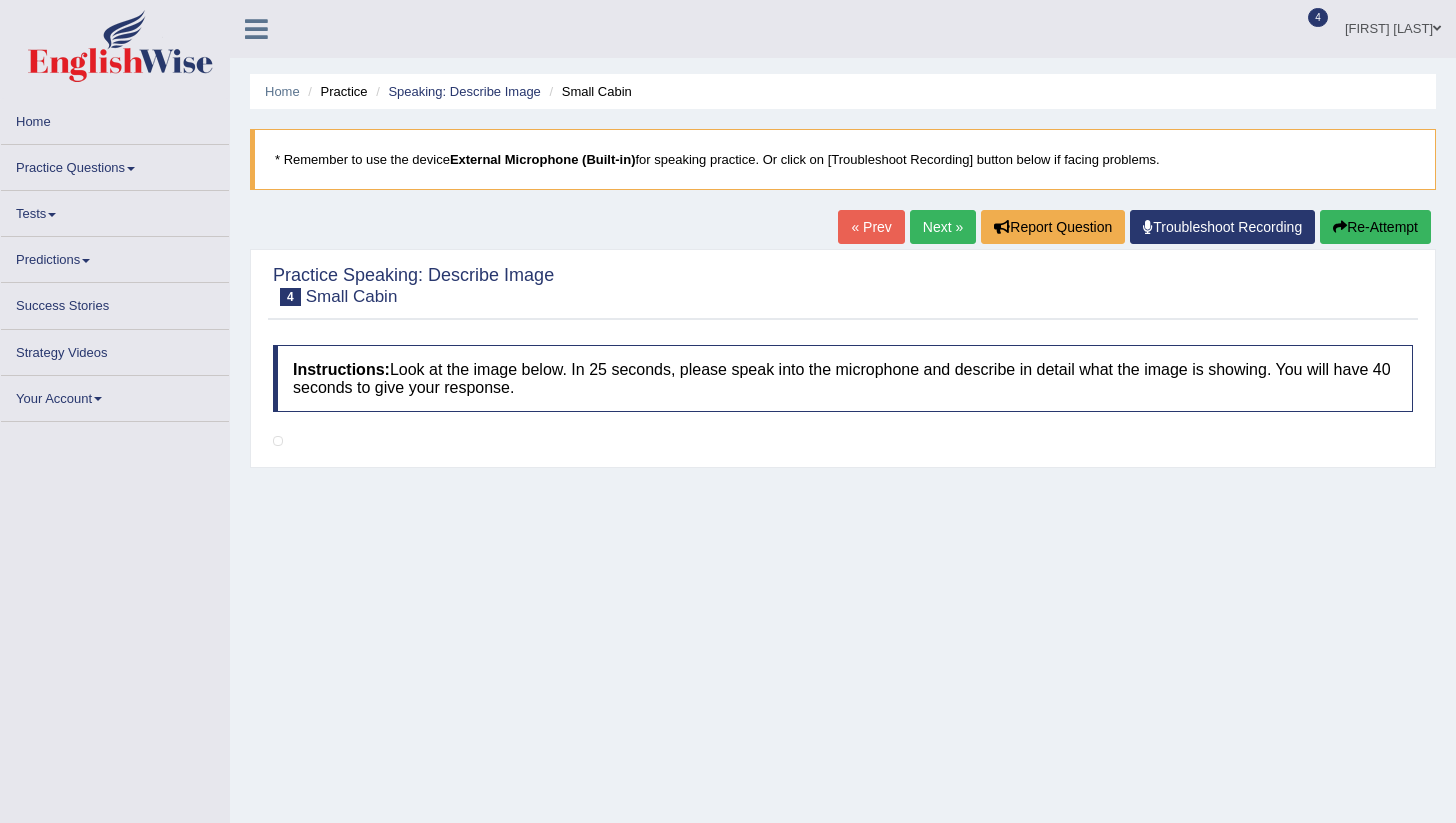 scroll, scrollTop: 21, scrollLeft: 0, axis: vertical 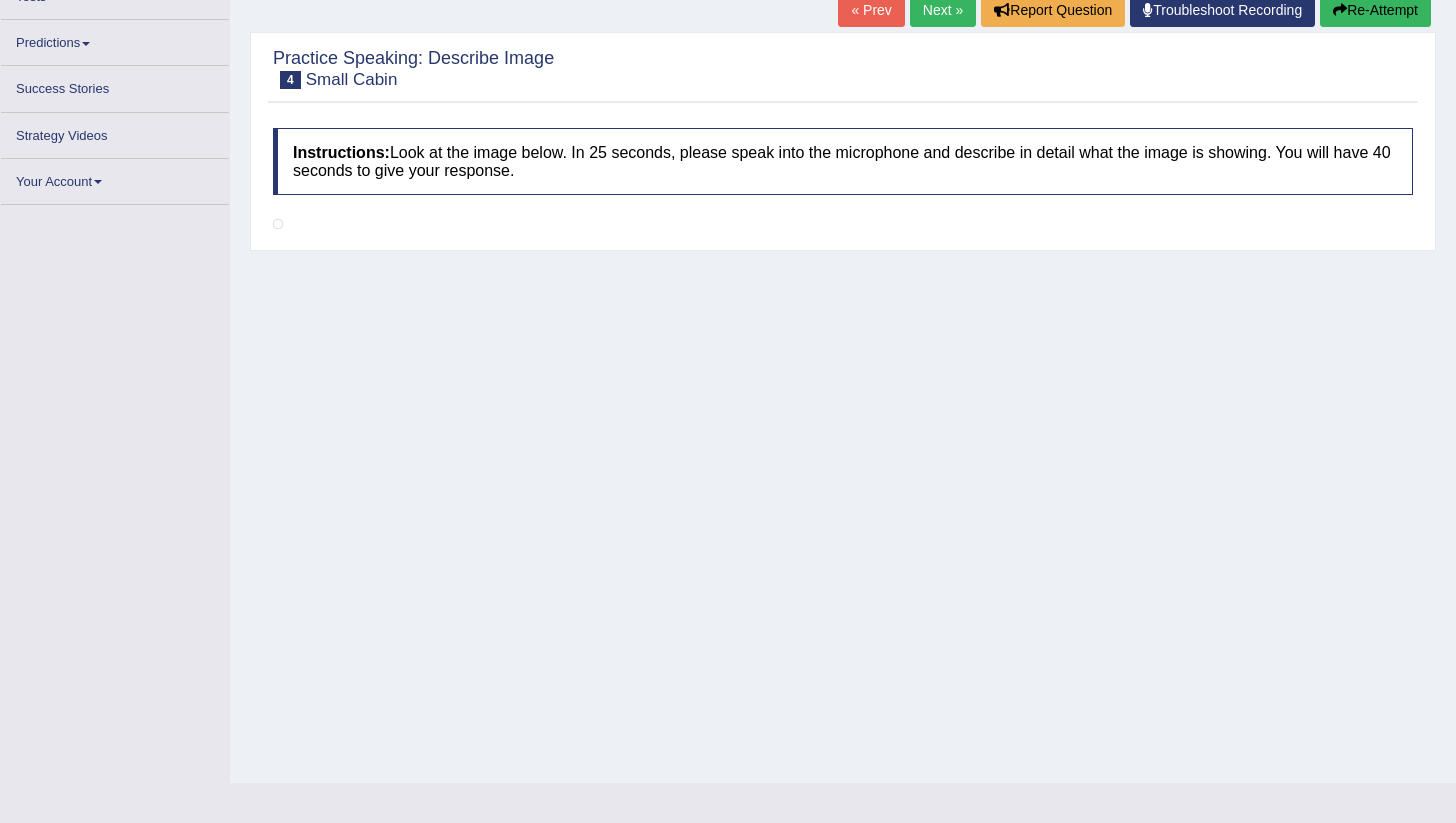 click on "Small Cabin" at bounding box center (352, 79) 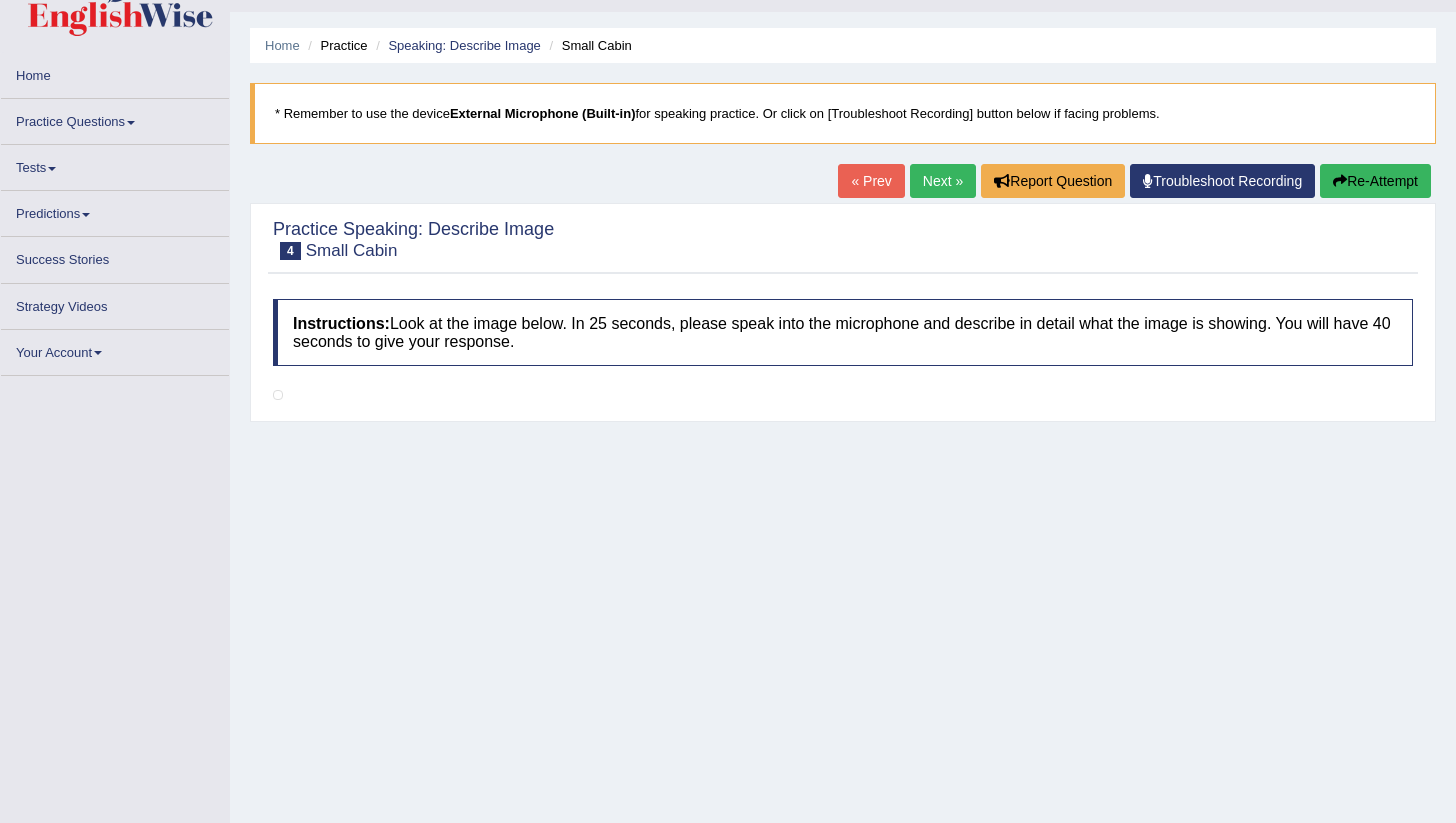 scroll, scrollTop: 0, scrollLeft: 0, axis: both 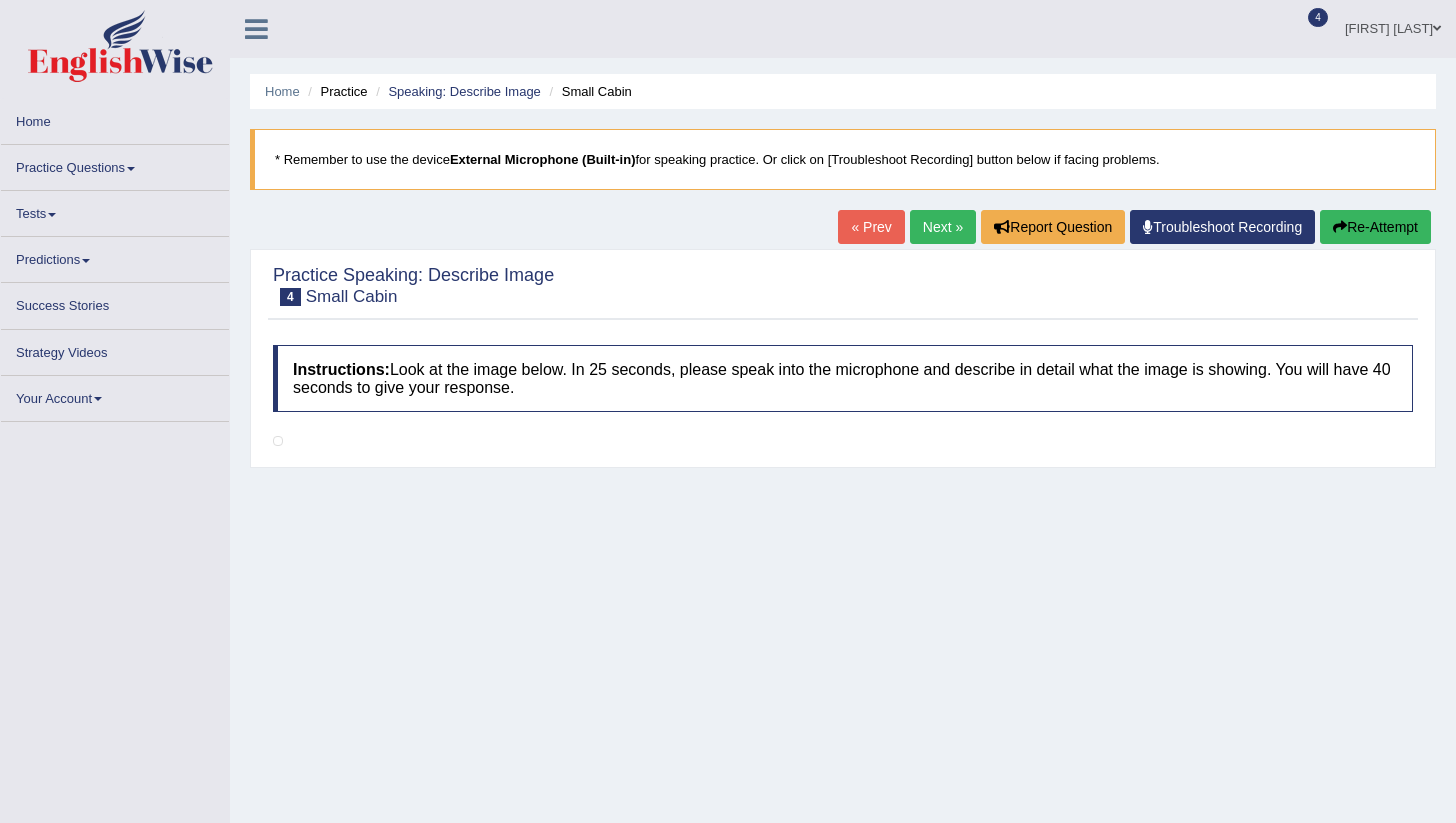 click on "Next »" at bounding box center (943, 227) 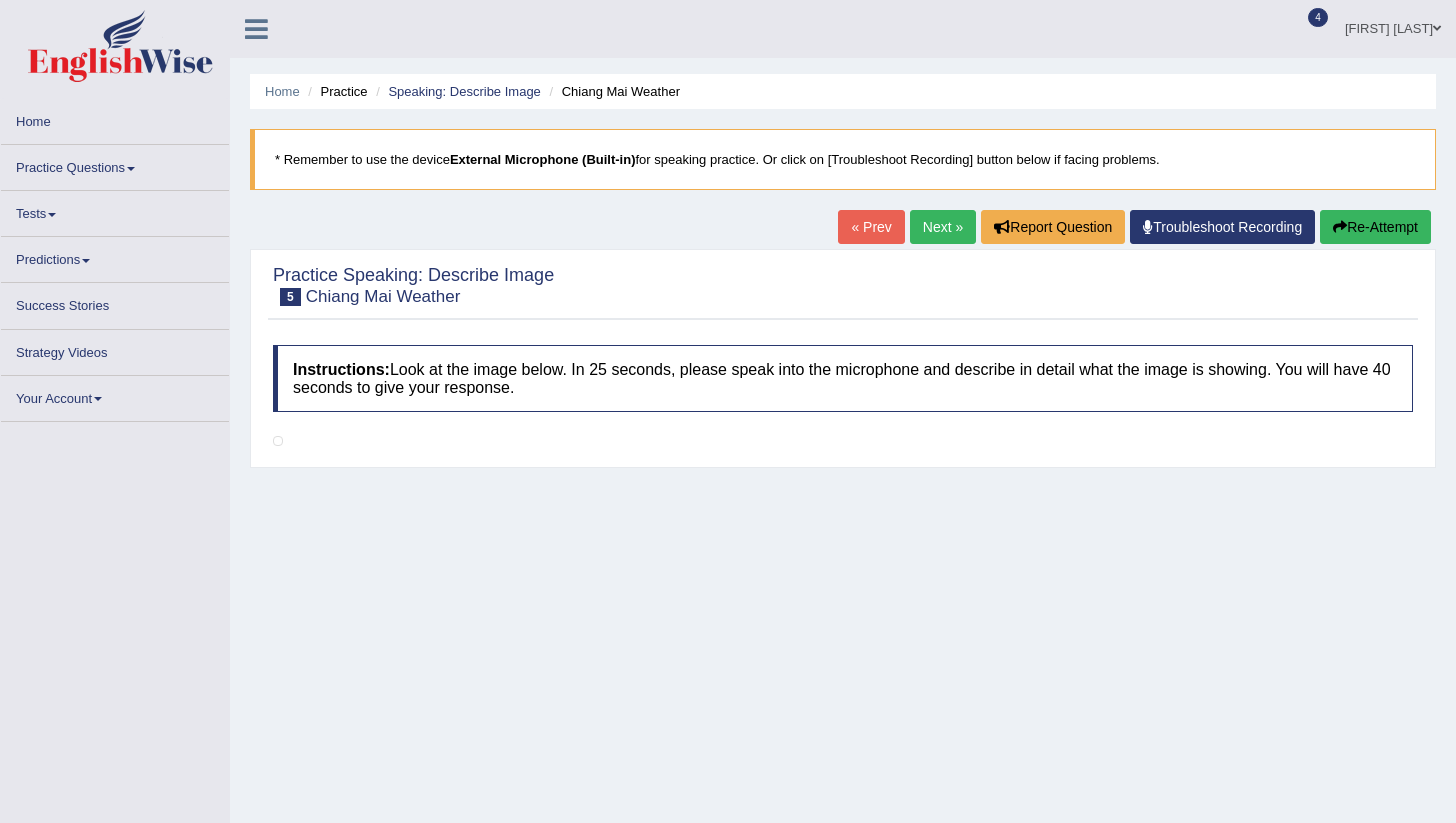 scroll, scrollTop: 0, scrollLeft: 0, axis: both 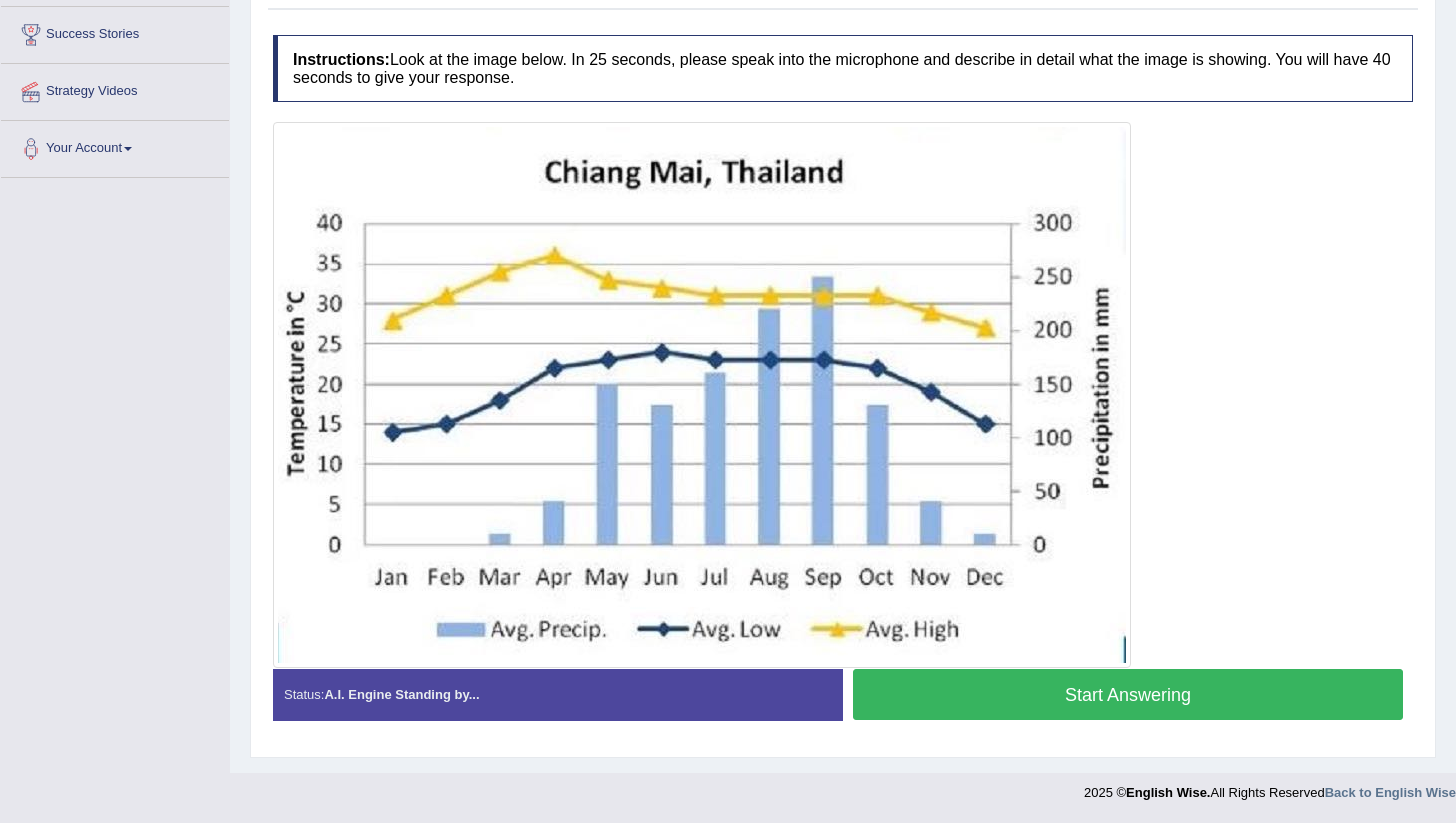 click on "Start Answering" at bounding box center (1128, 694) 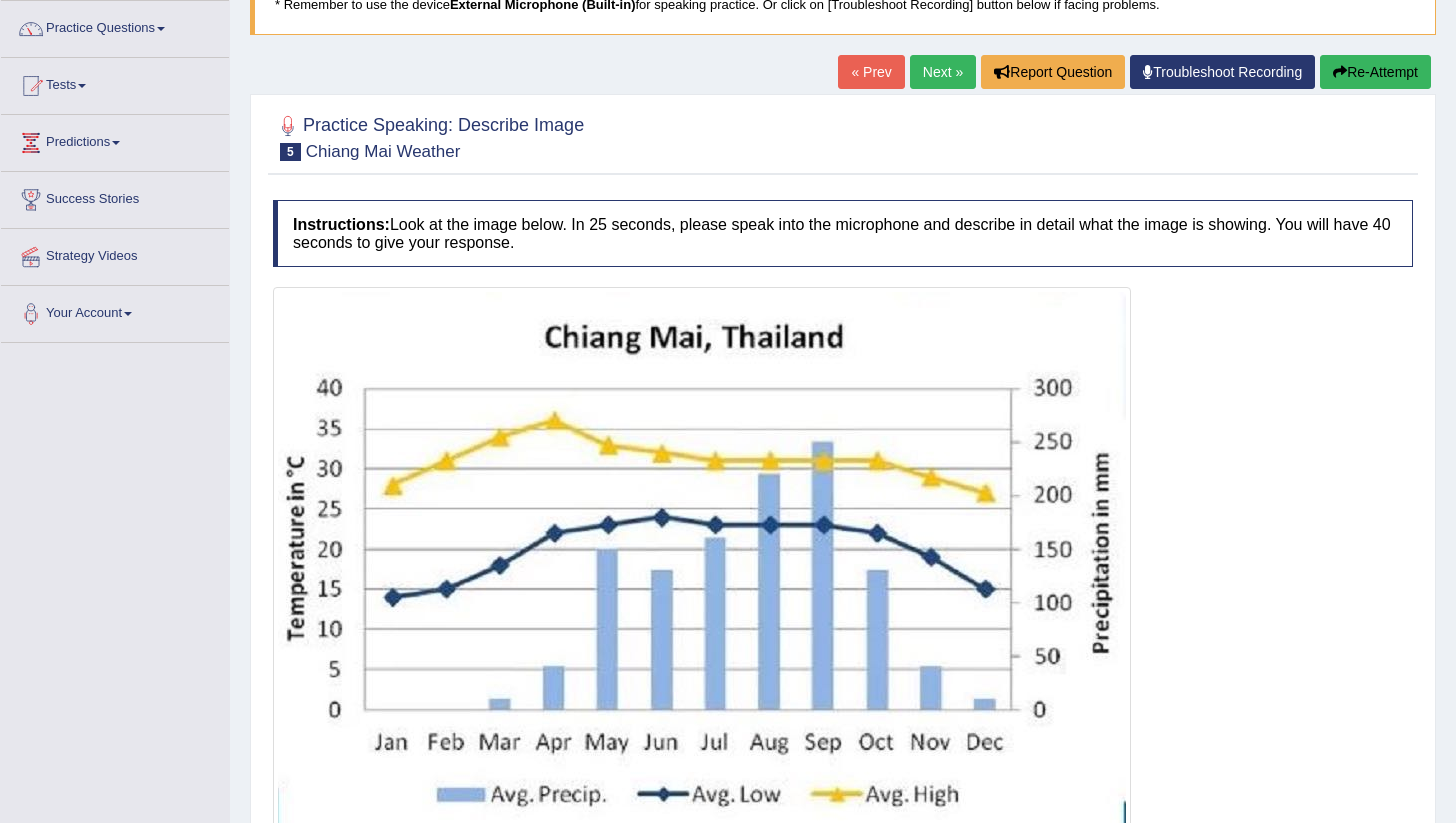 scroll, scrollTop: 149, scrollLeft: 0, axis: vertical 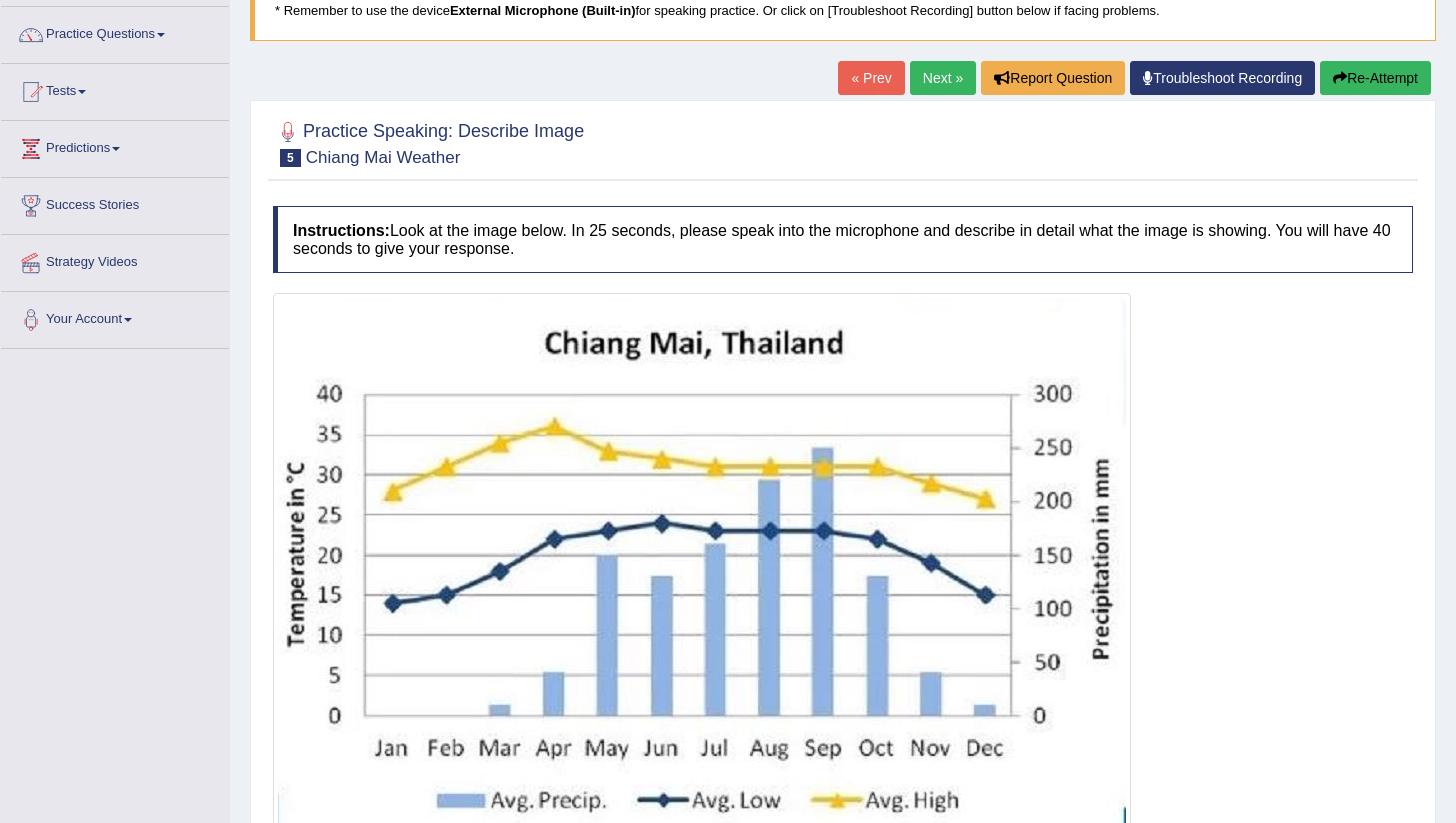 click on "Re-Attempt" at bounding box center [1375, 78] 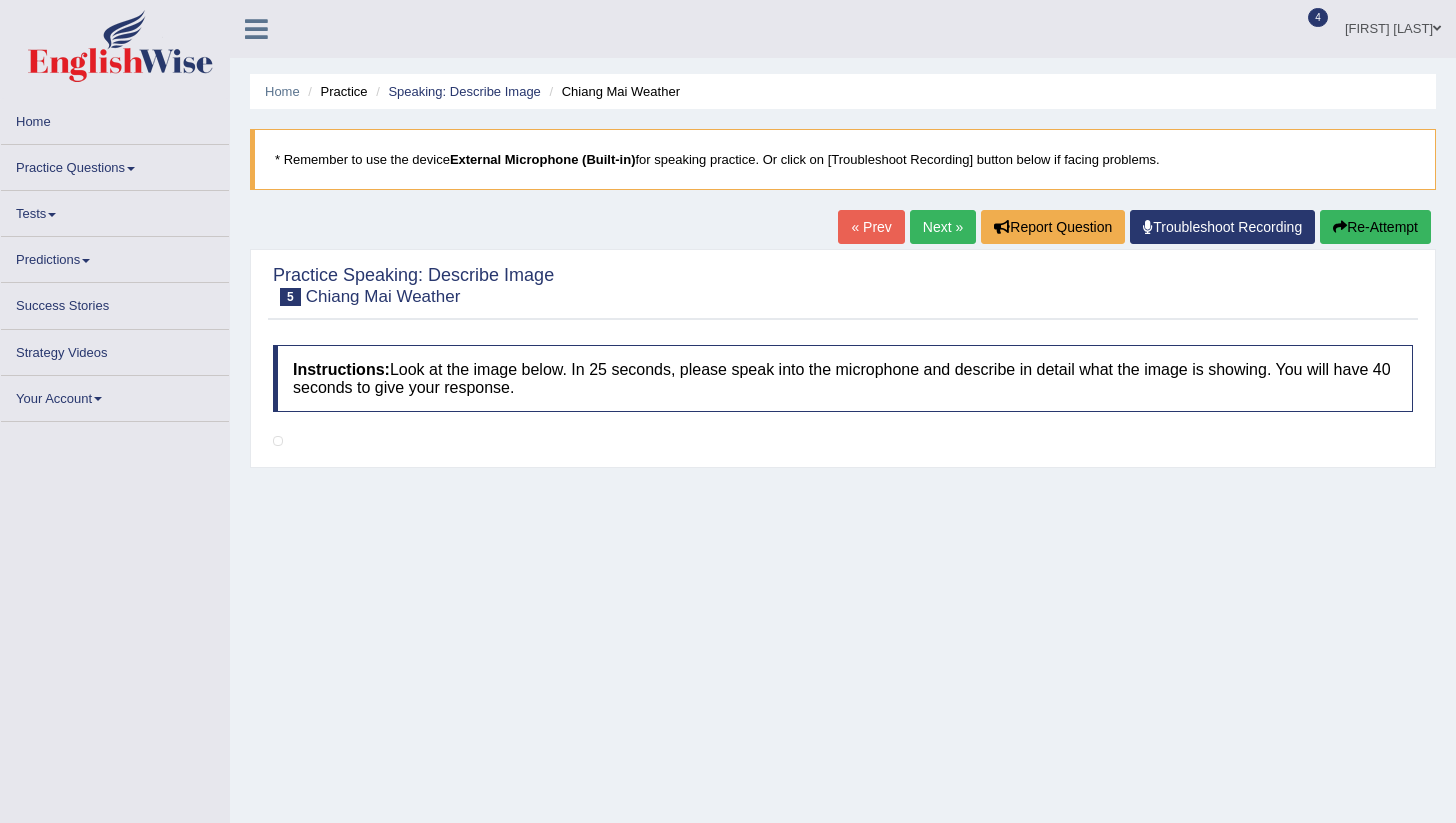 scroll, scrollTop: 149, scrollLeft: 0, axis: vertical 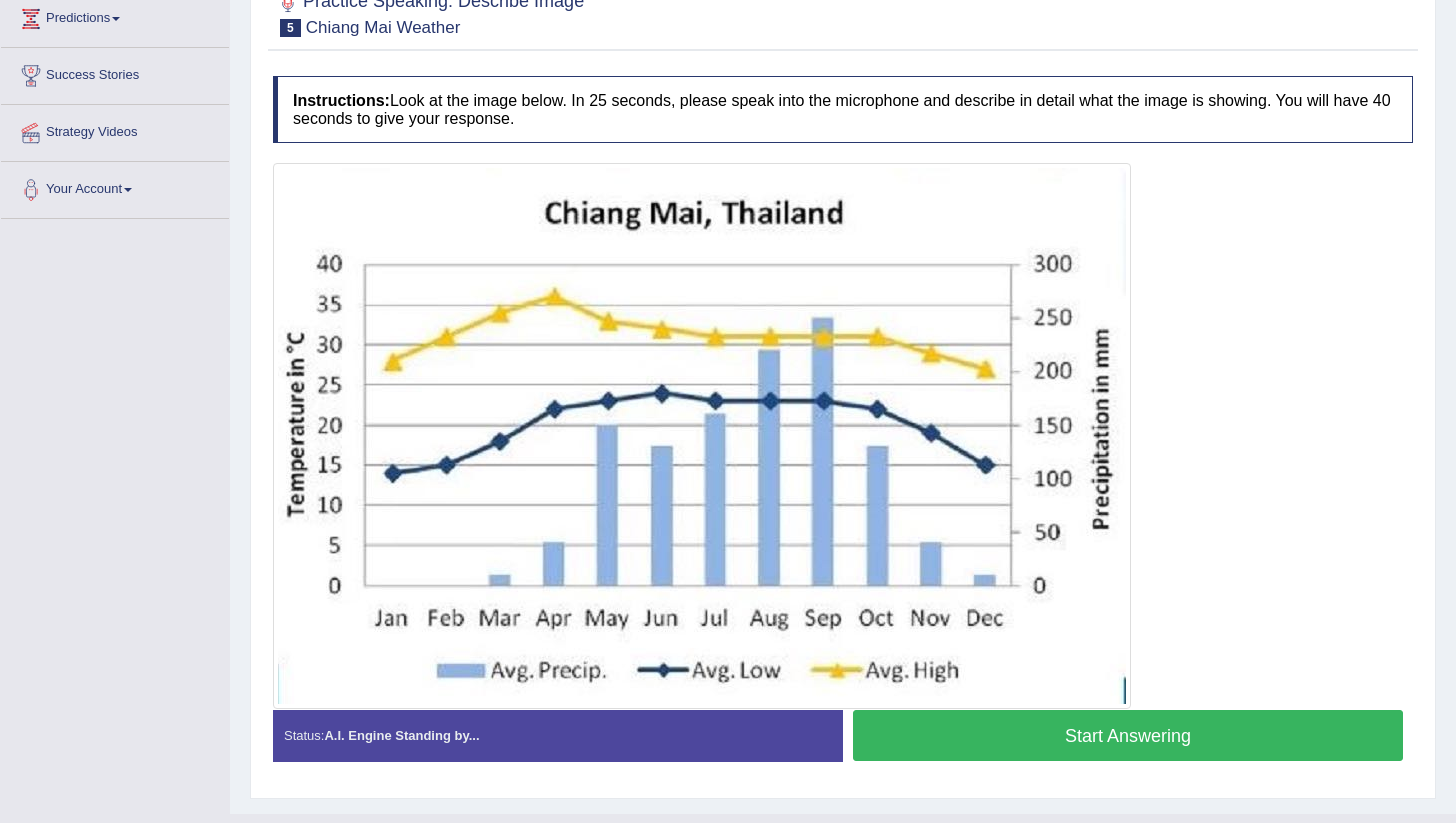 click on "Start Answering" at bounding box center [1128, 735] 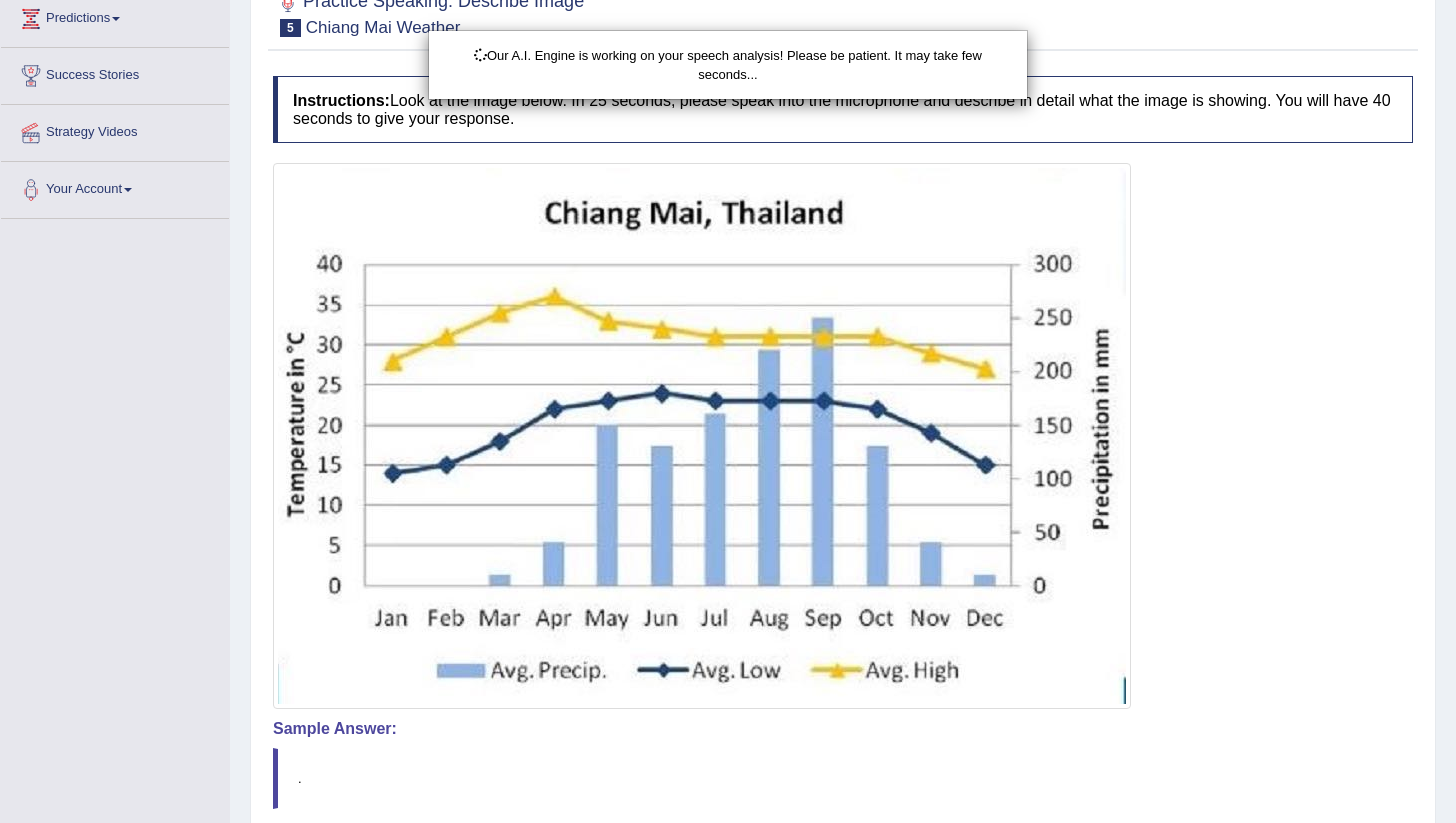 scroll, scrollTop: 458, scrollLeft: 0, axis: vertical 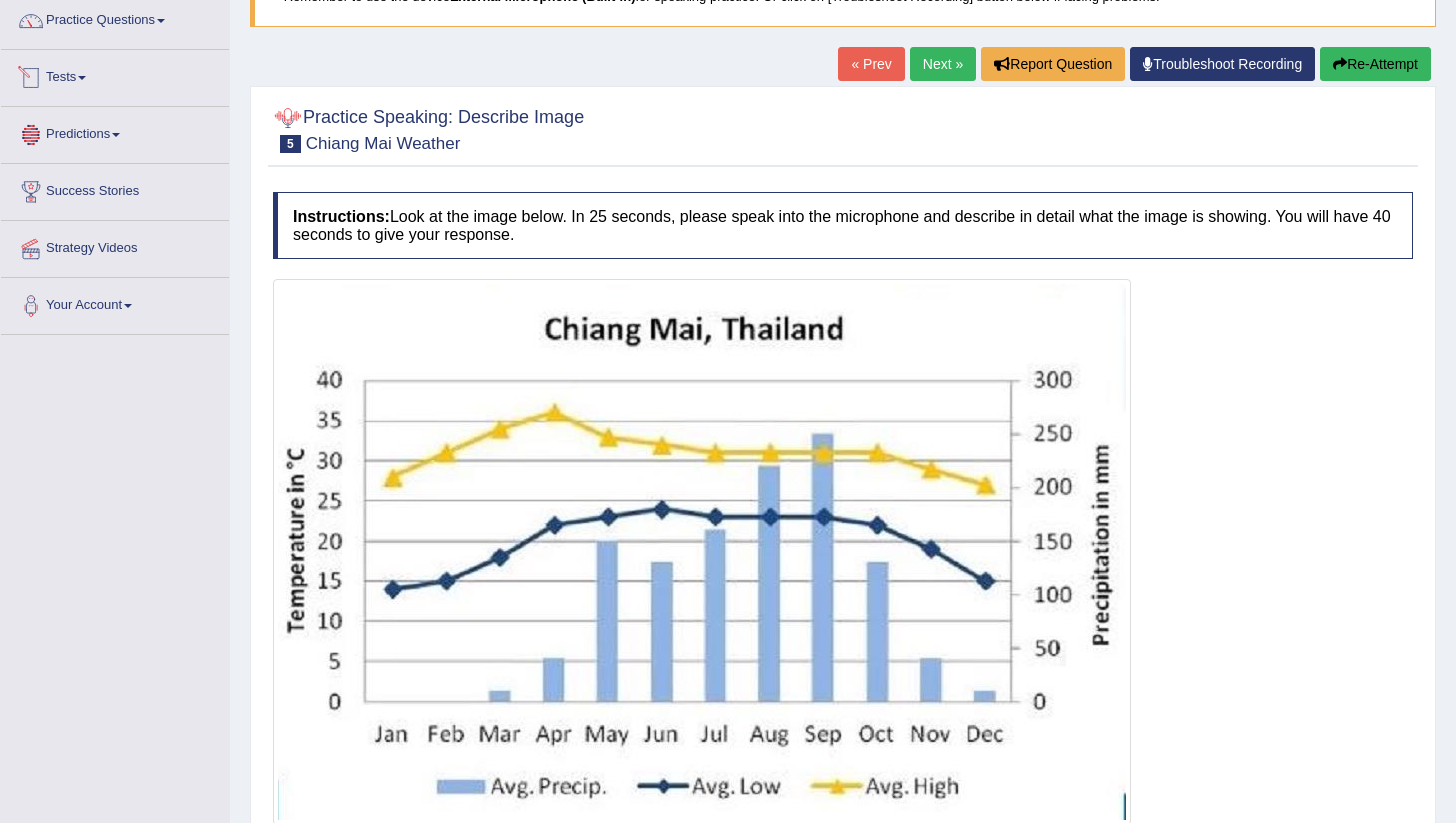 click on "Tests" at bounding box center (115, 75) 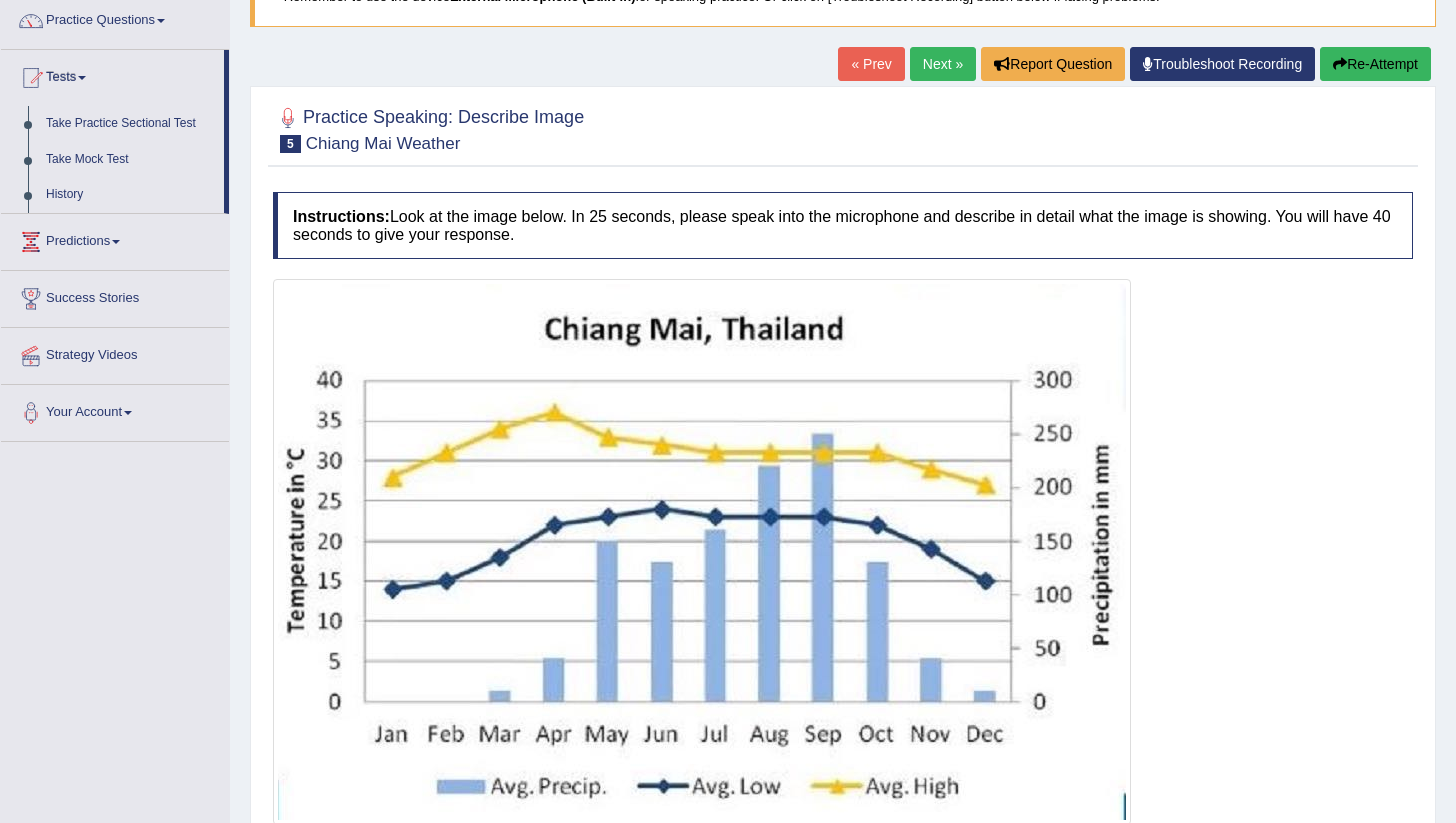 click on "Tests" at bounding box center (112, 75) 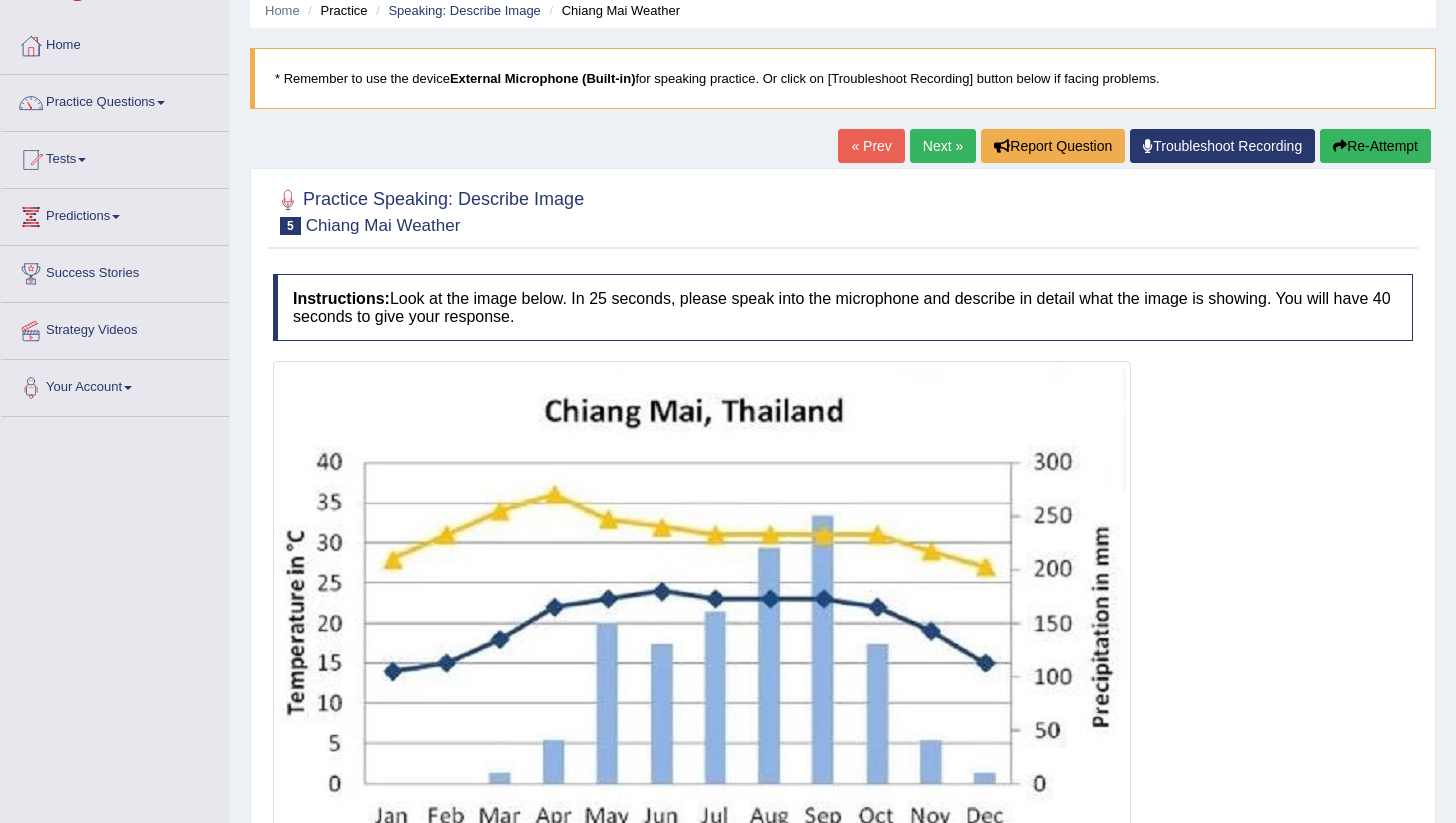 scroll, scrollTop: 0, scrollLeft: 0, axis: both 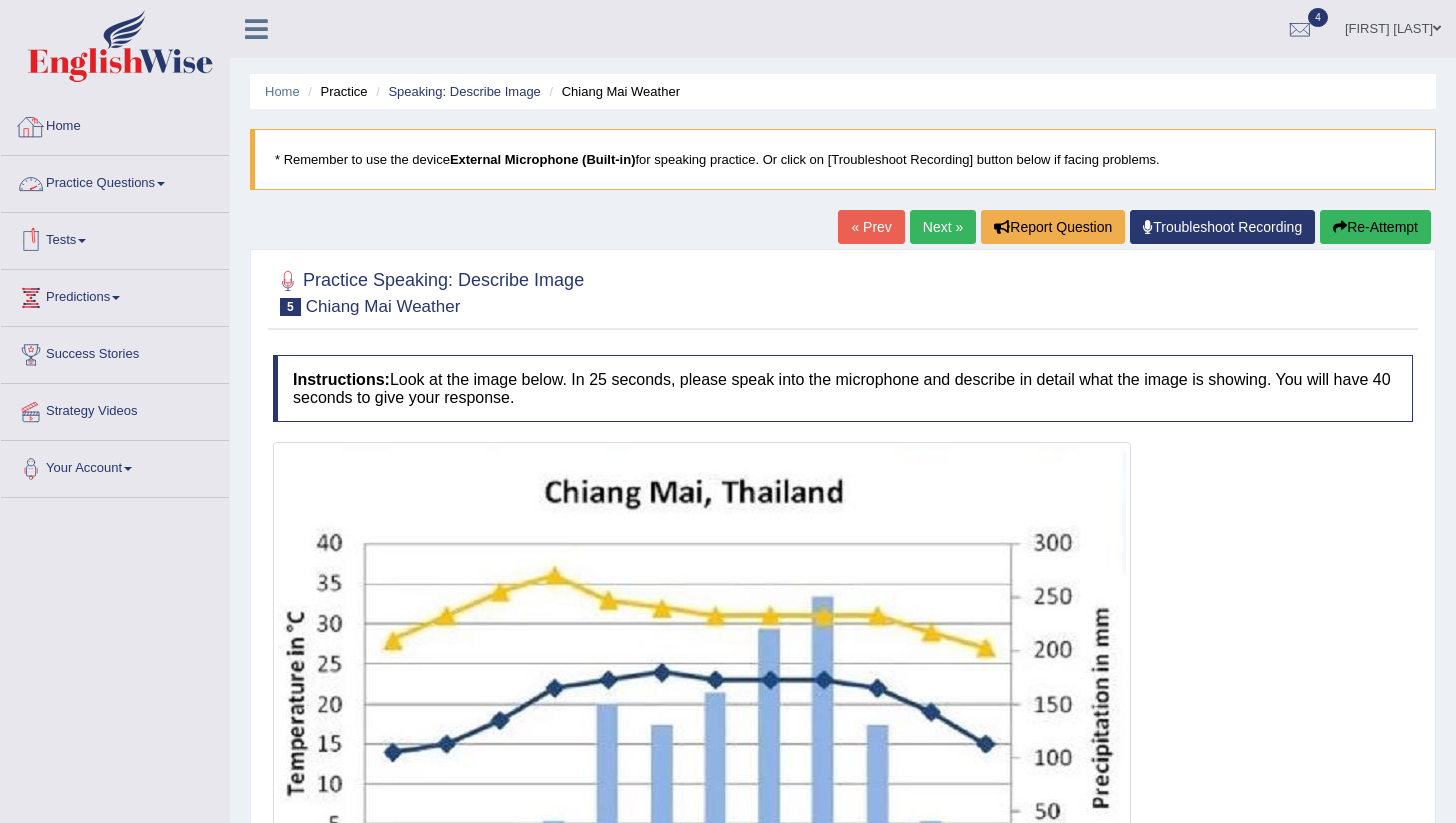 click on "Practice Questions" at bounding box center [115, 181] 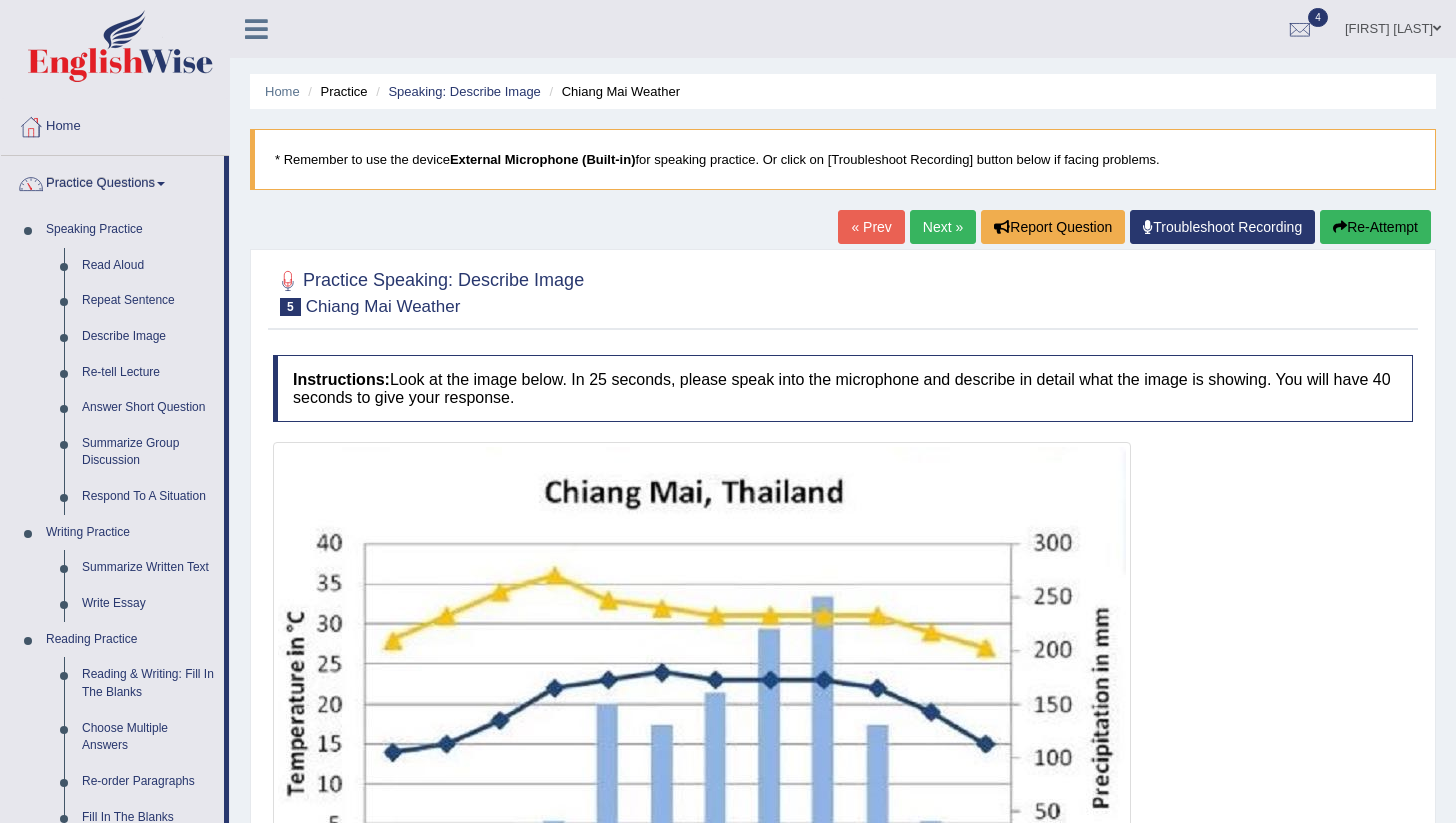 click on "Home" at bounding box center [115, 124] 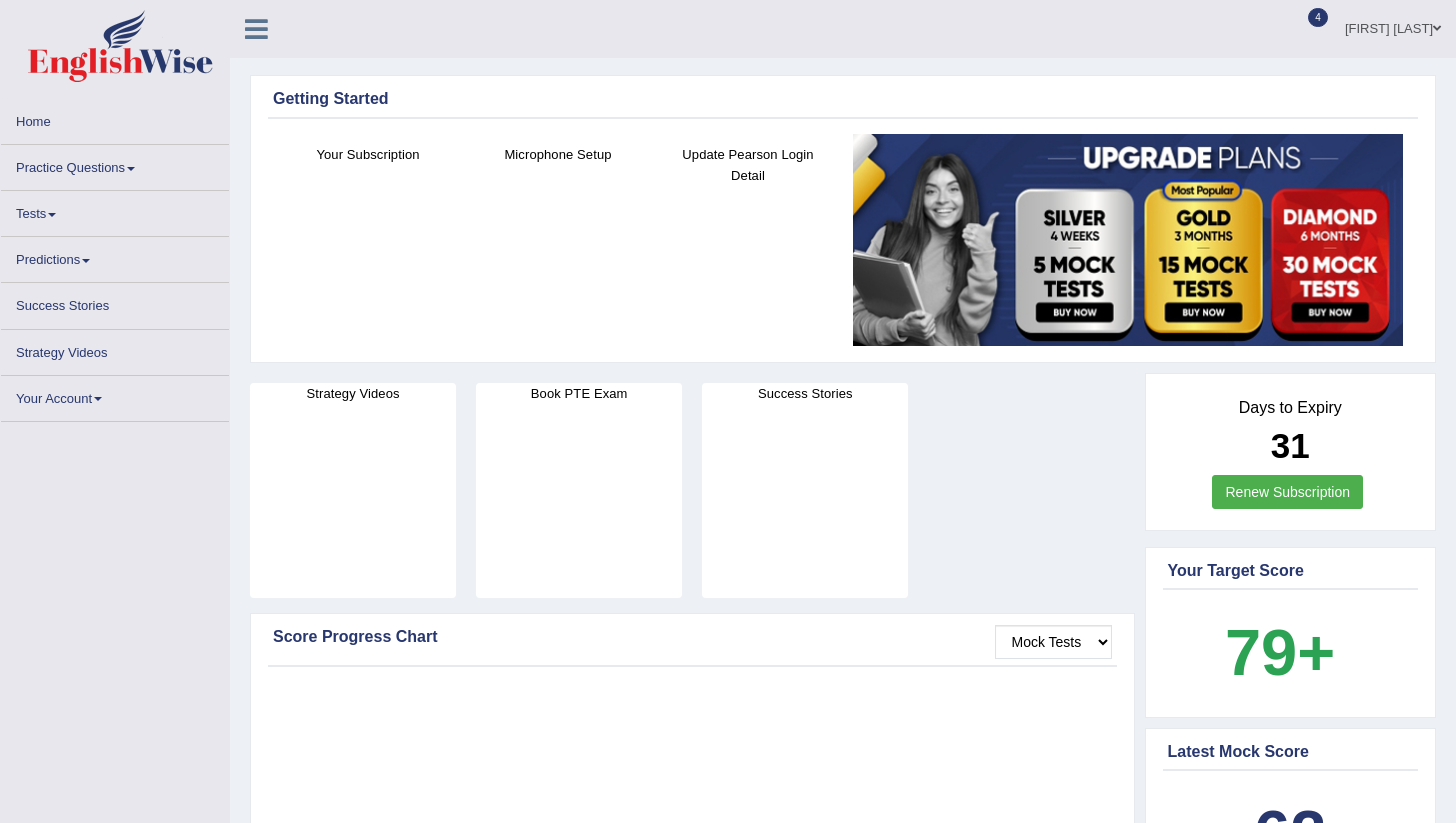 scroll, scrollTop: 0, scrollLeft: 0, axis: both 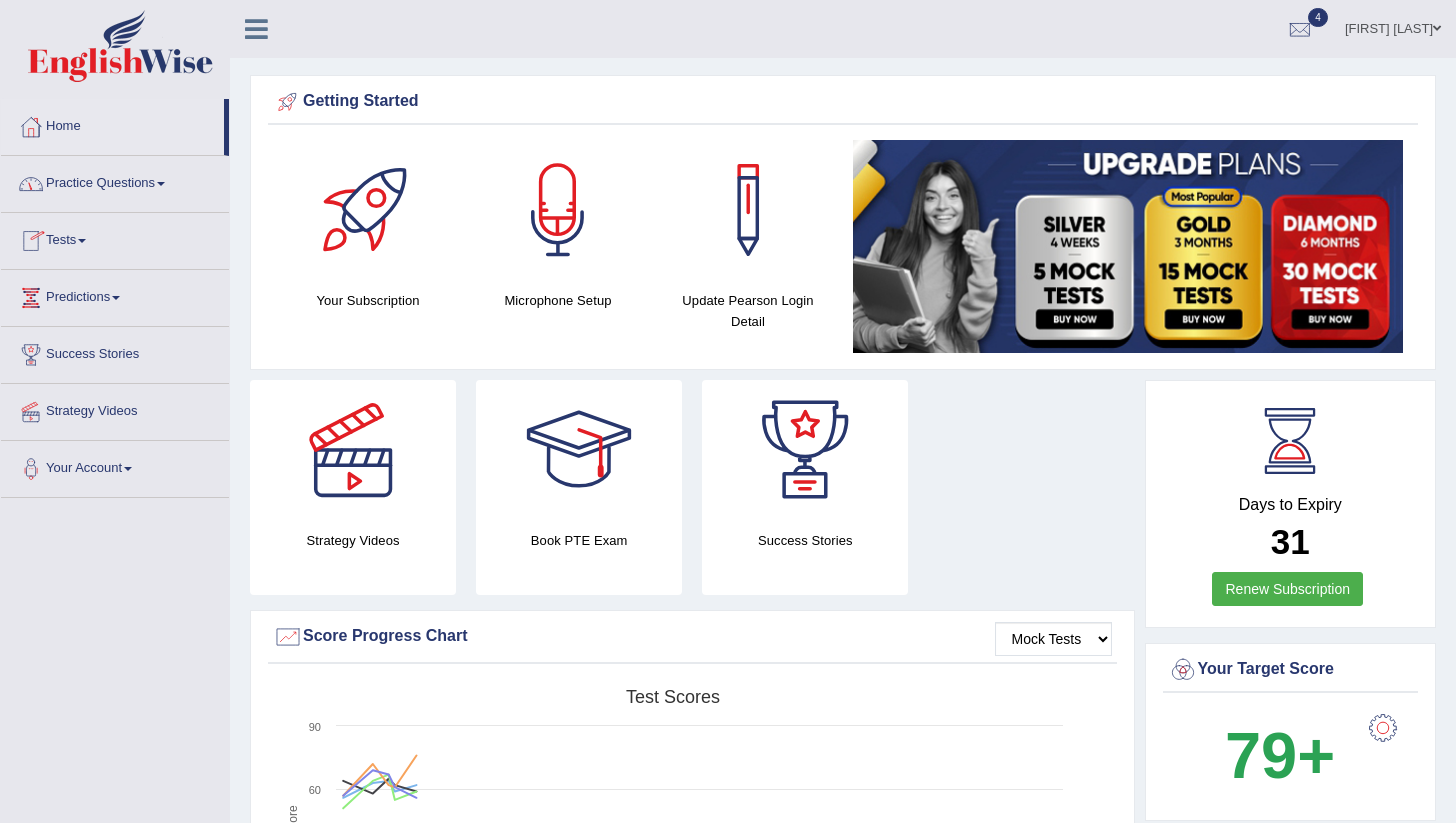 click on "Practice Questions" at bounding box center [115, 181] 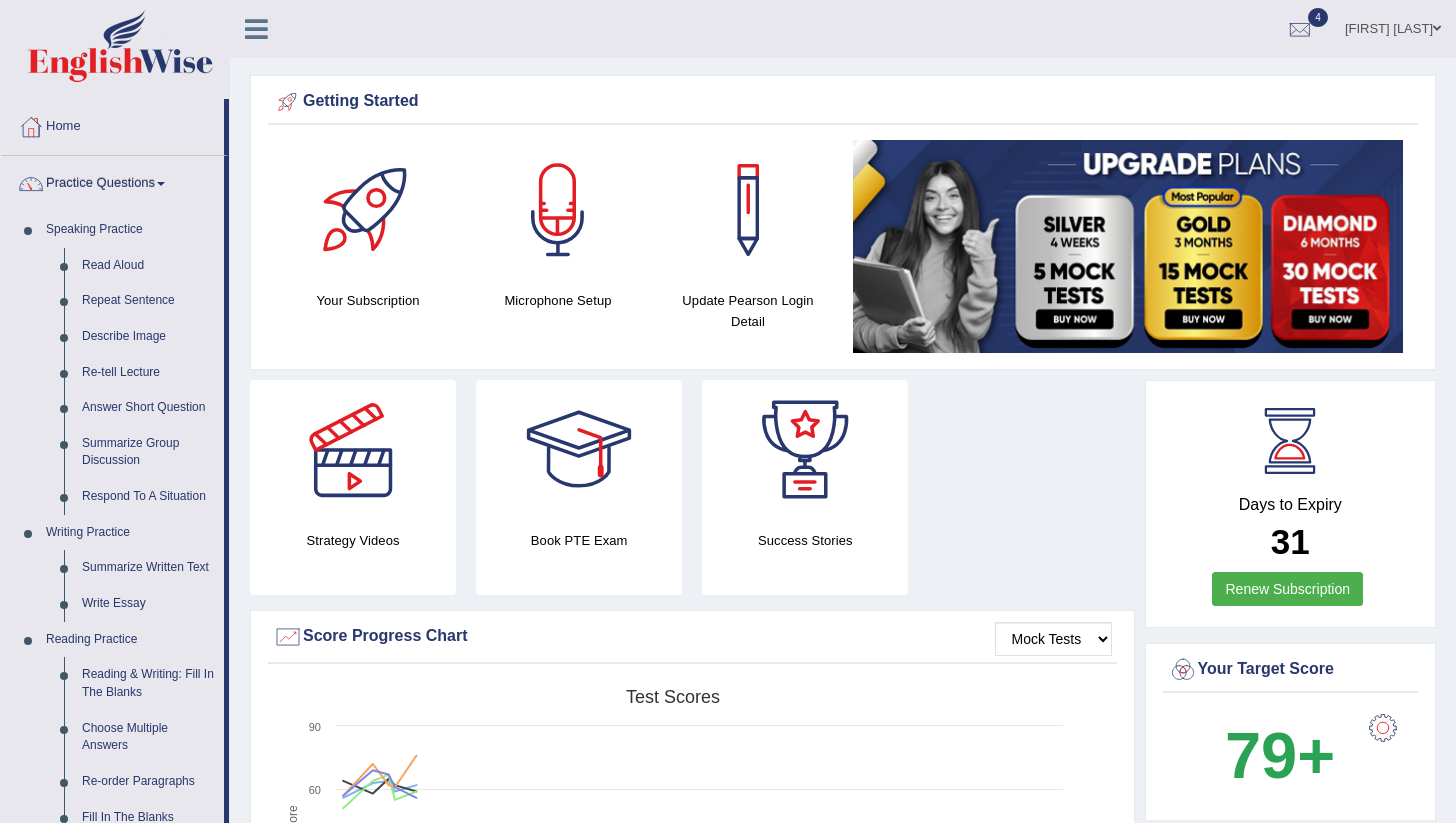 click on "Practice Questions" at bounding box center (112, 181) 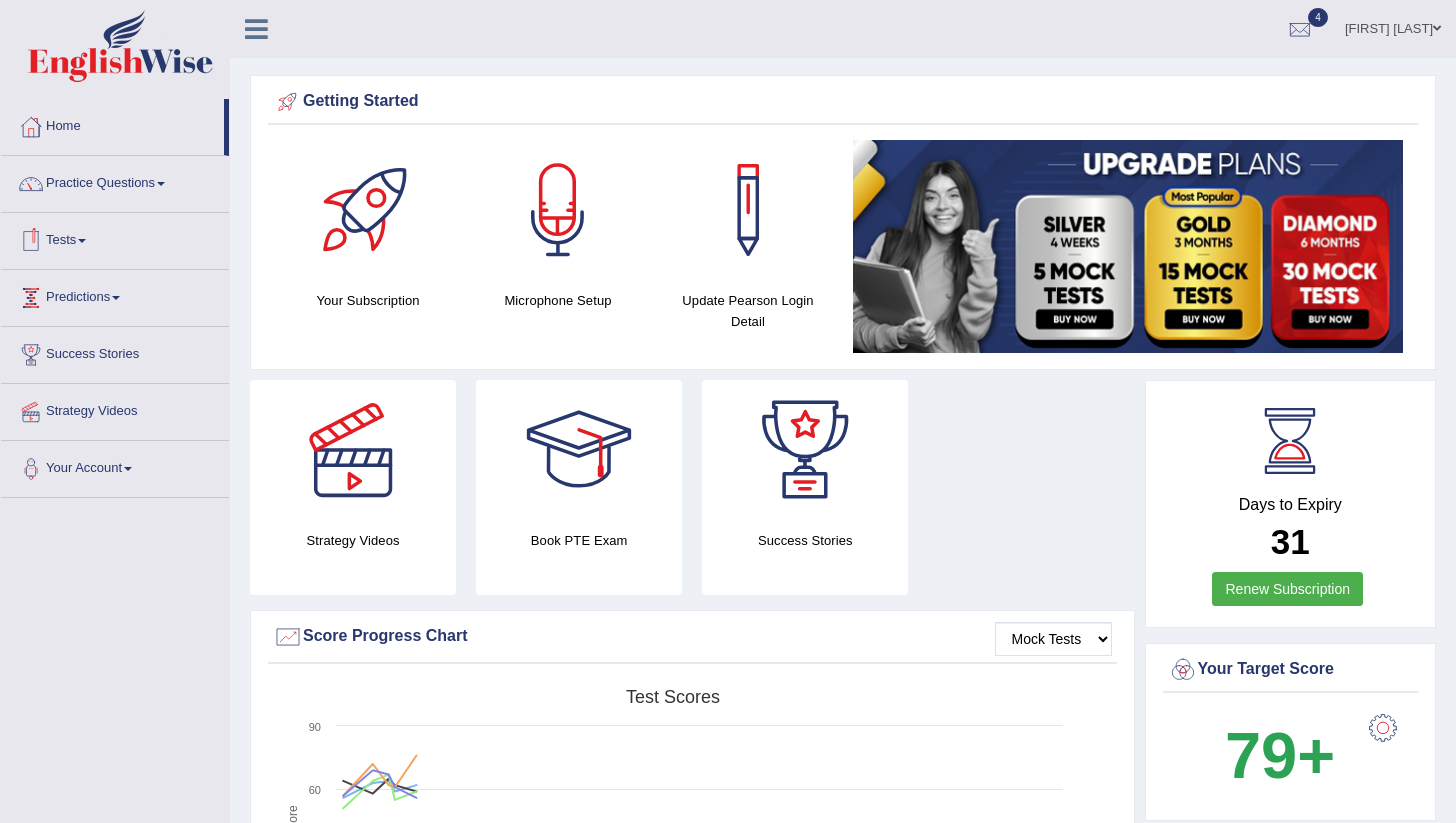 click on "Predictions" at bounding box center (115, 295) 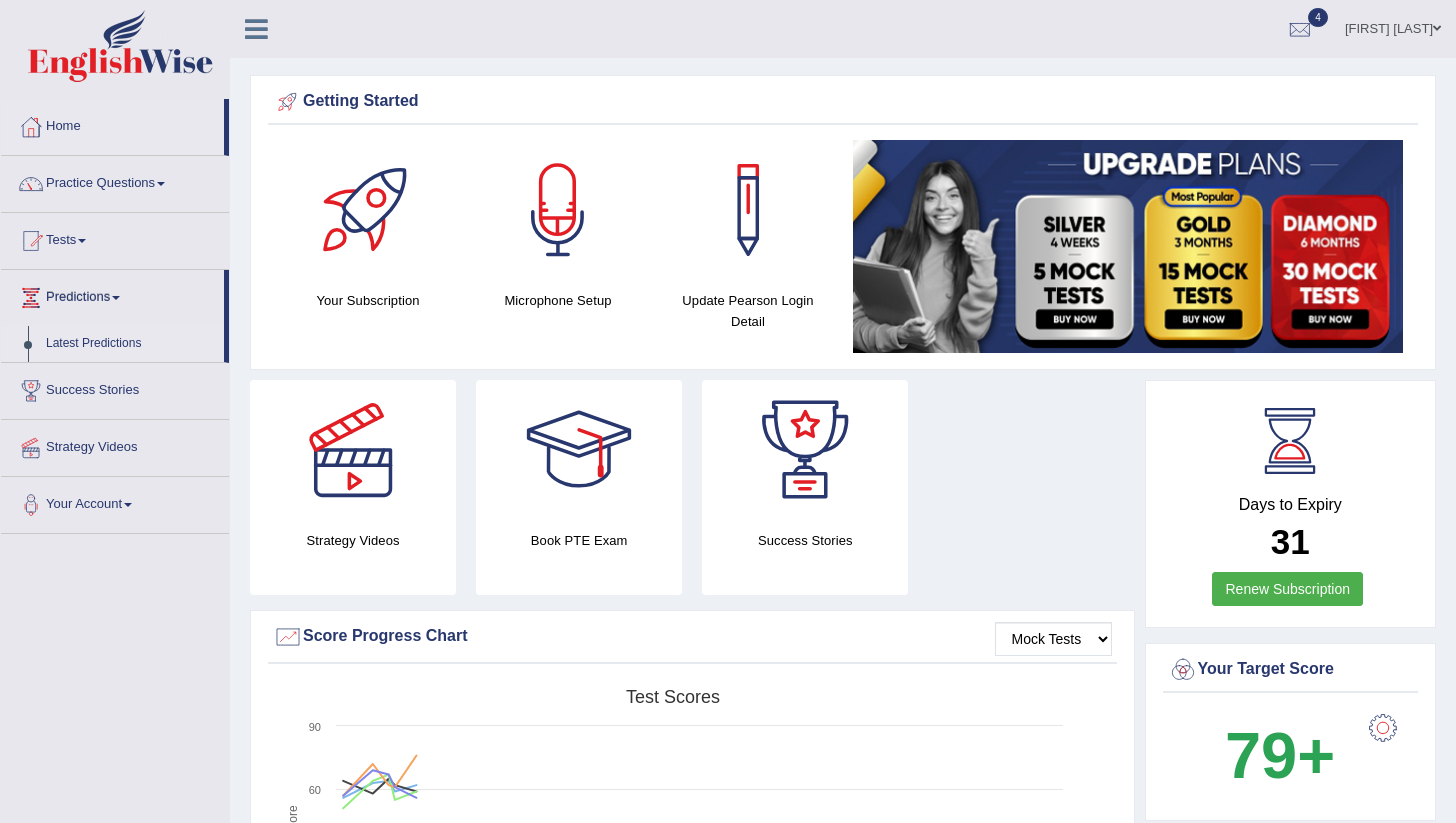 click on "Latest Predictions" at bounding box center (130, 344) 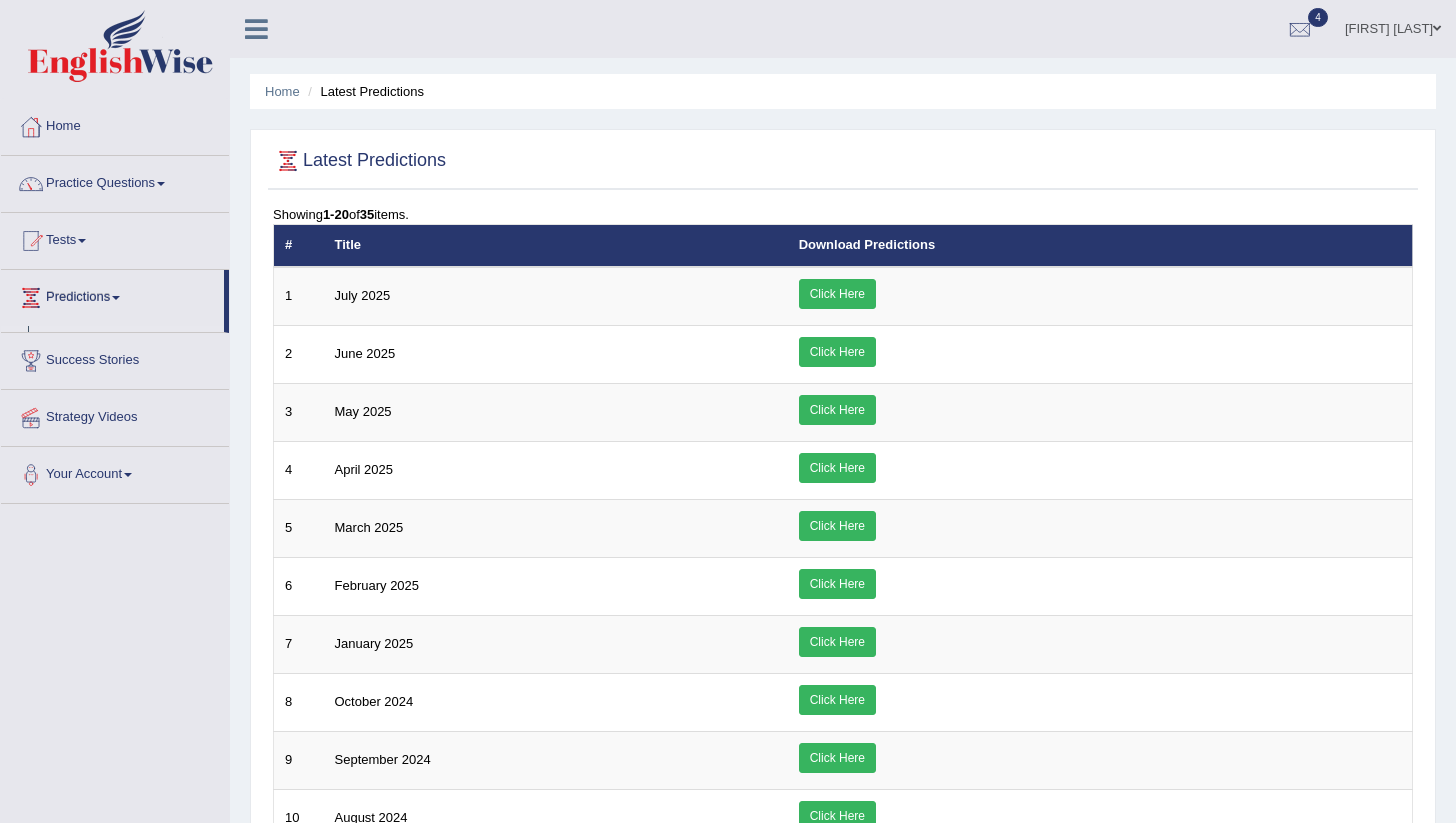 scroll, scrollTop: 0, scrollLeft: 0, axis: both 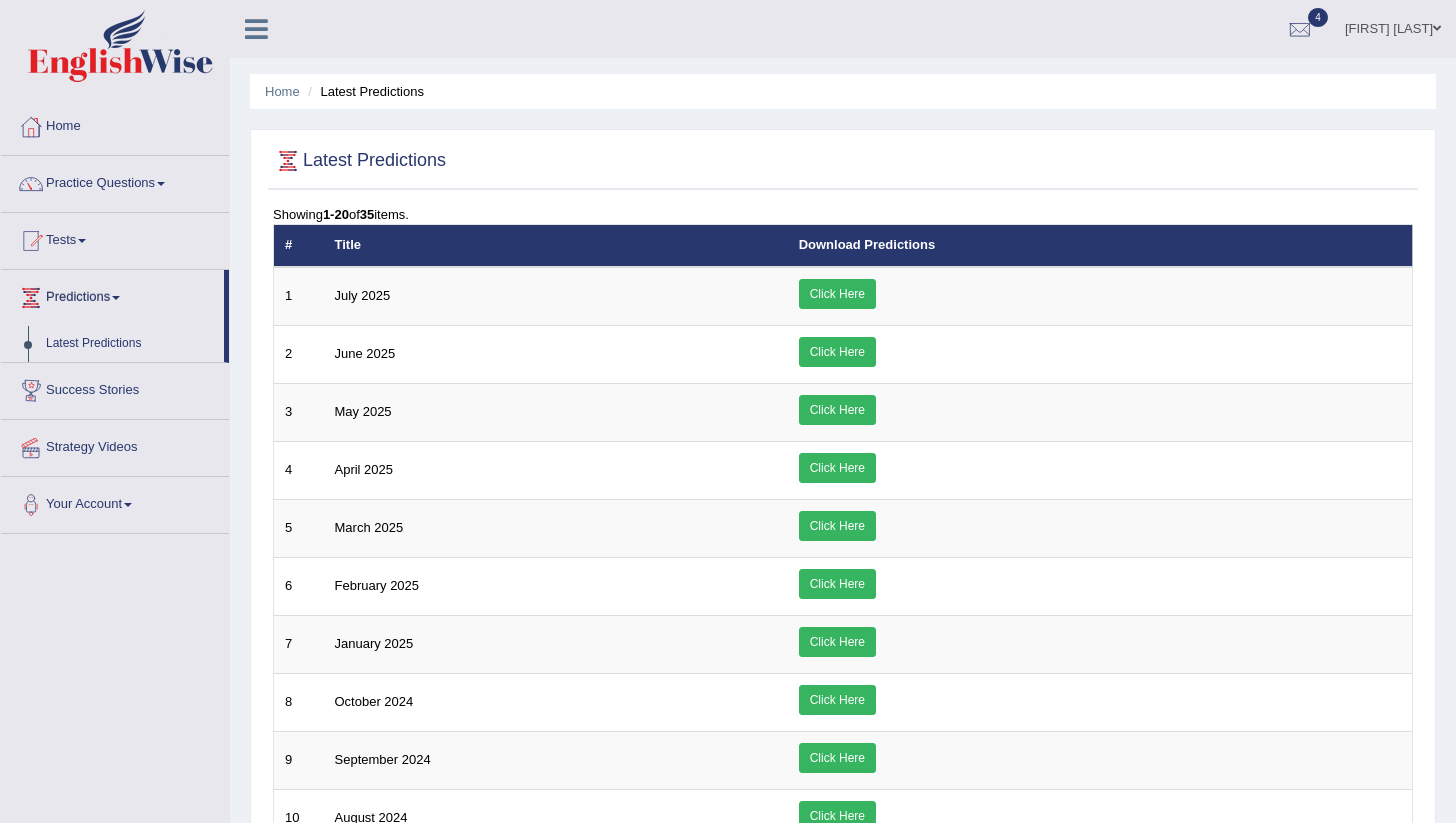 click on "Success Stories" at bounding box center (115, 388) 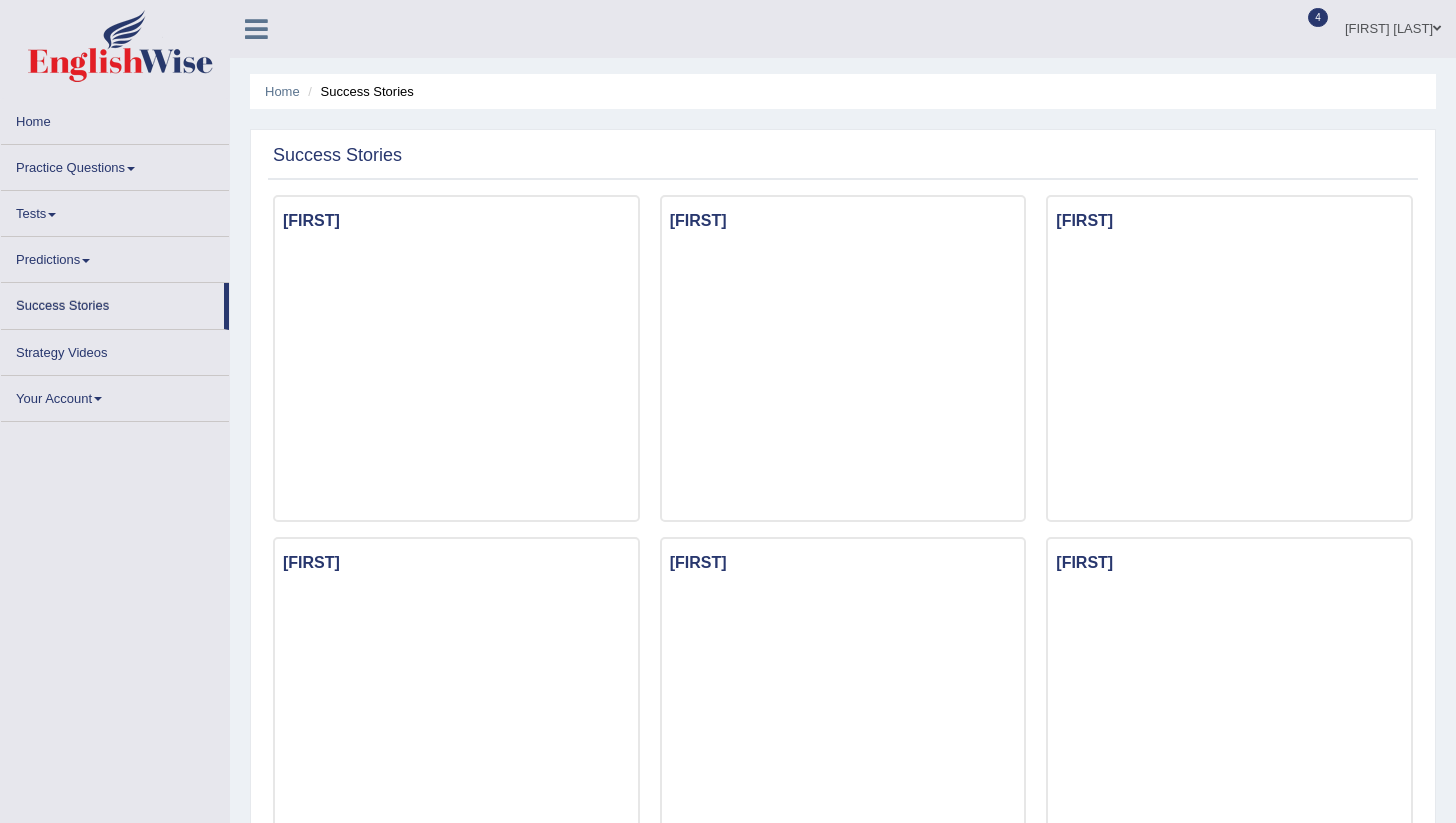 scroll, scrollTop: 0, scrollLeft: 0, axis: both 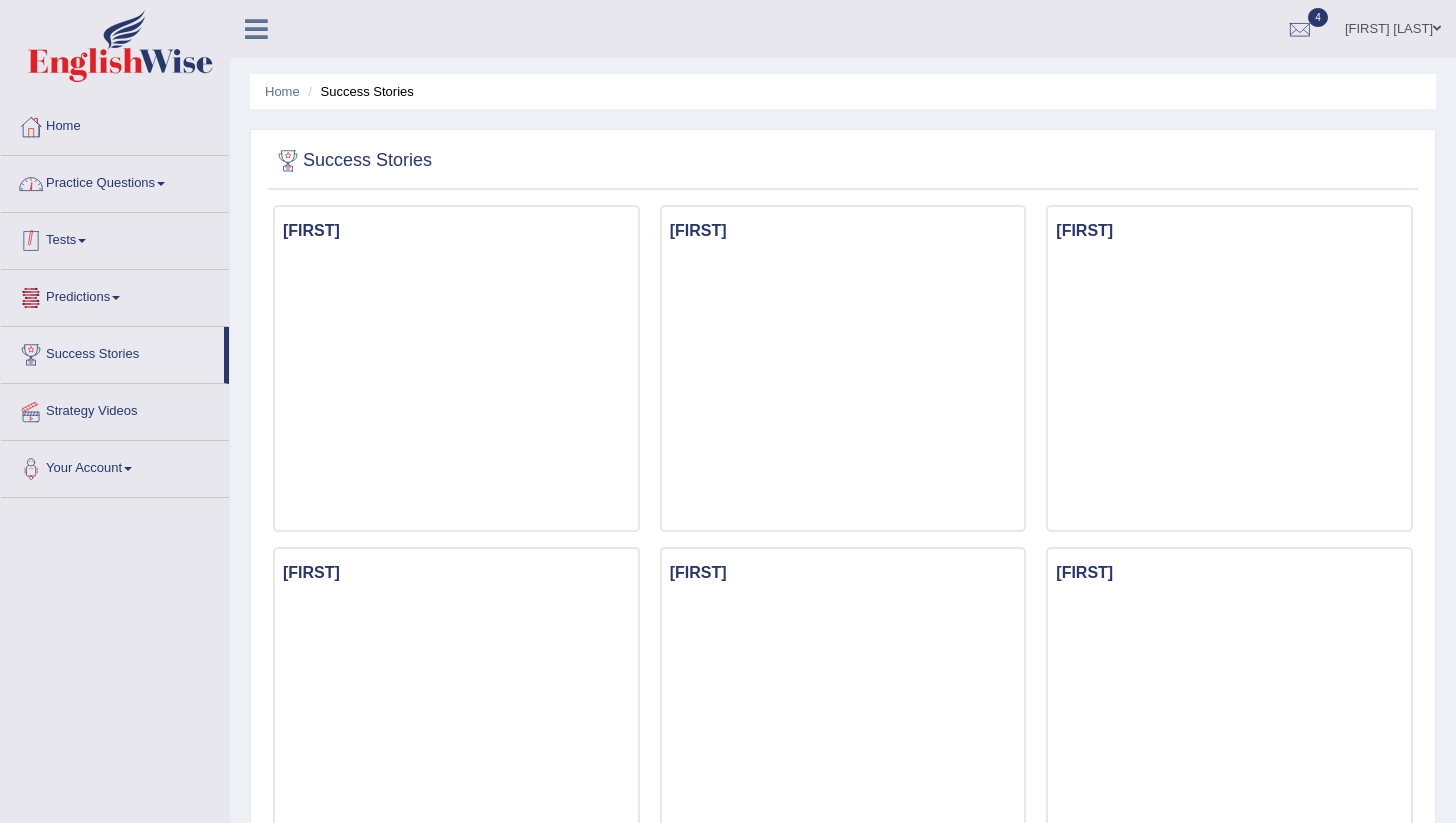 click on "Practice Questions" at bounding box center [115, 181] 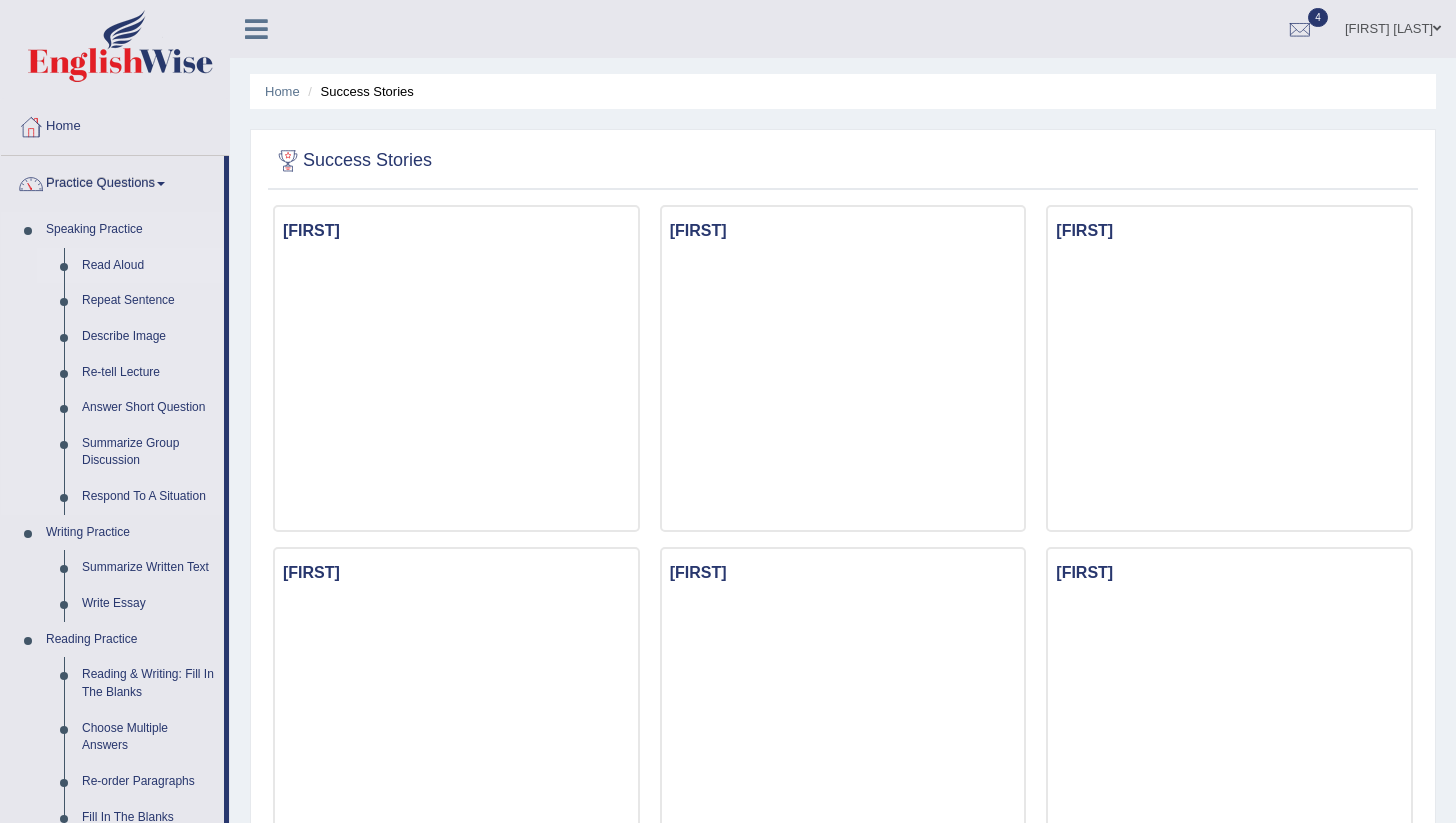 click on "Read Aloud" at bounding box center [148, 266] 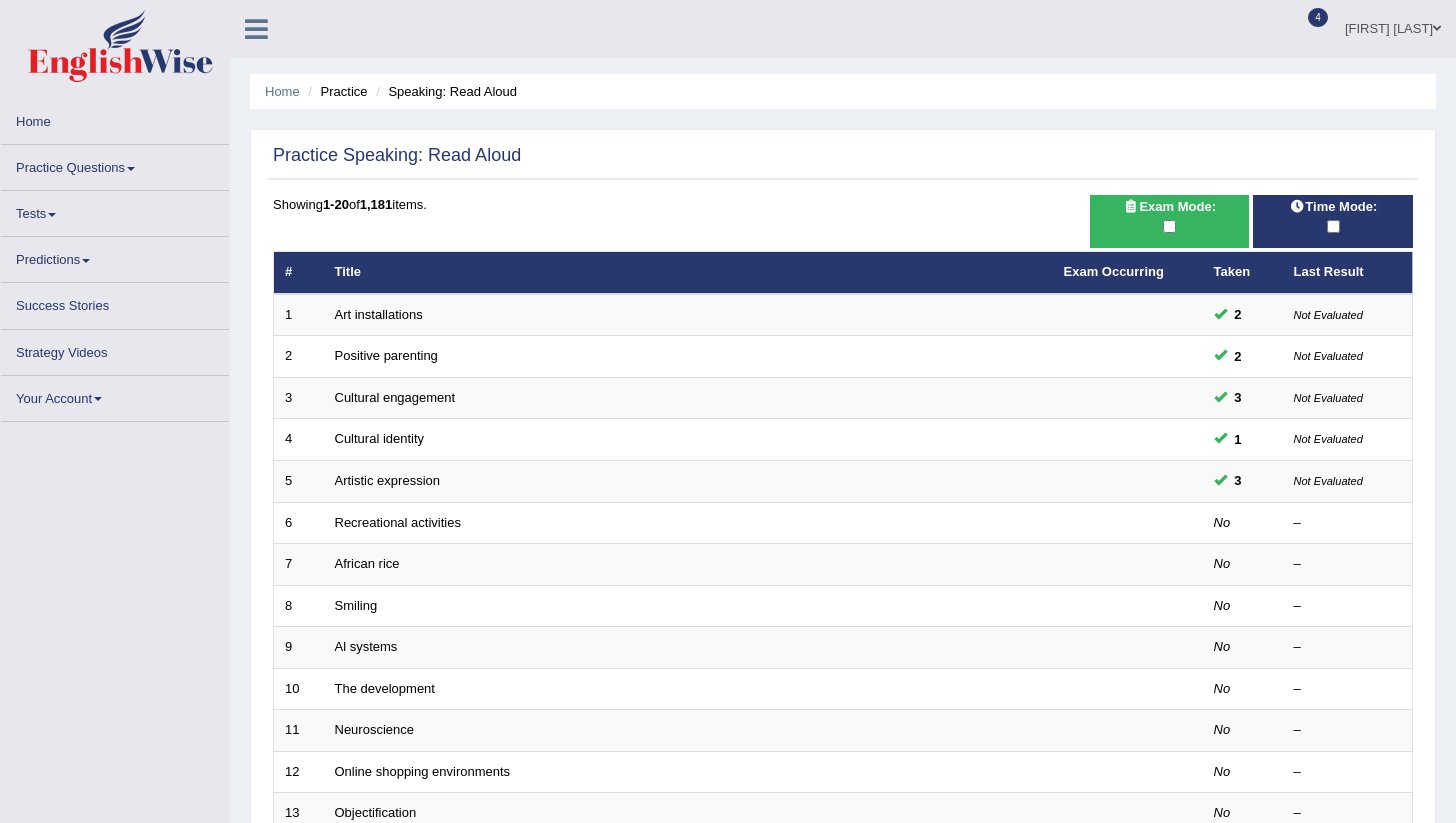 scroll, scrollTop: 0, scrollLeft: 0, axis: both 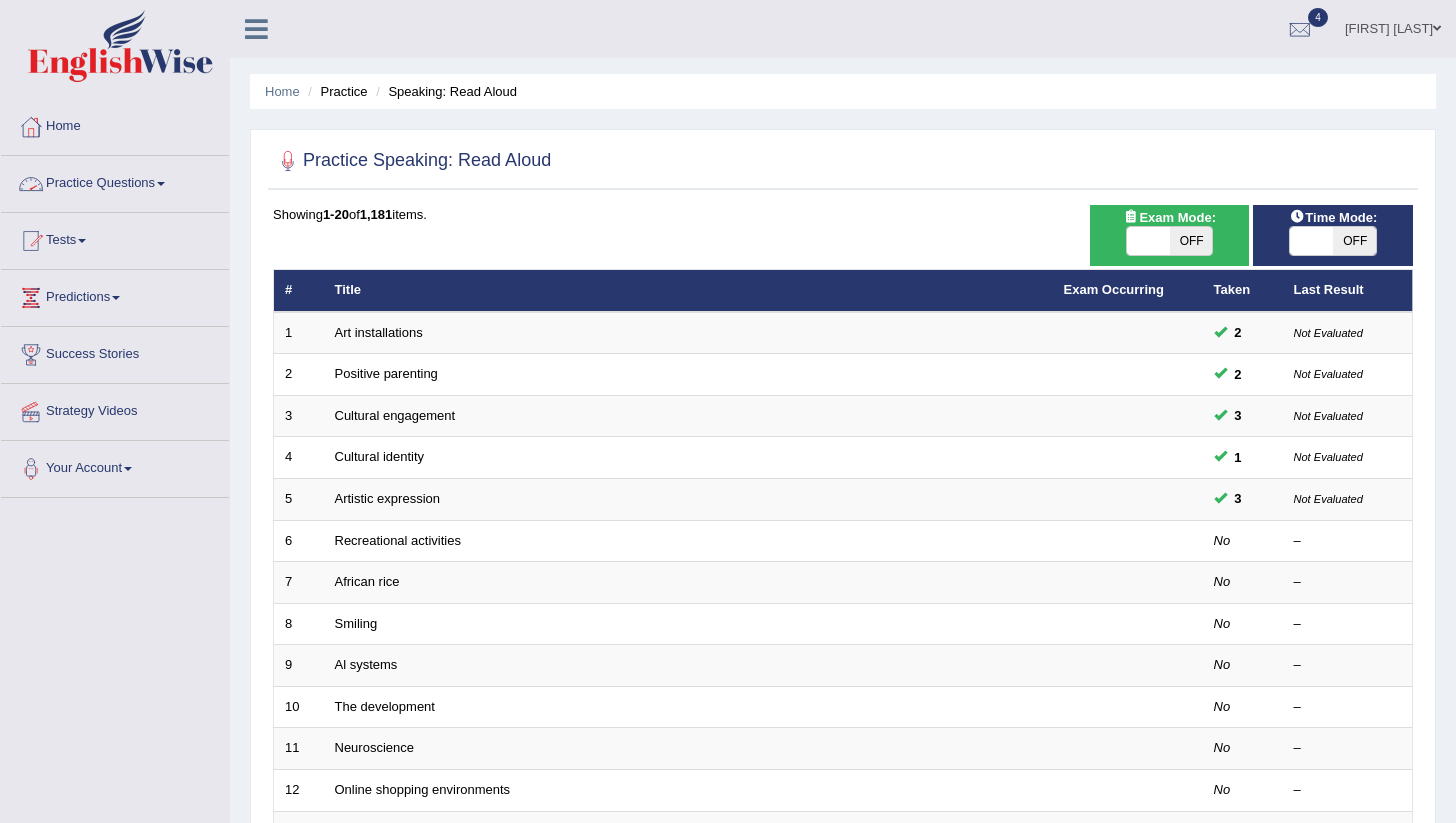 click on "Practice Questions" at bounding box center (115, 181) 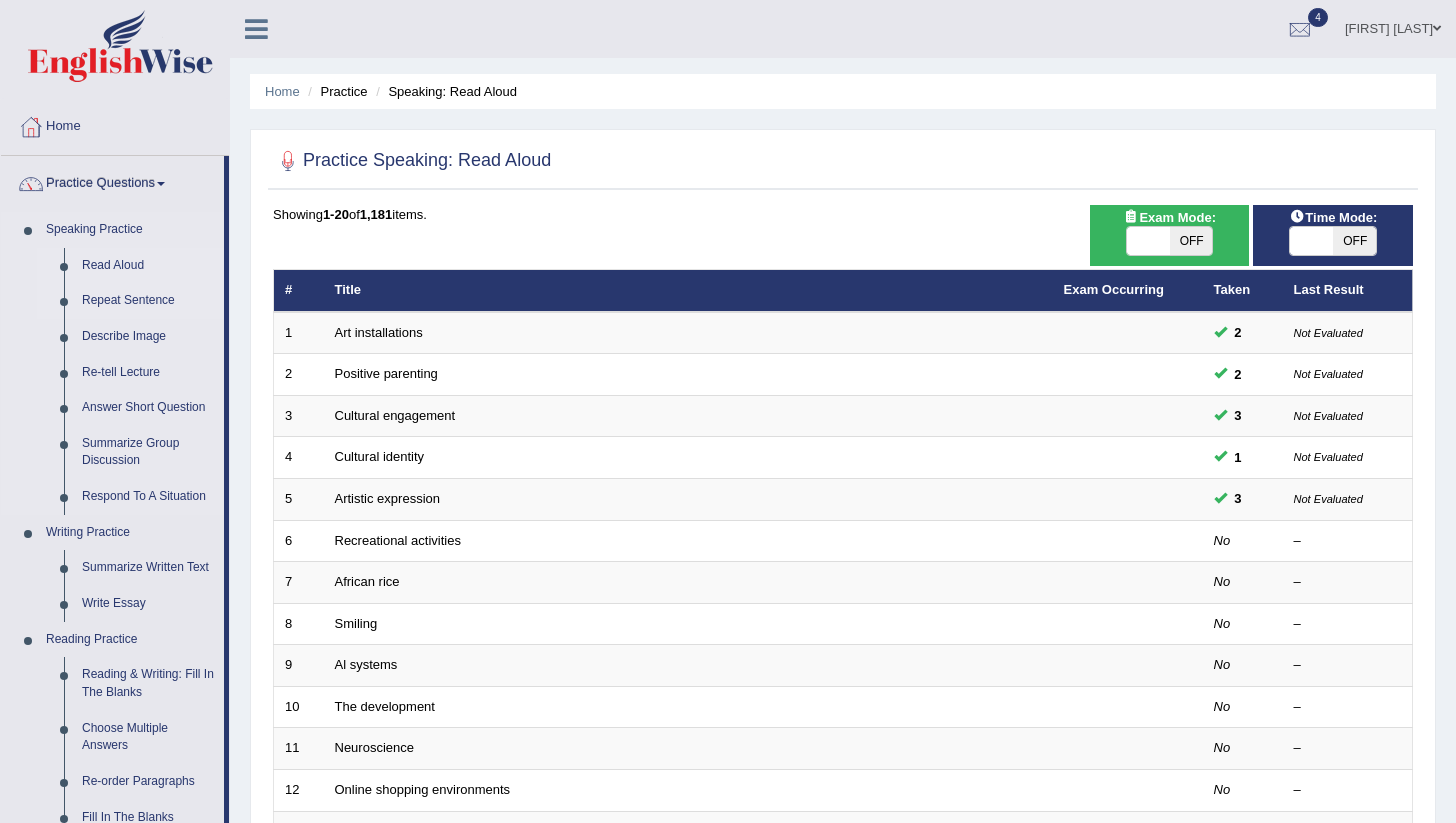 click on "Repeat Sentence" at bounding box center (148, 301) 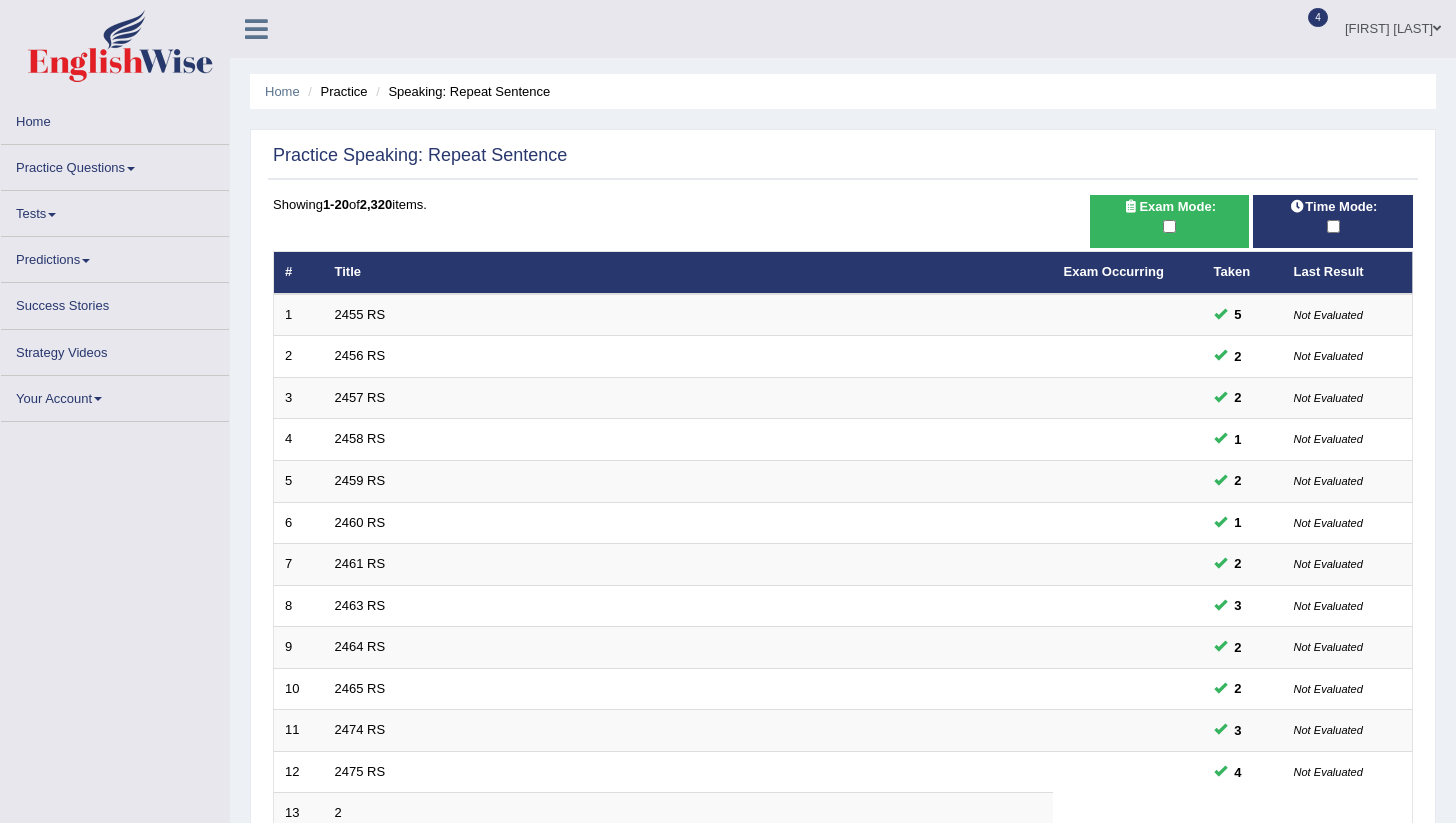 scroll, scrollTop: 0, scrollLeft: 0, axis: both 